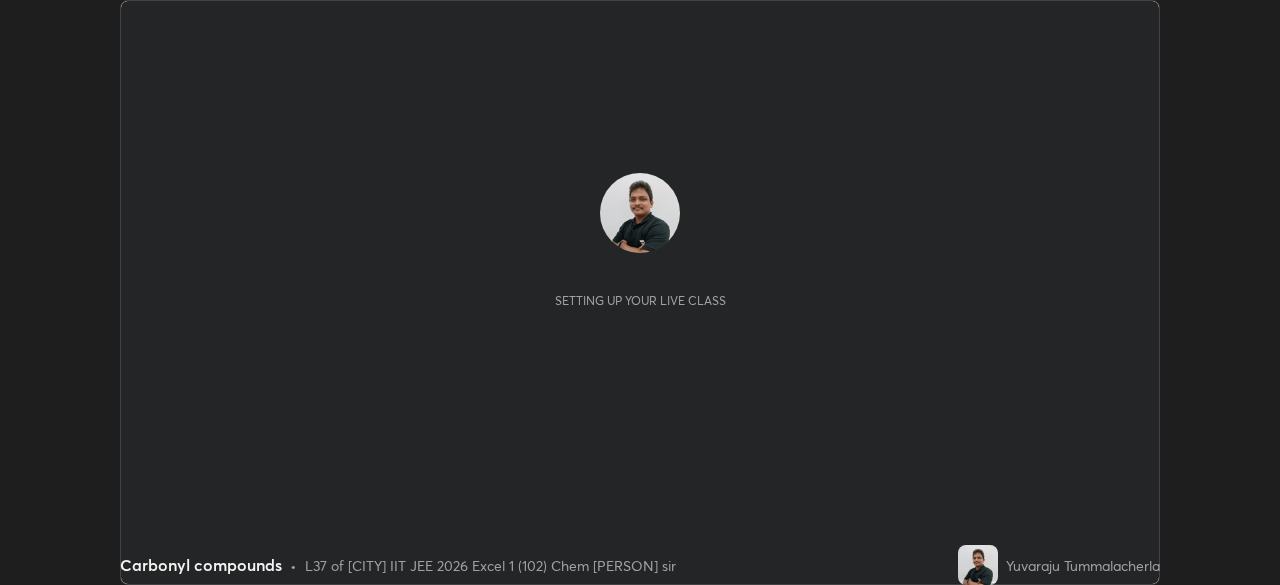 scroll, scrollTop: 0, scrollLeft: 0, axis: both 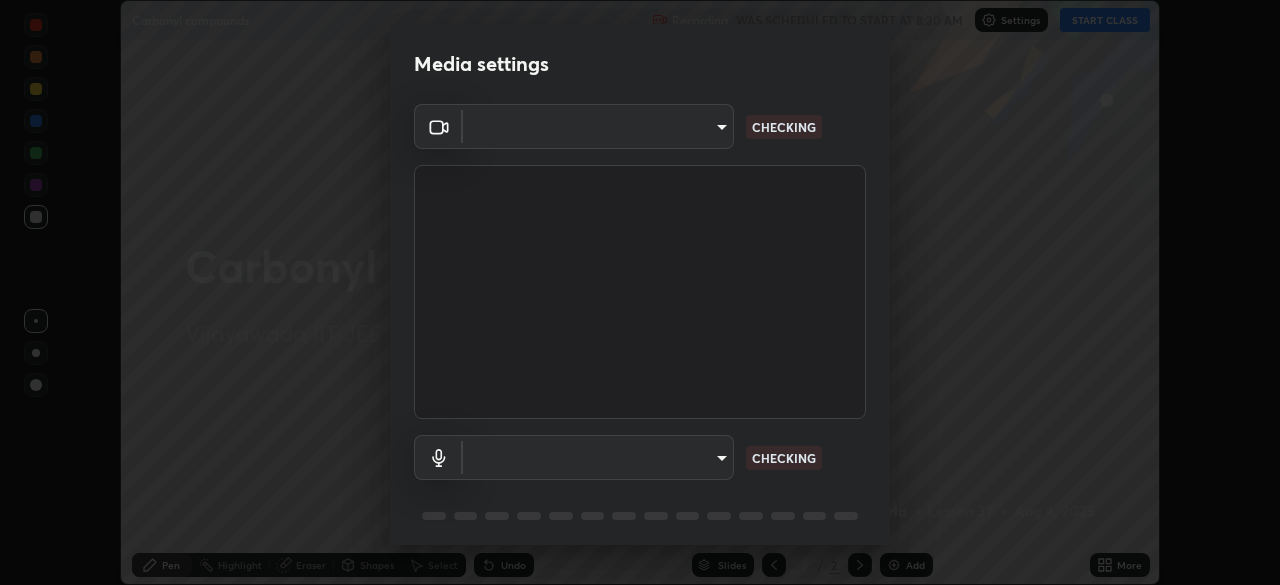 type on "3b33a3c761c0e45613f6c67bedc5ec5bb3616ed3905ce22176cb2855069b3ab3" 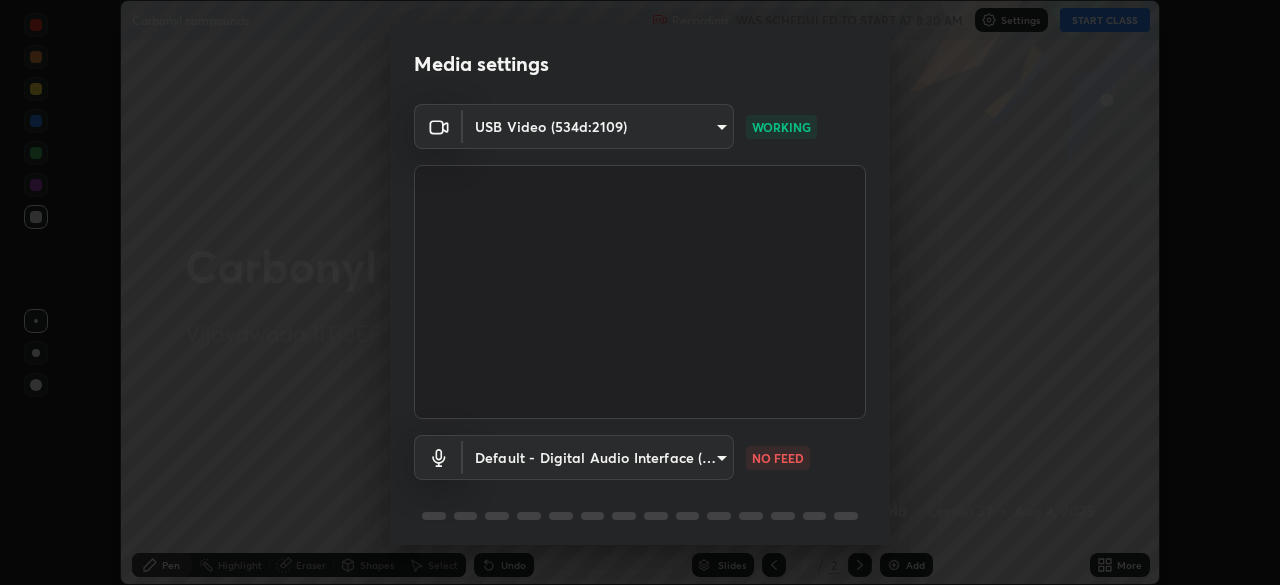 click on "Erase all Carbonyl compounds Recording WAS SCHEDULED TO START AT  8:30 AM Settings START CLASS Setting up your live class Carbonyl compounds • L37 of [CITY] IIT JEE 2026 Excel 1 (102) Chem [PERSON] sir [PERSON] [PERSON] Pen Highlight Eraser Shapes Select Undo Slides 2 / 2 Add More No doubts shared Encourage your learners to ask a doubt for better clarity Report an issue Reason for reporting Buffering Chat not working Audio - Video sync issue Educator video quality low ​ Attach an image Report Media settings USB Video (534d:2109) 3b33a3c761c0e45613f6c67bedc5ec5bb3616ed3905ce22176cb2855069b3ab3 WORKING Default - Digital Audio Interface (USB Digital Audio) default NO FEED 1 / 5 Next" at bounding box center [640, 292] 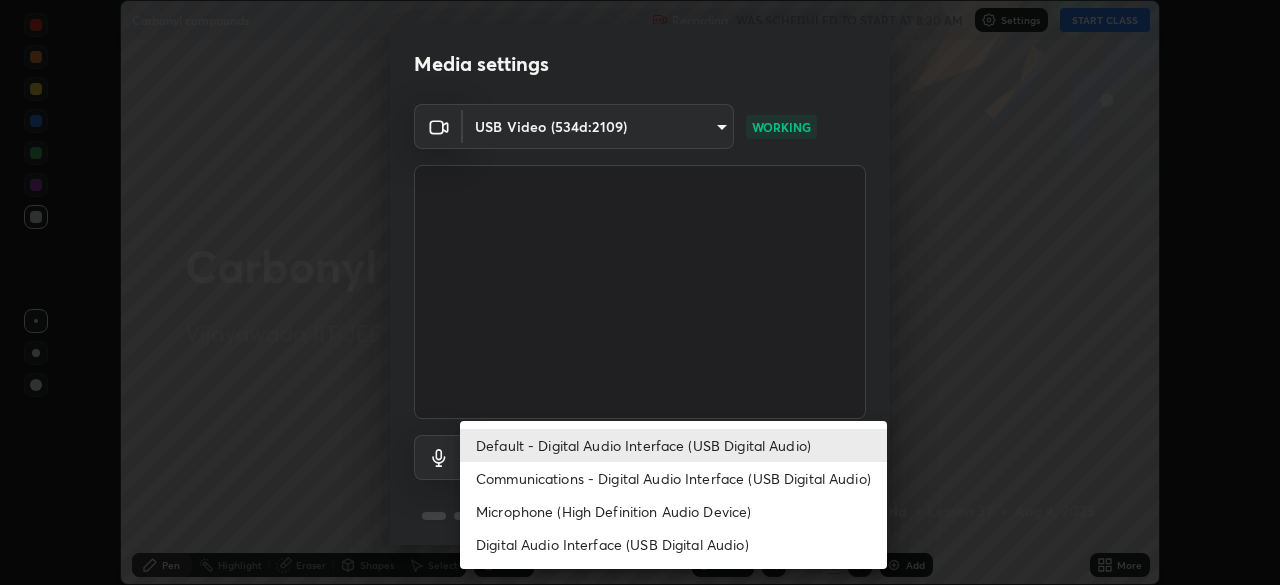click on "Communications - Digital Audio Interface (USB Digital Audio)" at bounding box center [673, 478] 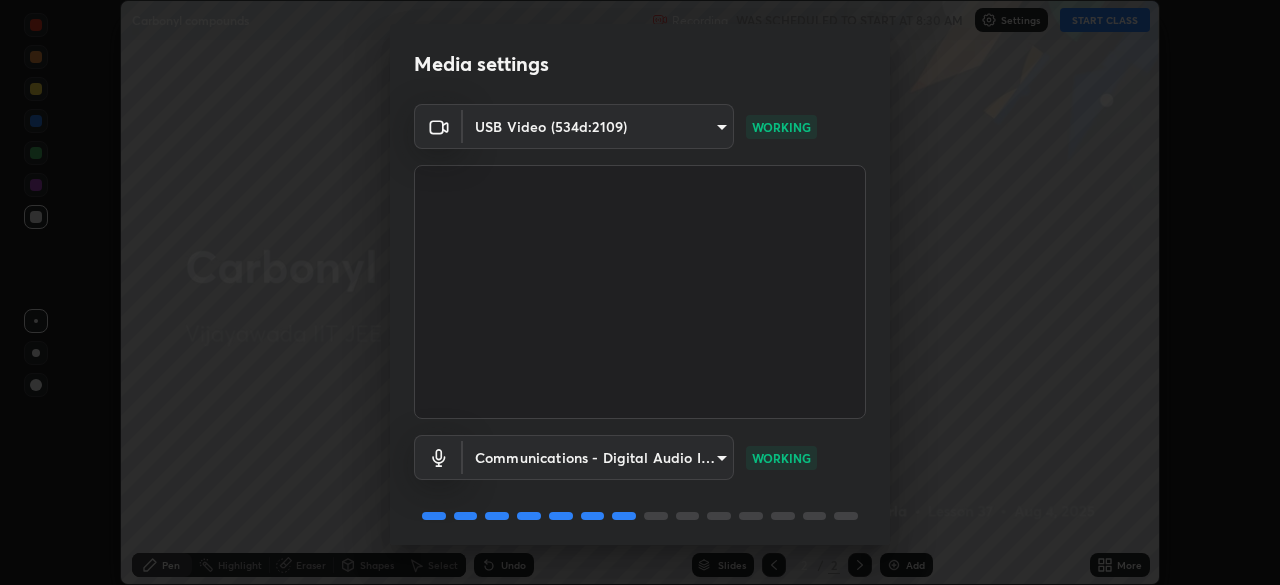 scroll, scrollTop: 71, scrollLeft: 0, axis: vertical 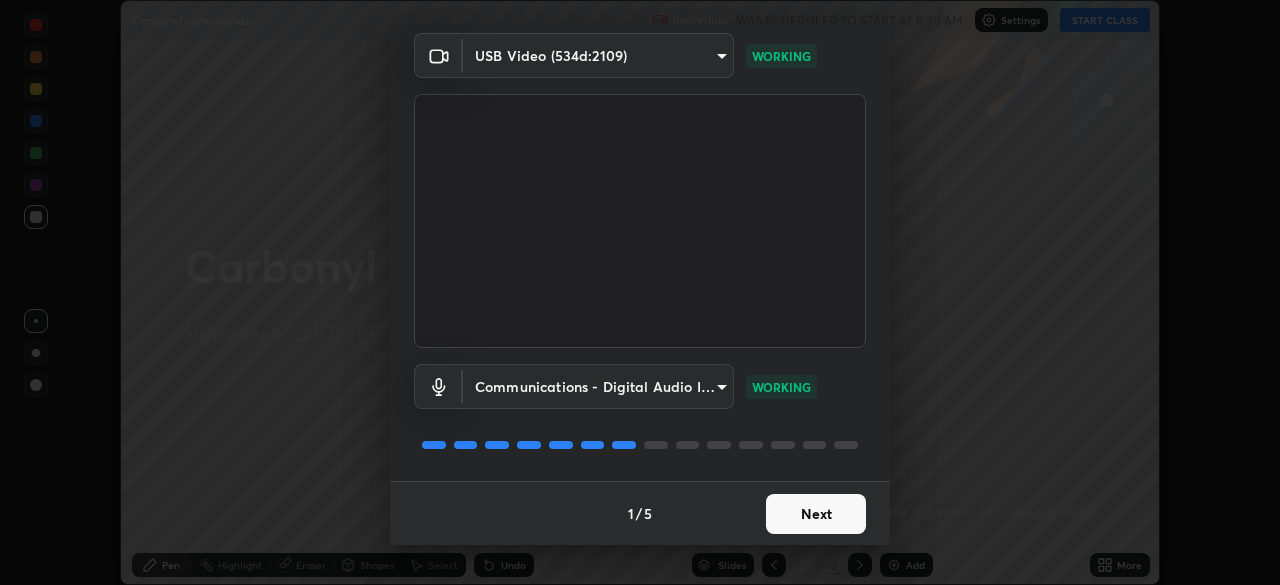 click on "Next" at bounding box center (816, 514) 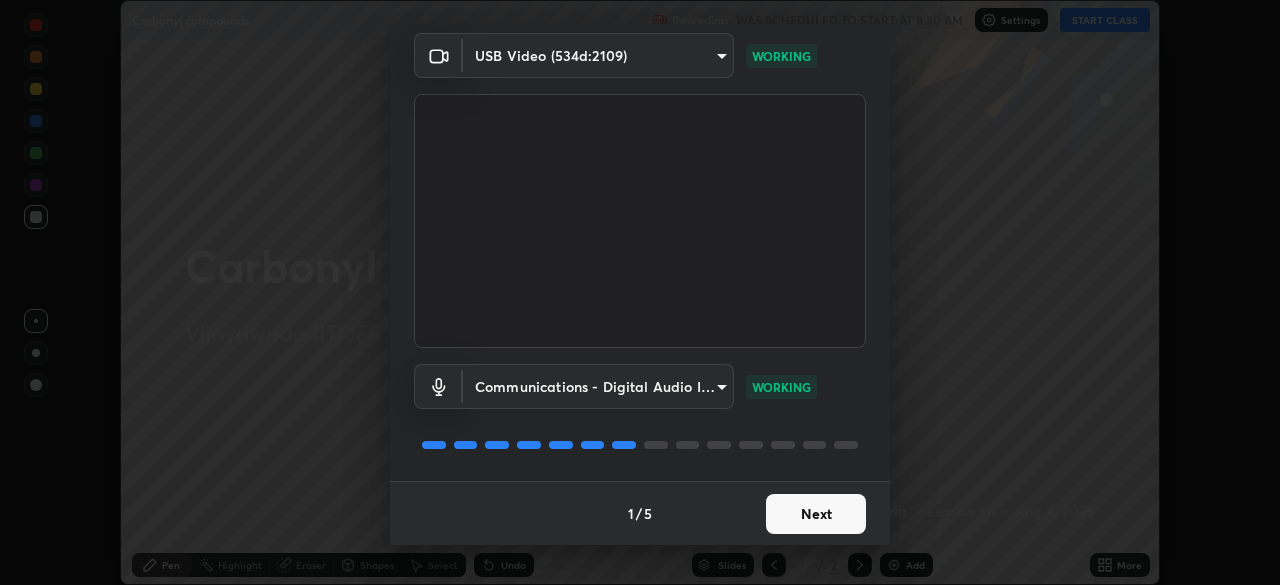 scroll, scrollTop: 0, scrollLeft: 0, axis: both 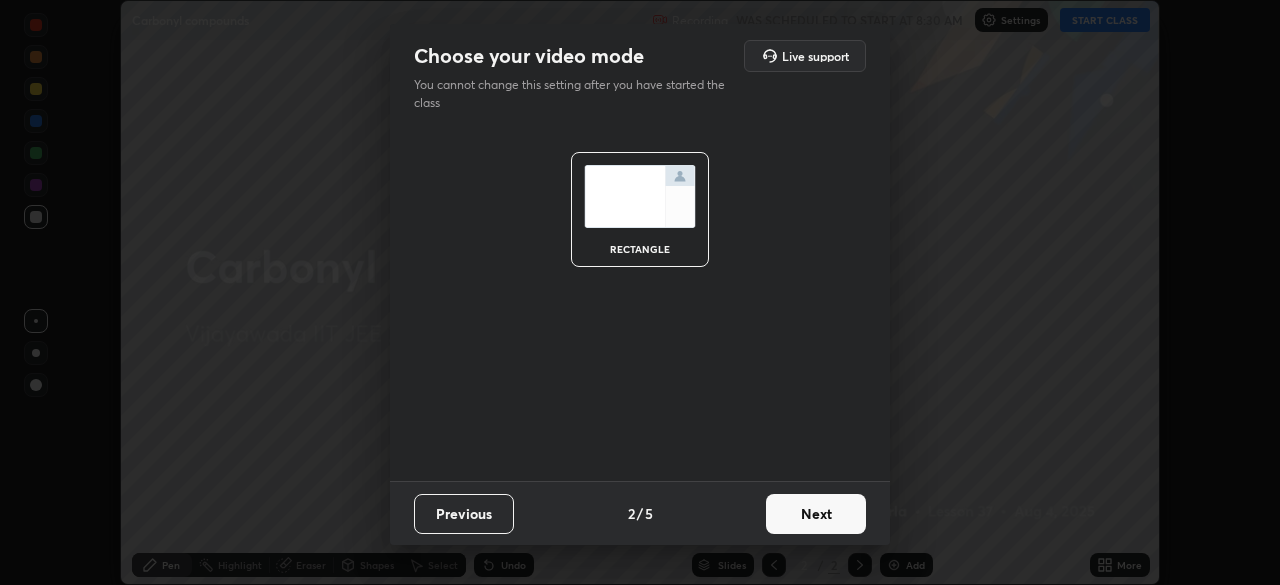 click on "Next" at bounding box center [816, 514] 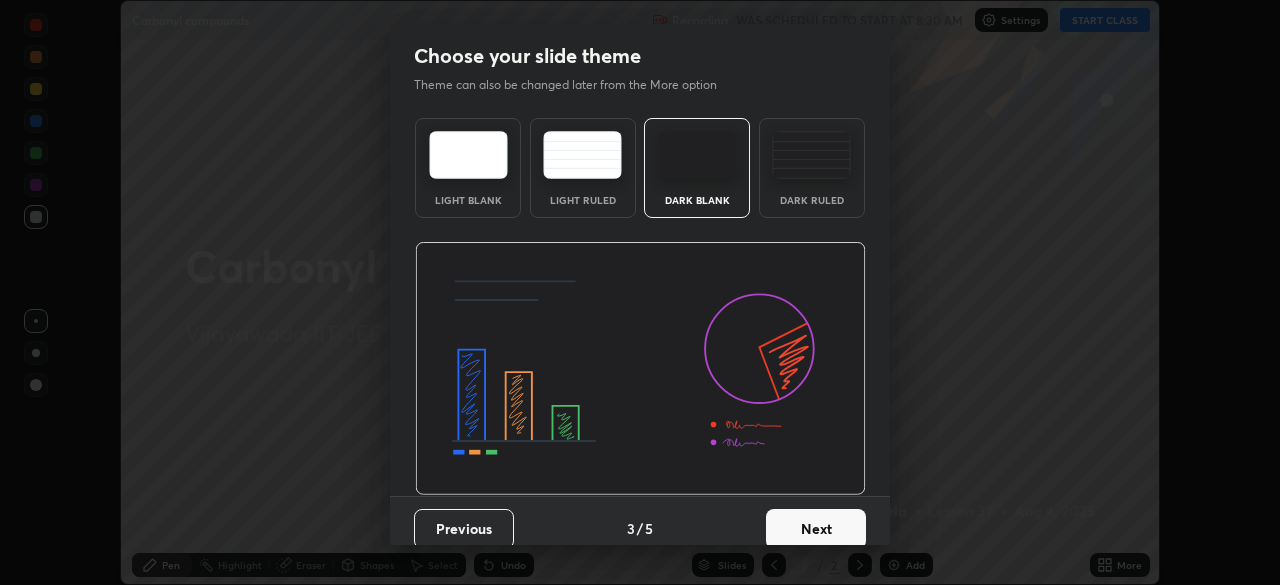click on "Next" at bounding box center (816, 529) 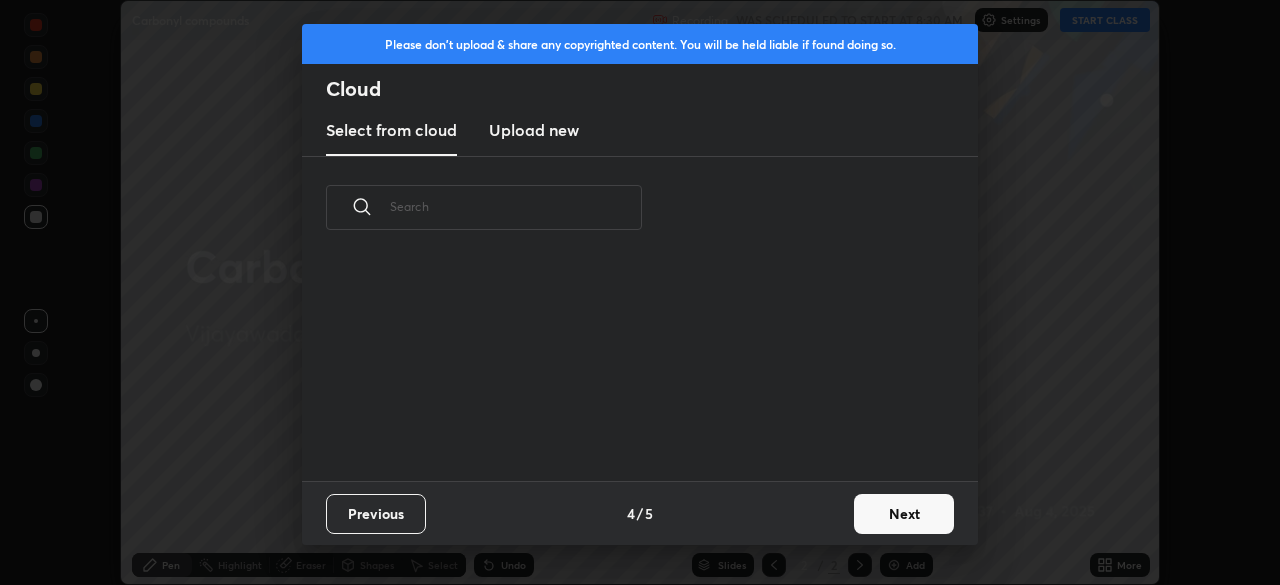 click on "Next" at bounding box center [904, 514] 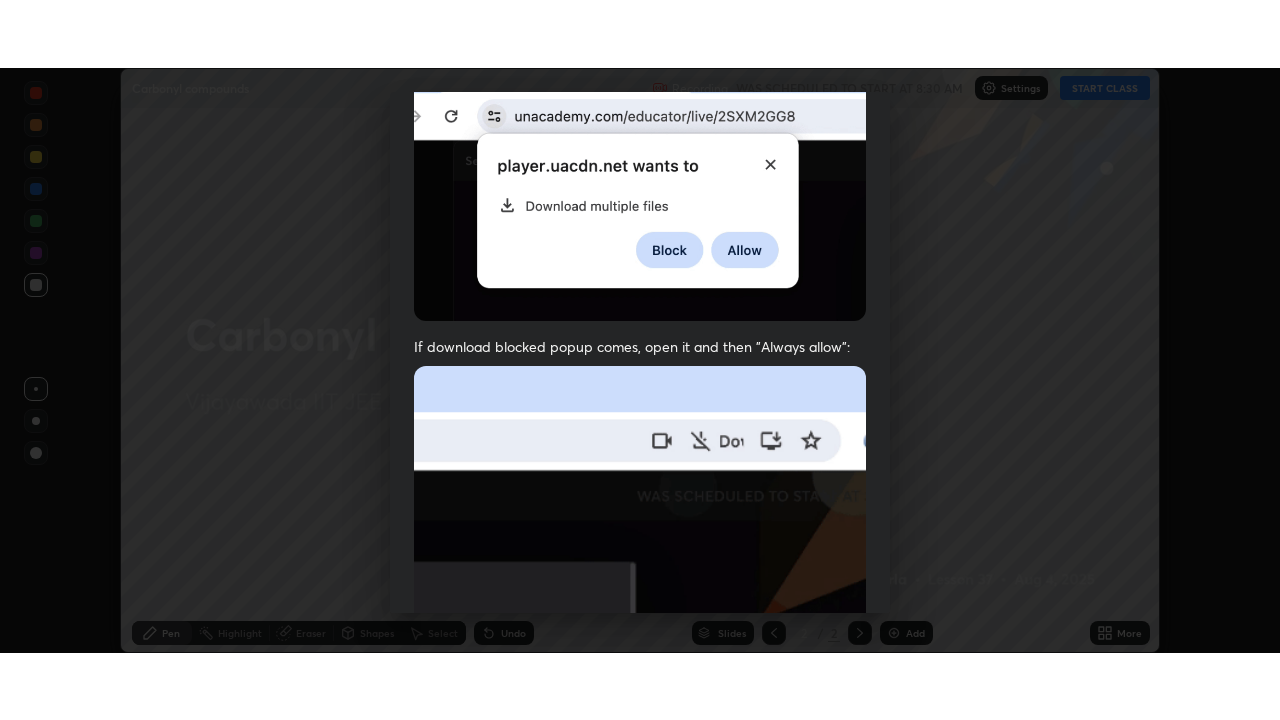 scroll, scrollTop: 479, scrollLeft: 0, axis: vertical 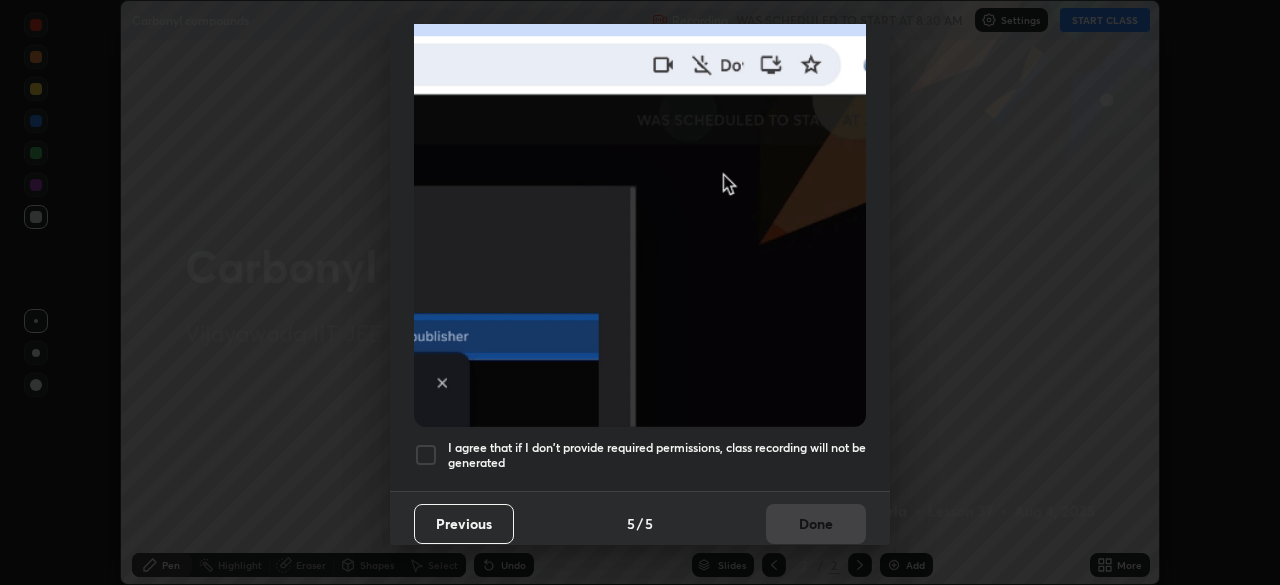 click at bounding box center [426, 455] 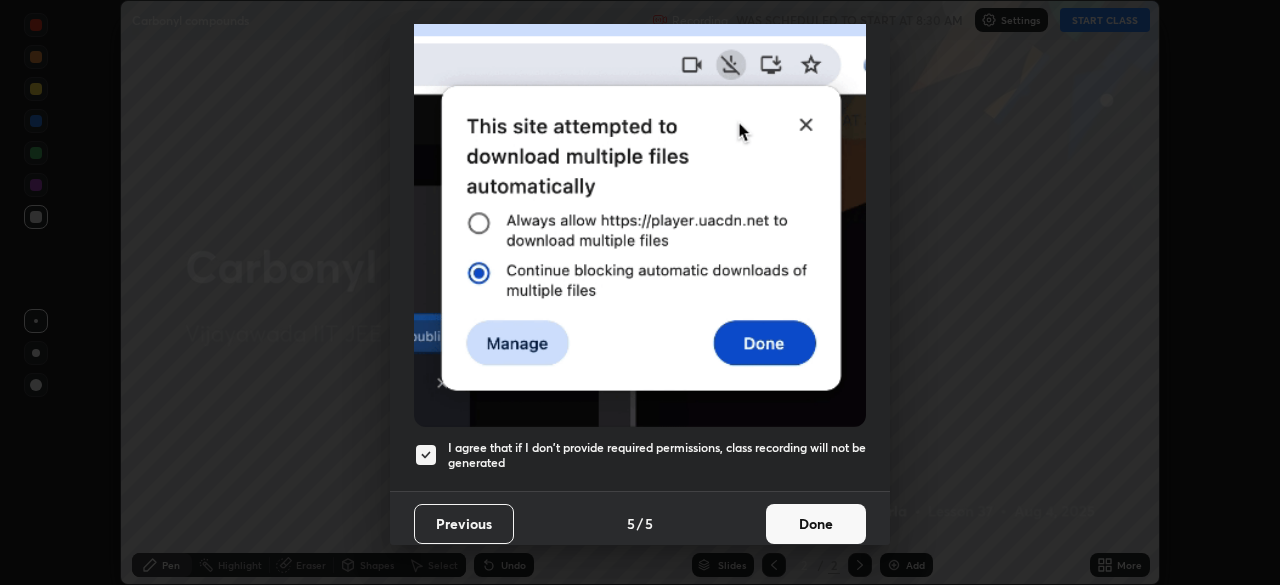 click on "Done" at bounding box center (816, 524) 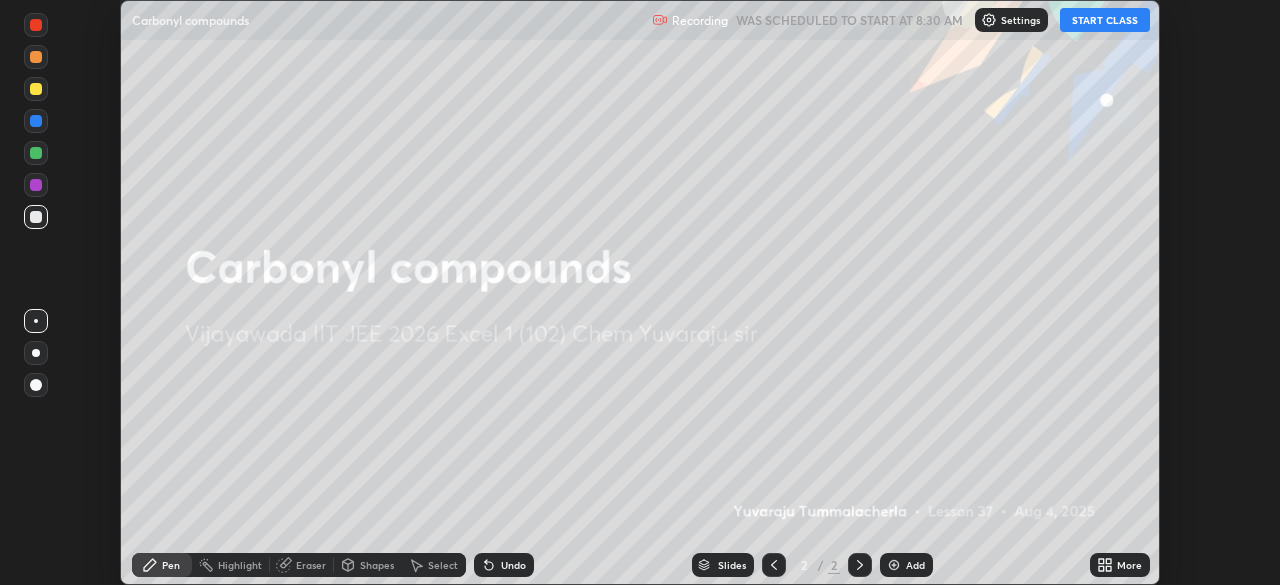 click on "START CLASS" at bounding box center [1105, 20] 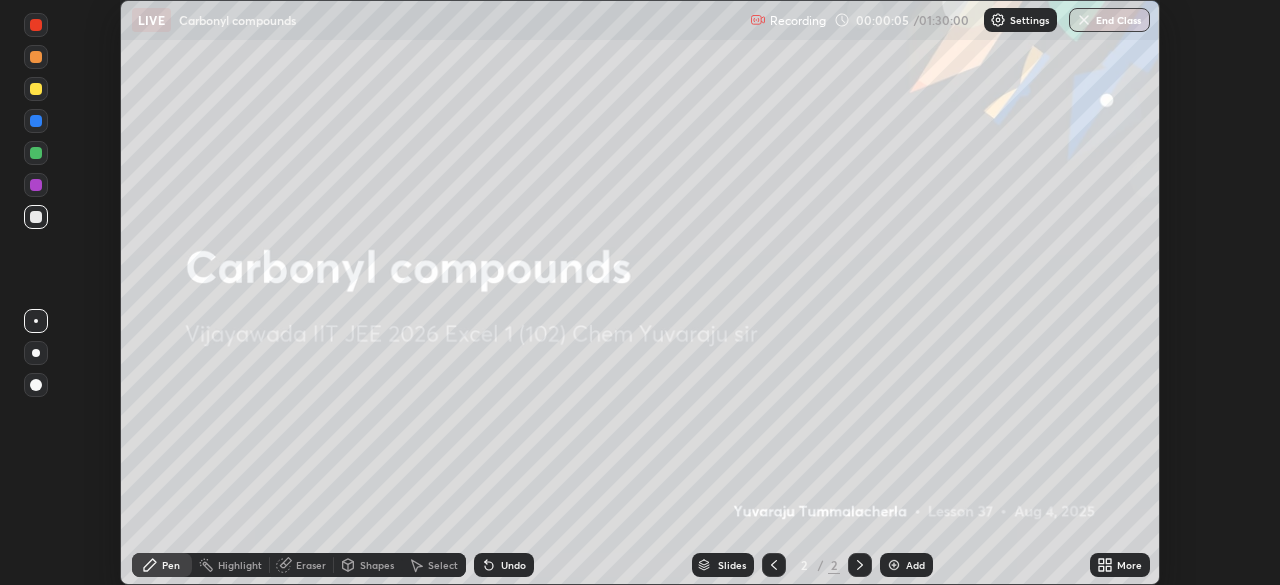 click on "More" at bounding box center (1129, 565) 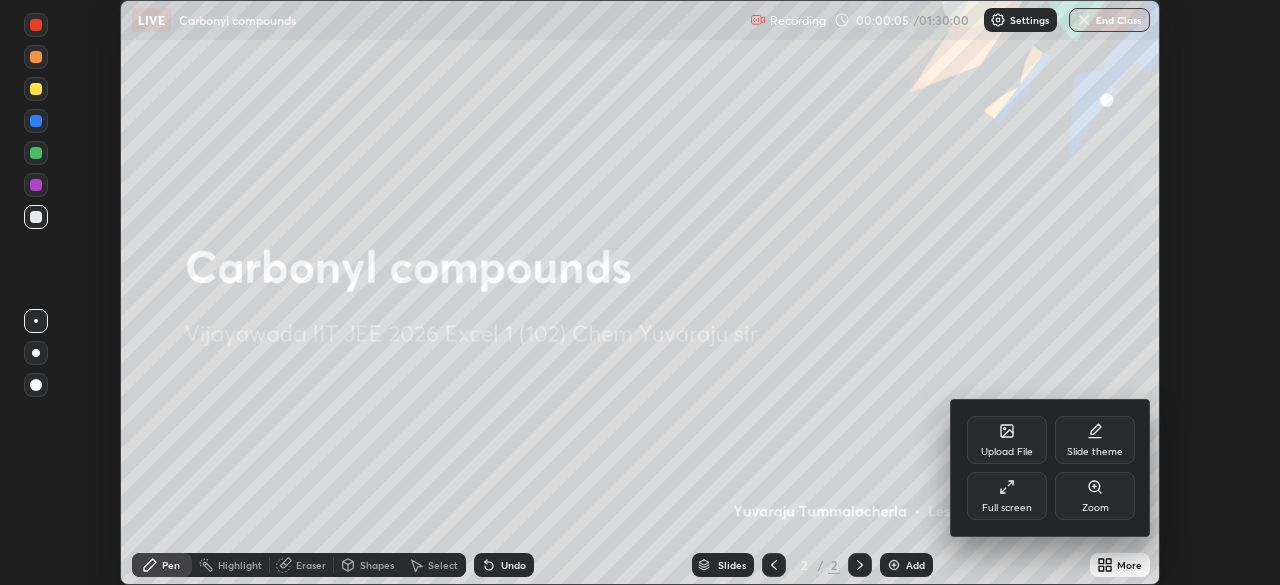 click on "Full screen" at bounding box center (1007, 508) 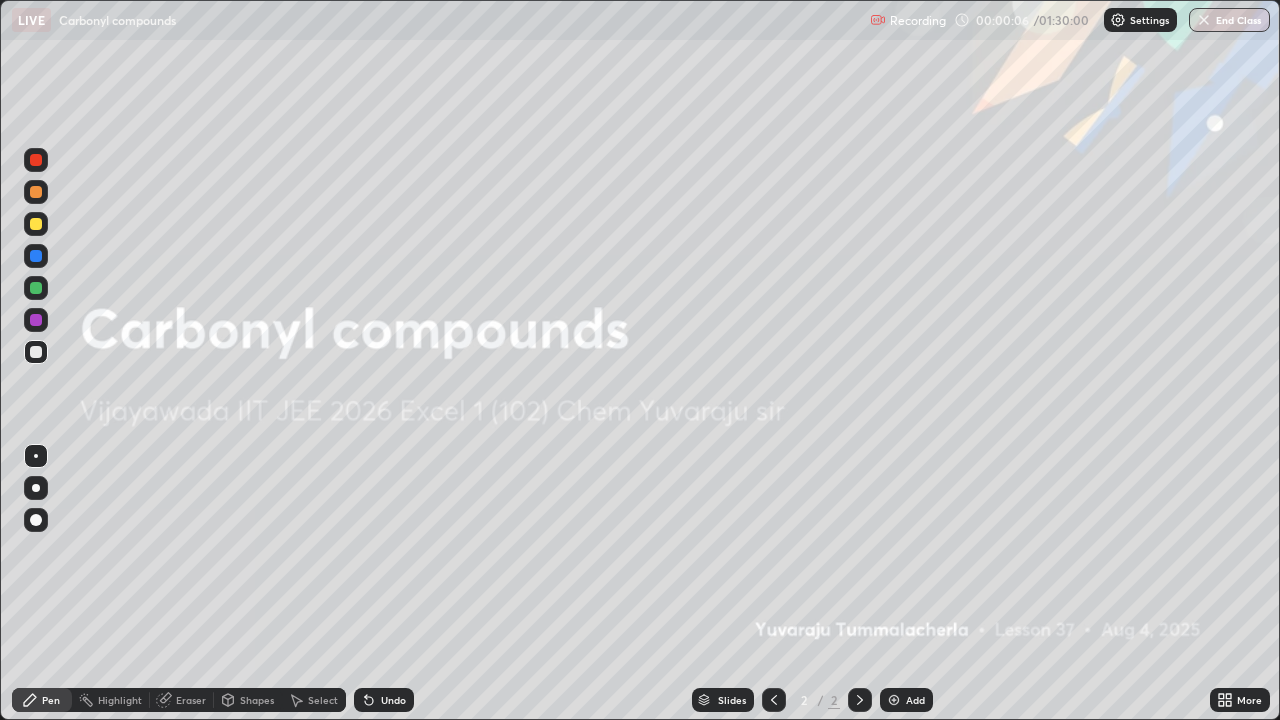 scroll, scrollTop: 99280, scrollLeft: 98720, axis: both 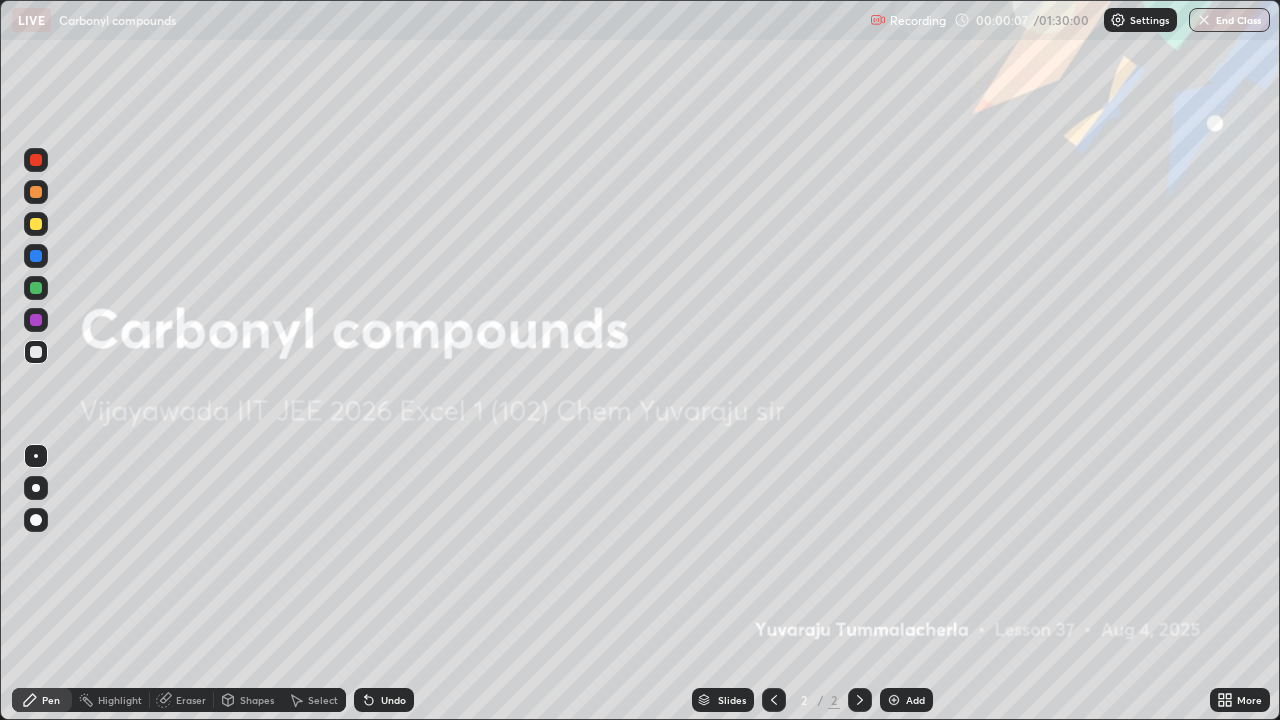 click on "Add" at bounding box center [915, 700] 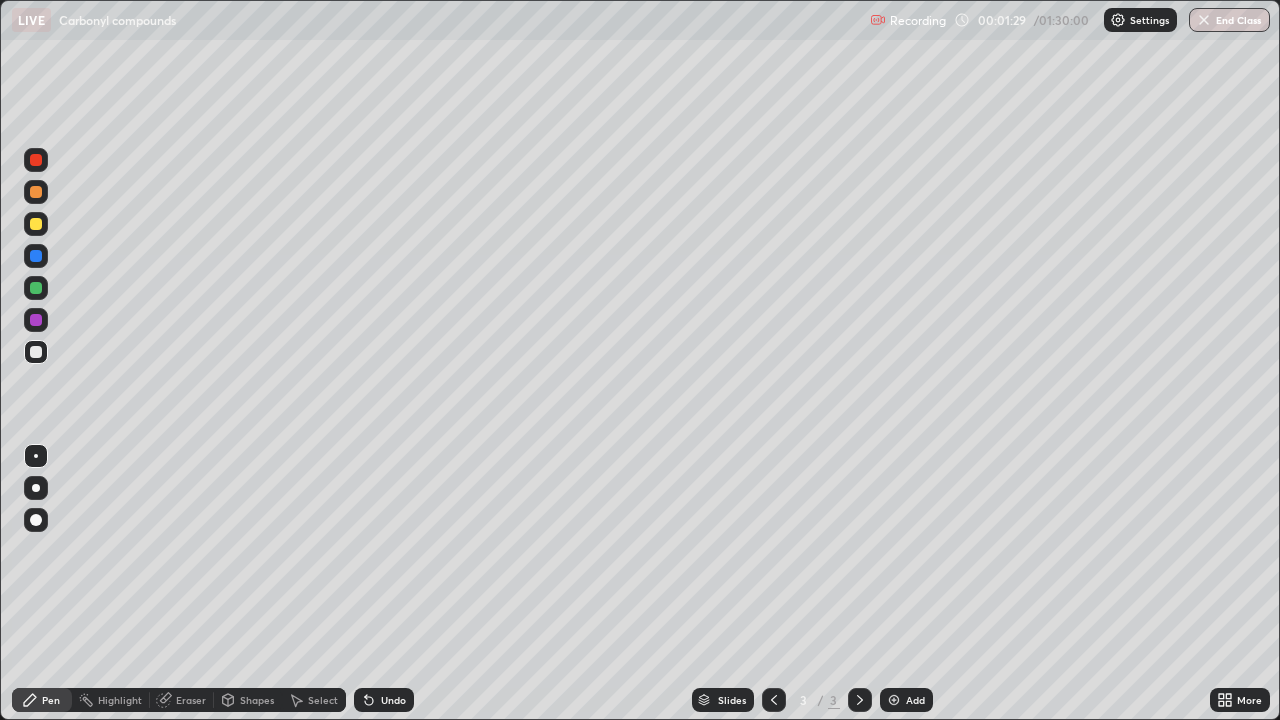 click at bounding box center [36, 224] 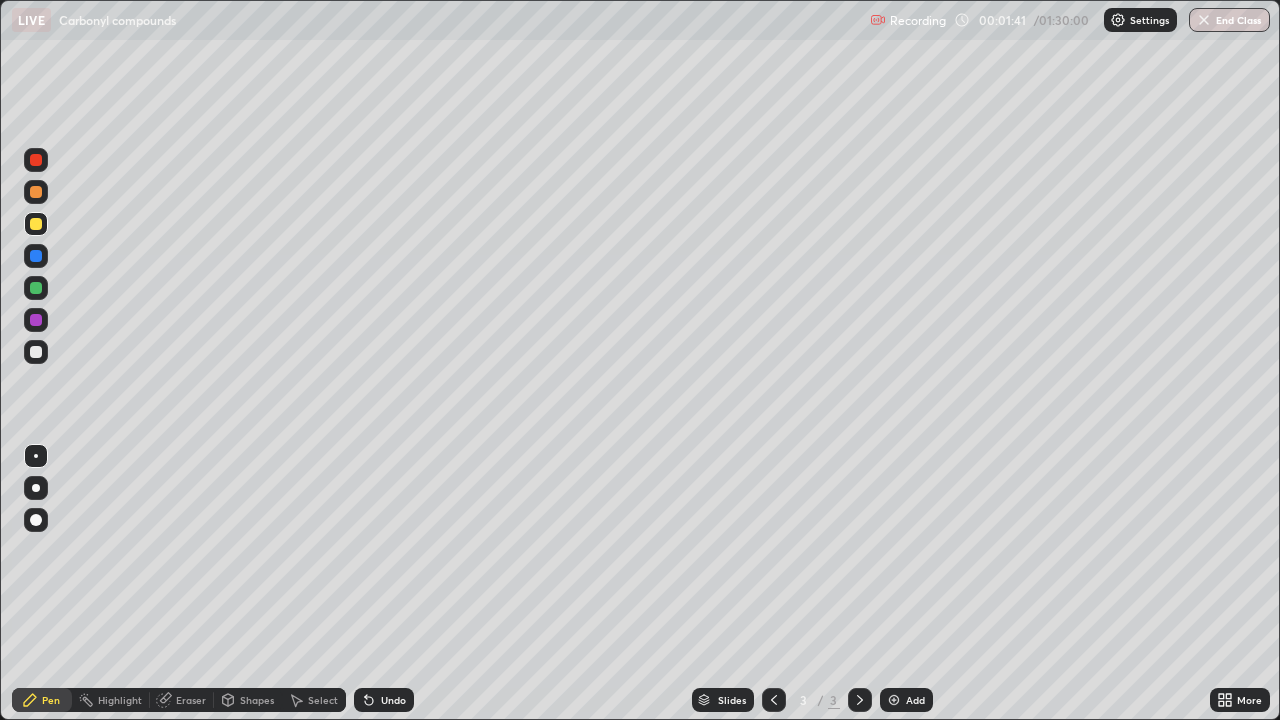 click on "Undo" at bounding box center [384, 700] 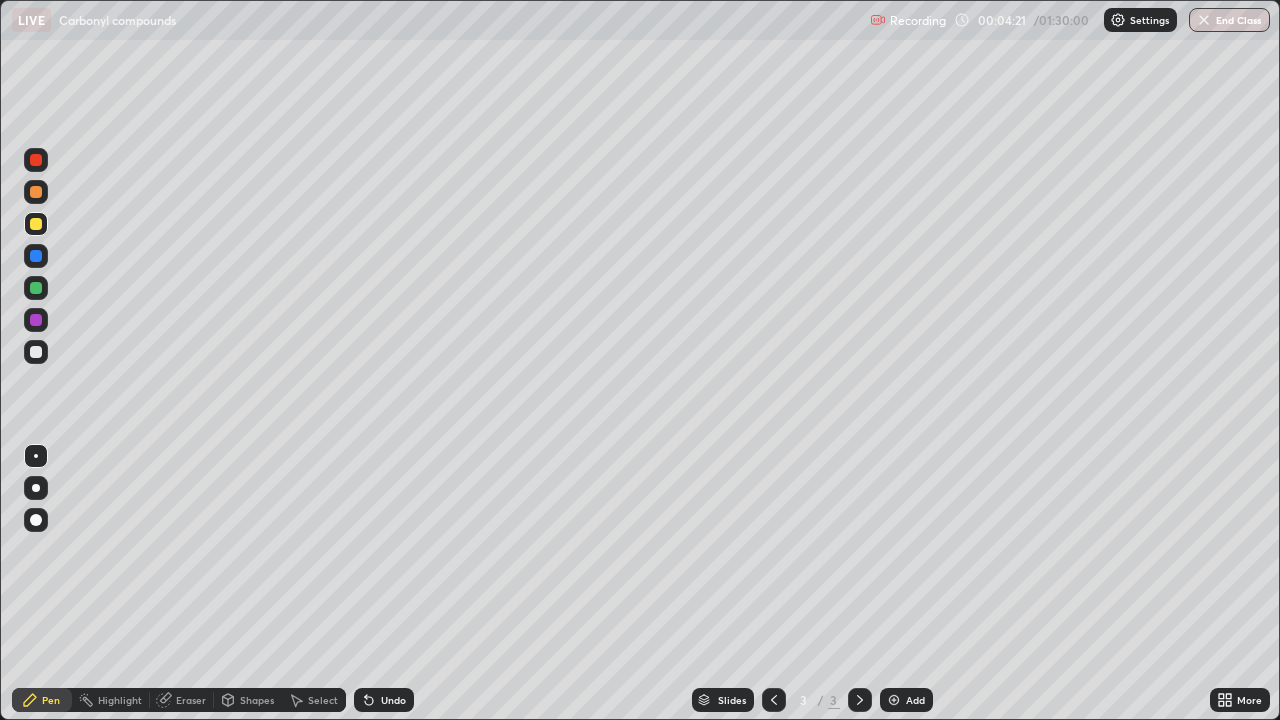 click on "Undo" at bounding box center (393, 700) 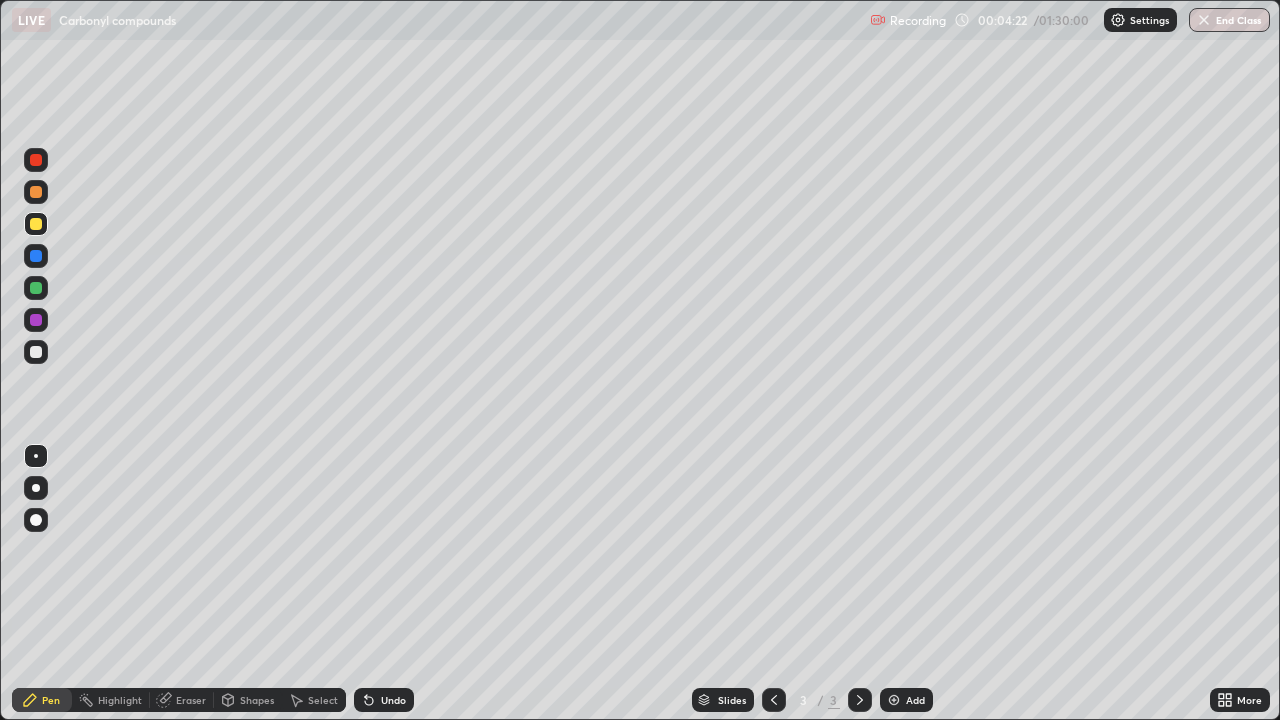 click on "Undo" at bounding box center [393, 700] 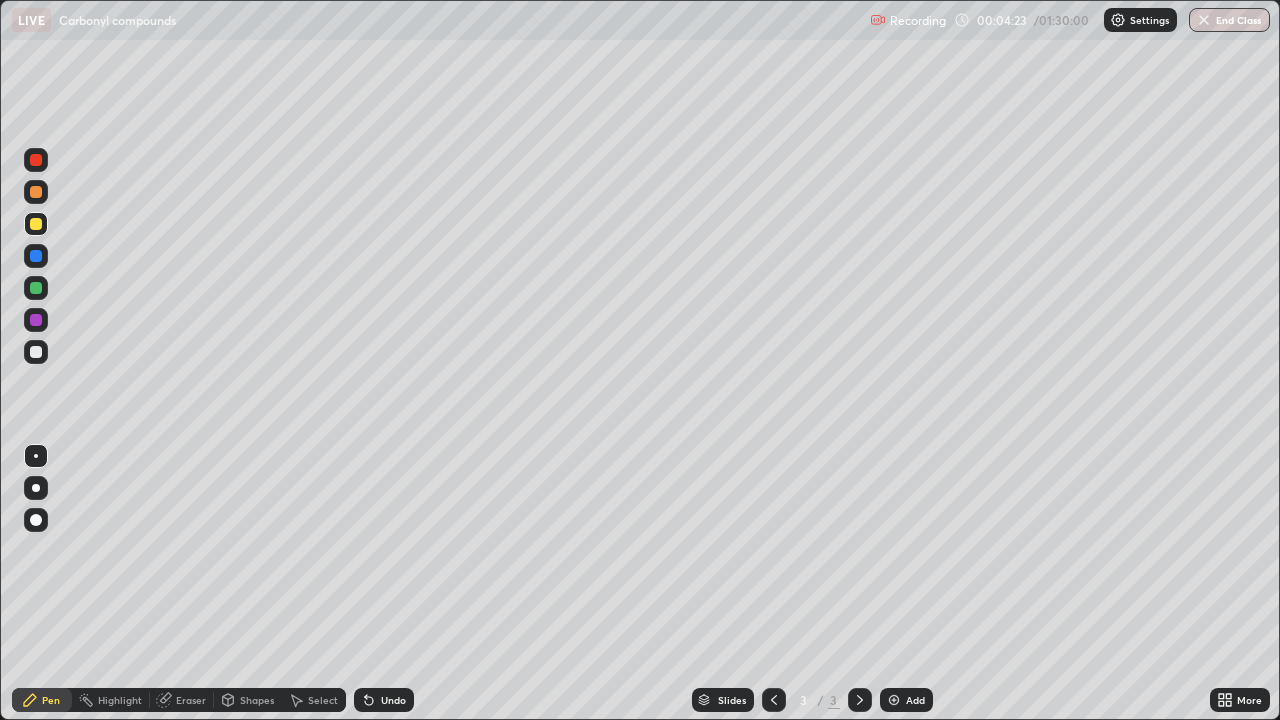 click on "Undo" at bounding box center [393, 700] 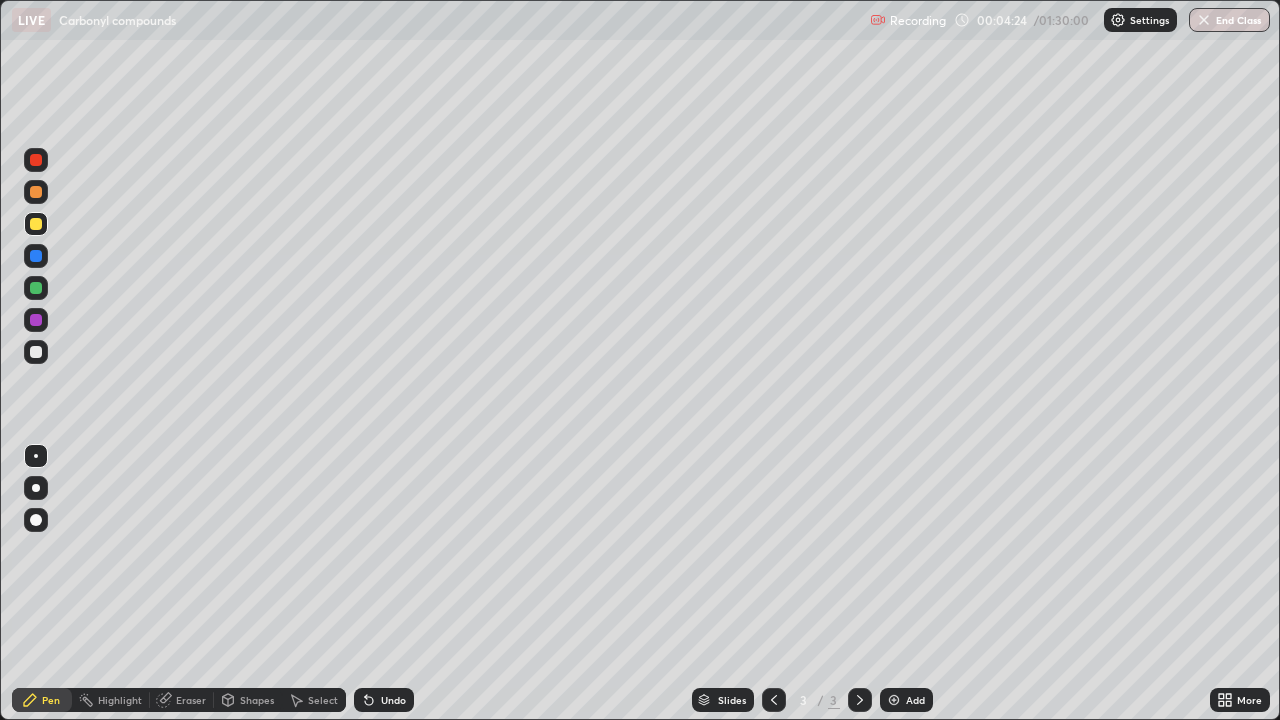 click on "Eraser" at bounding box center [191, 700] 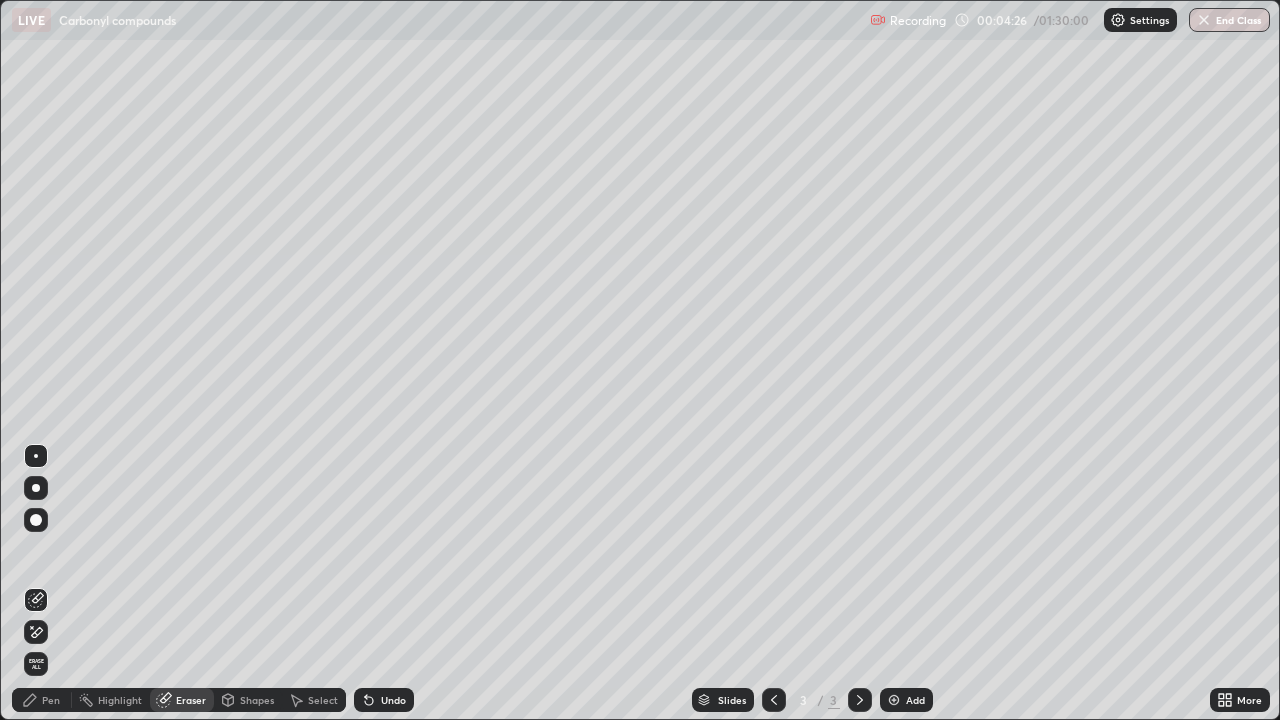 click on "Pen" at bounding box center [51, 700] 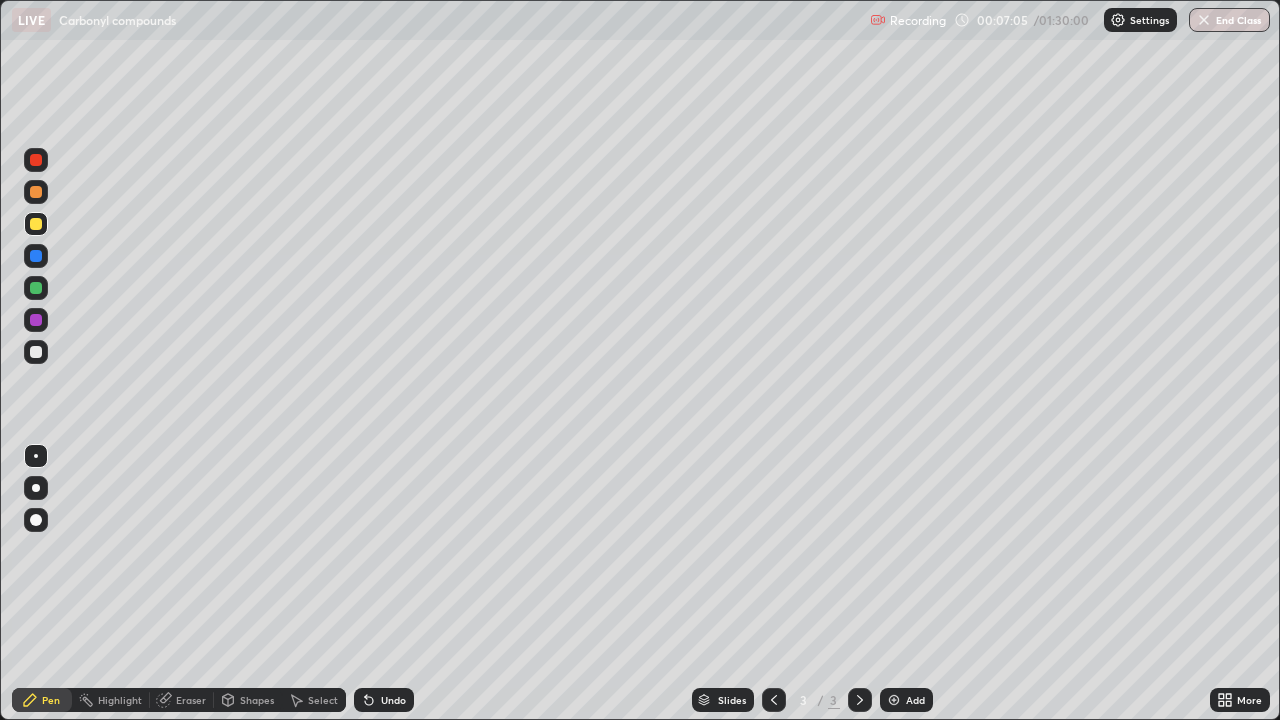 click at bounding box center [36, 352] 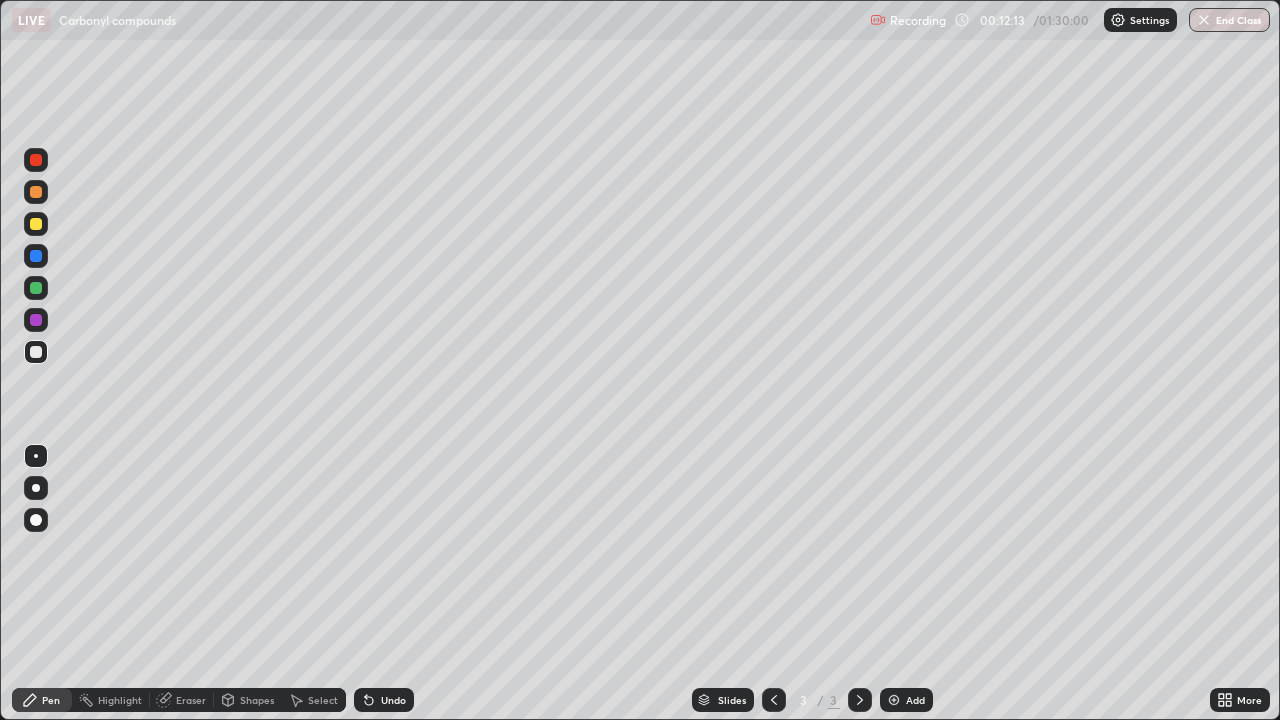 click at bounding box center (36, 288) 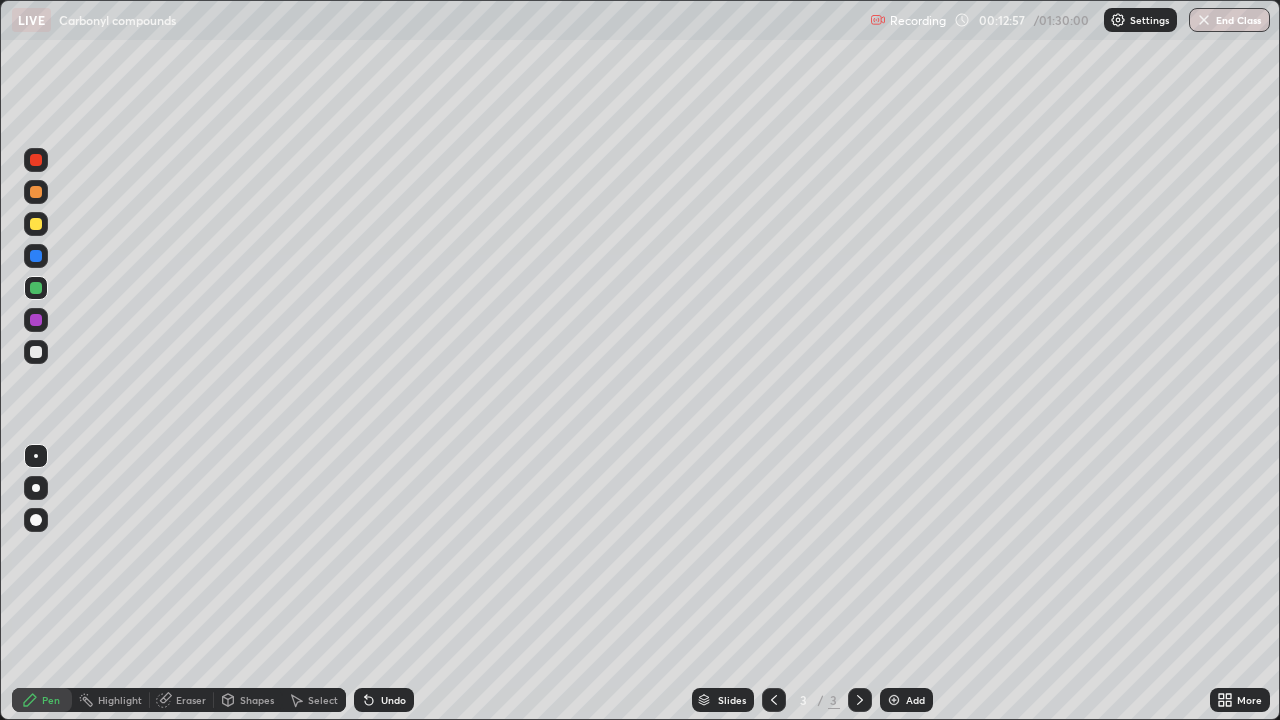 click on "Add" at bounding box center [915, 700] 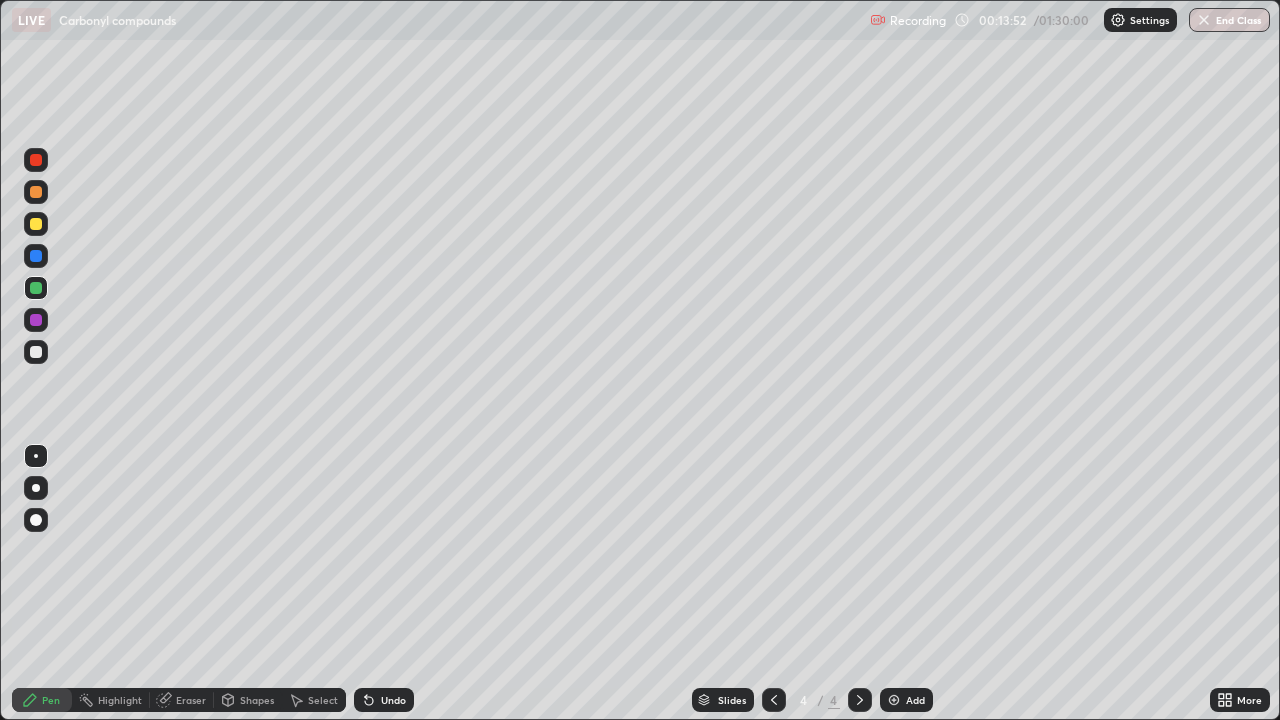 click on "Undo" at bounding box center [393, 700] 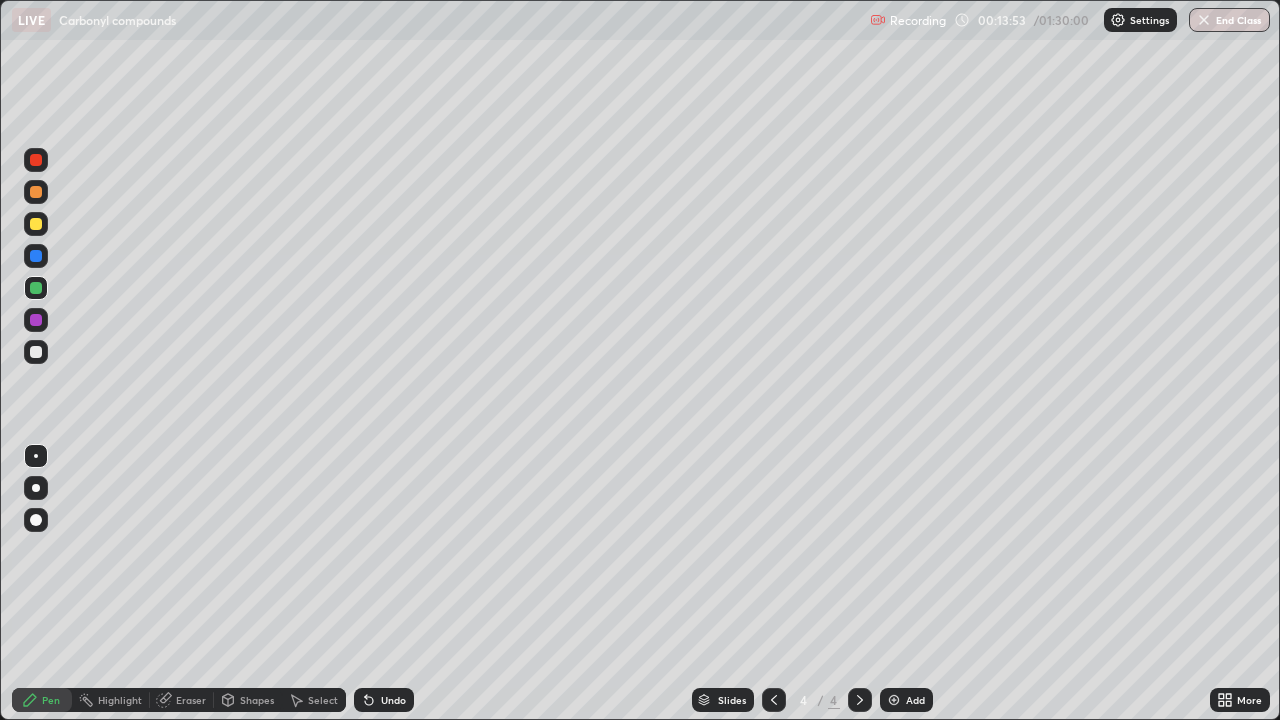 click on "Undo" at bounding box center [393, 700] 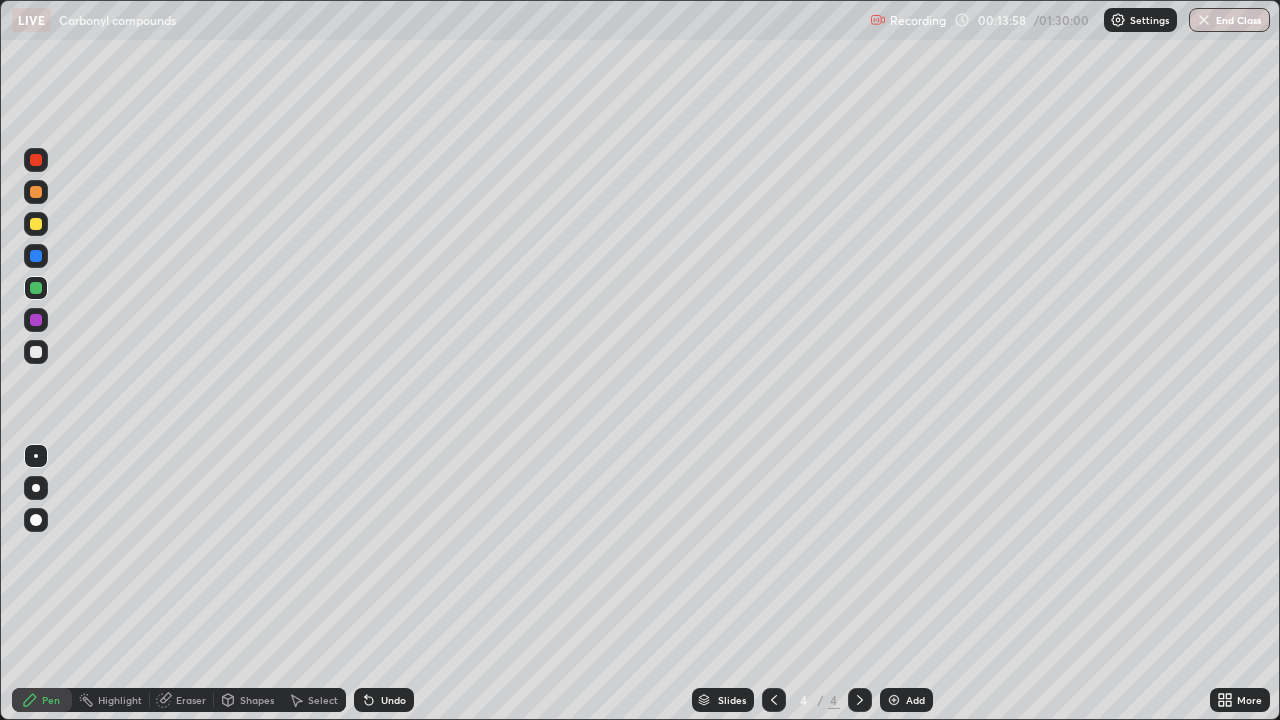 click on "Undo" at bounding box center (393, 700) 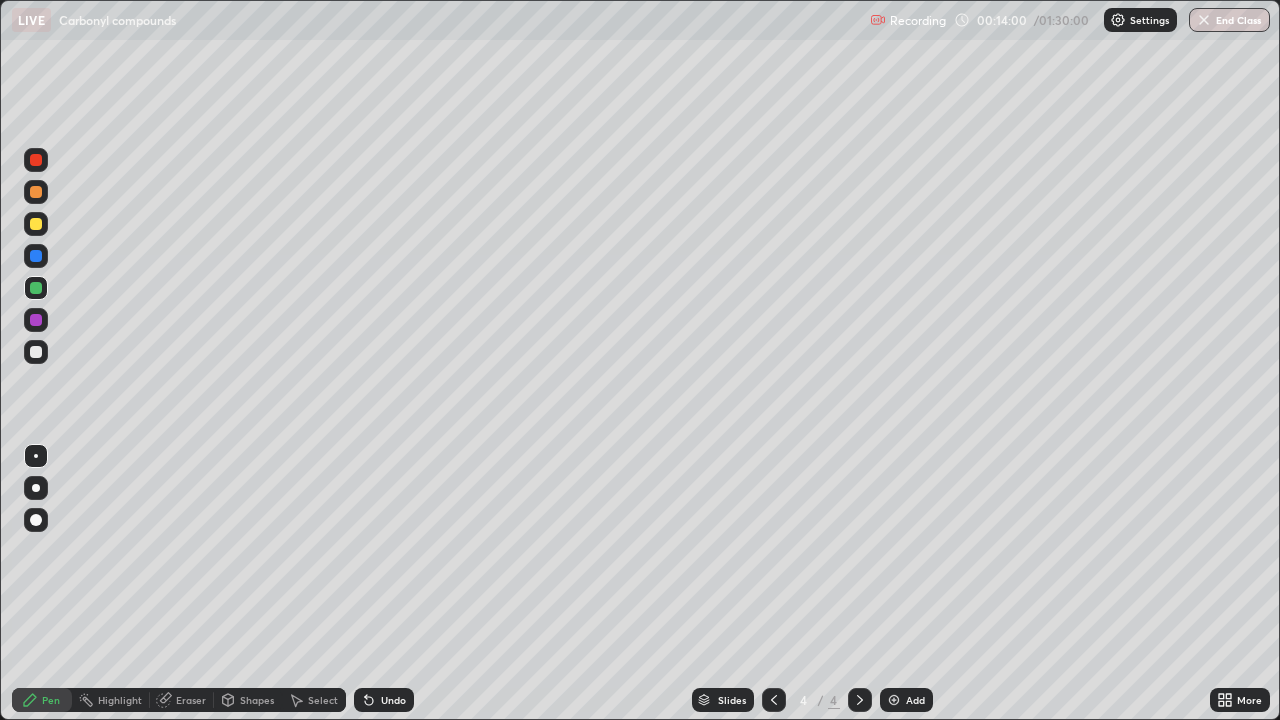 click on "Eraser" at bounding box center (191, 700) 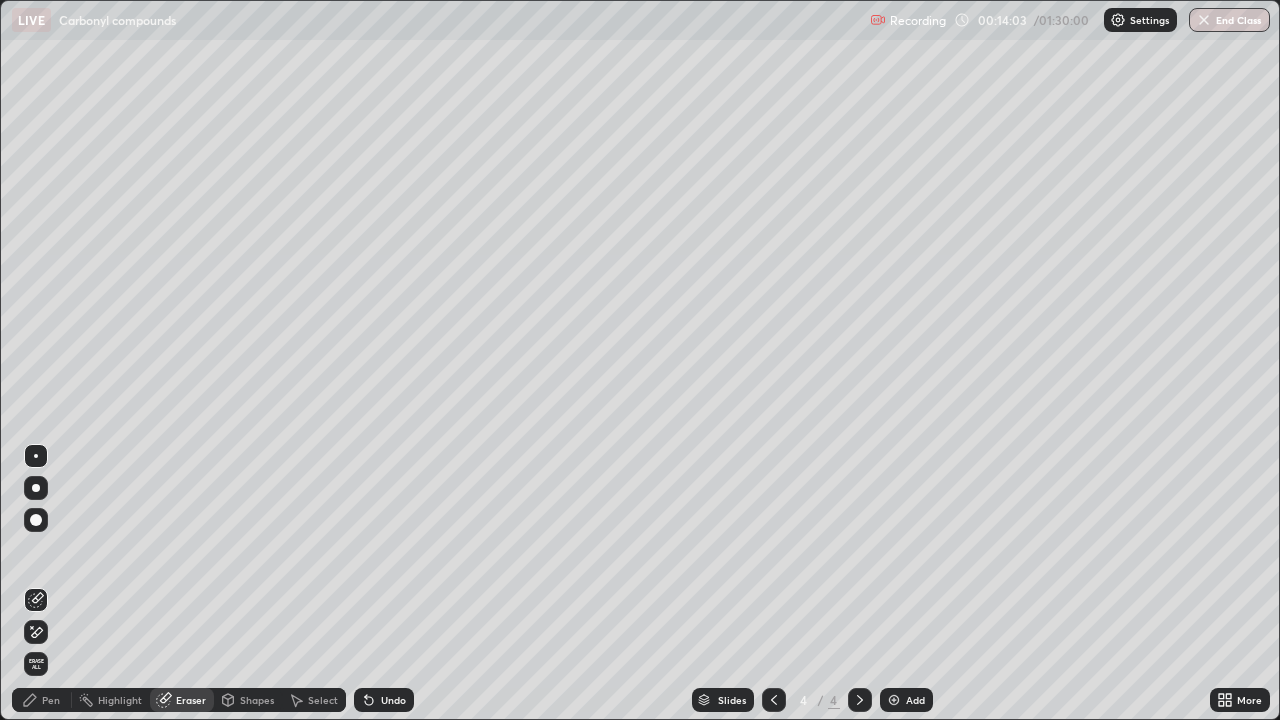 click on "Pen" at bounding box center (42, 700) 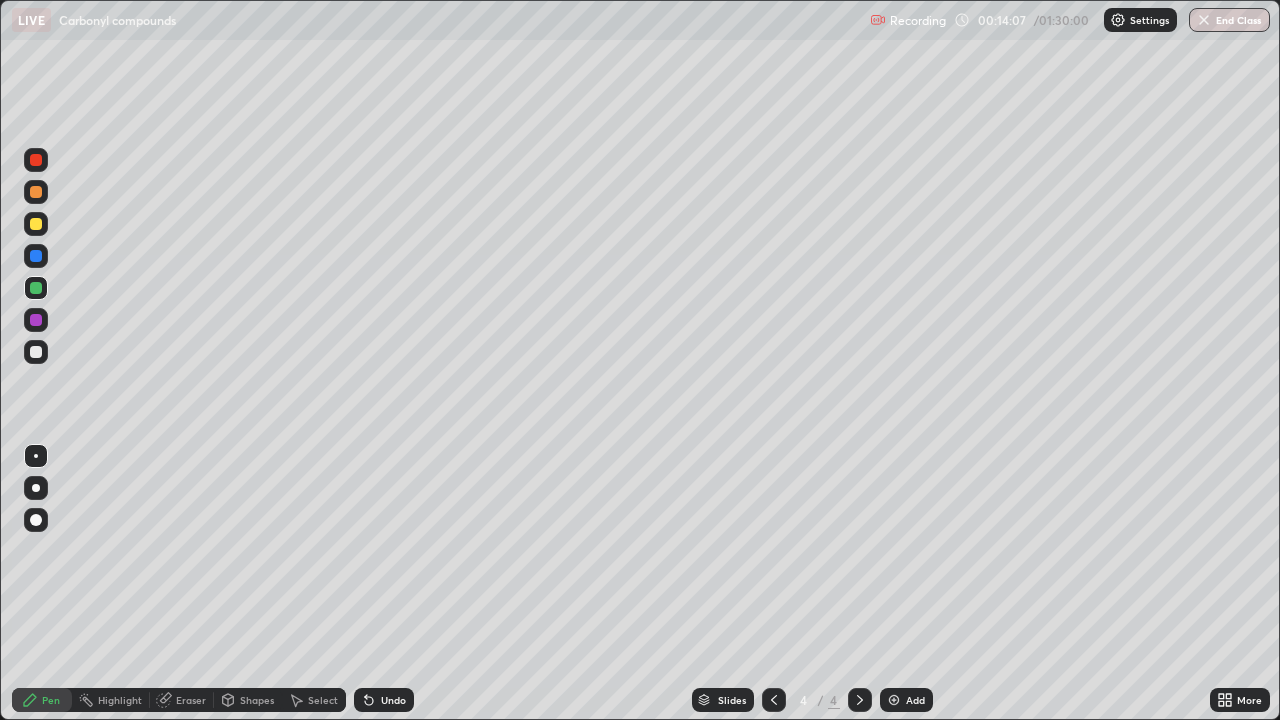 click 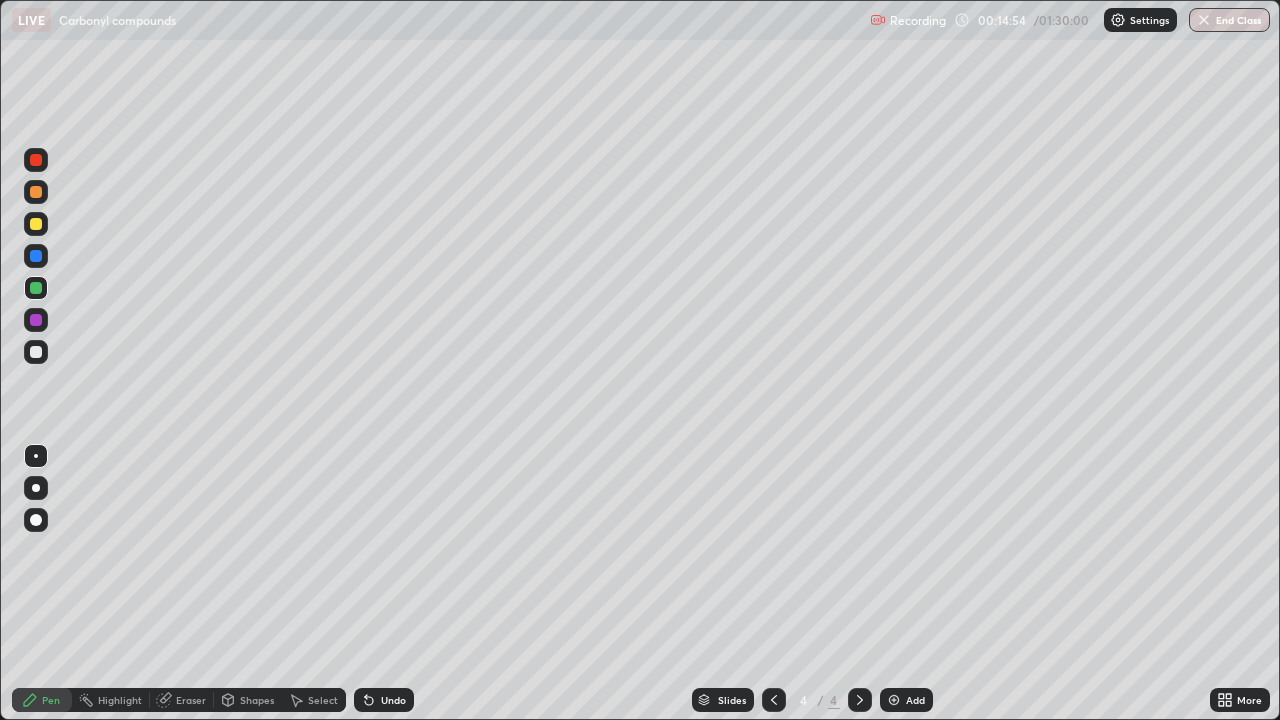 click on "Undo" at bounding box center [384, 700] 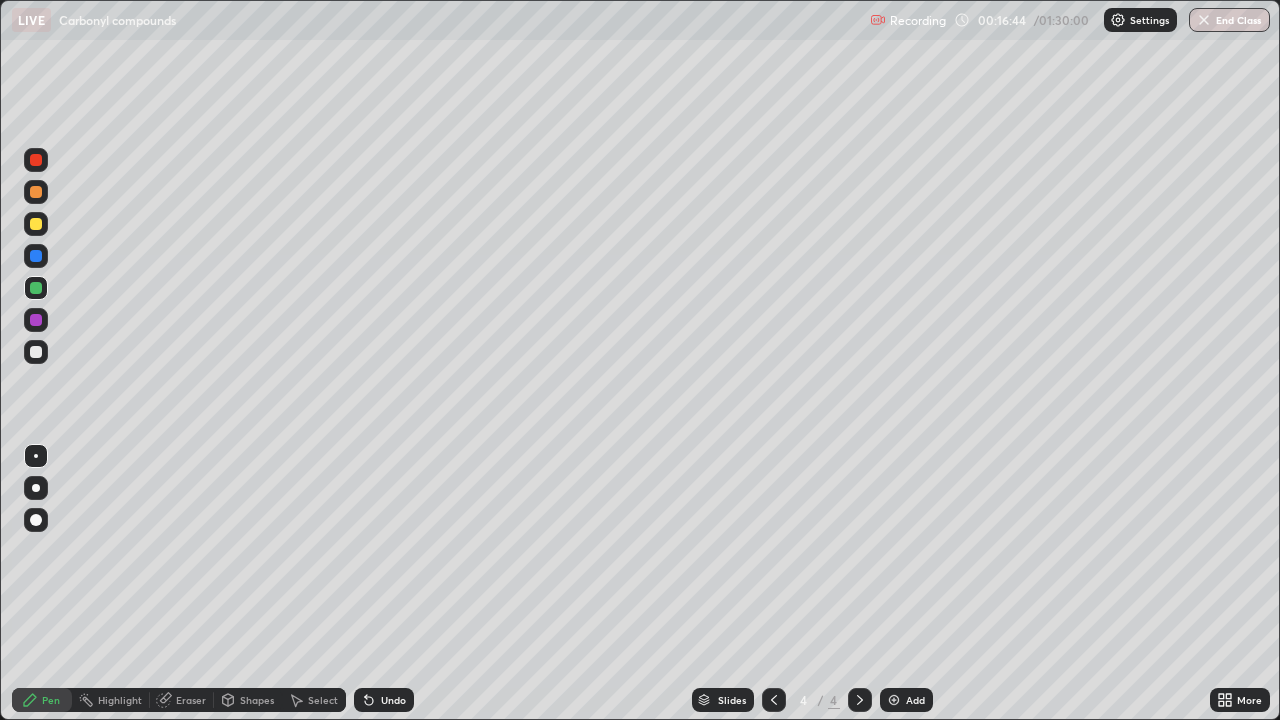 click on "Undo" at bounding box center (393, 700) 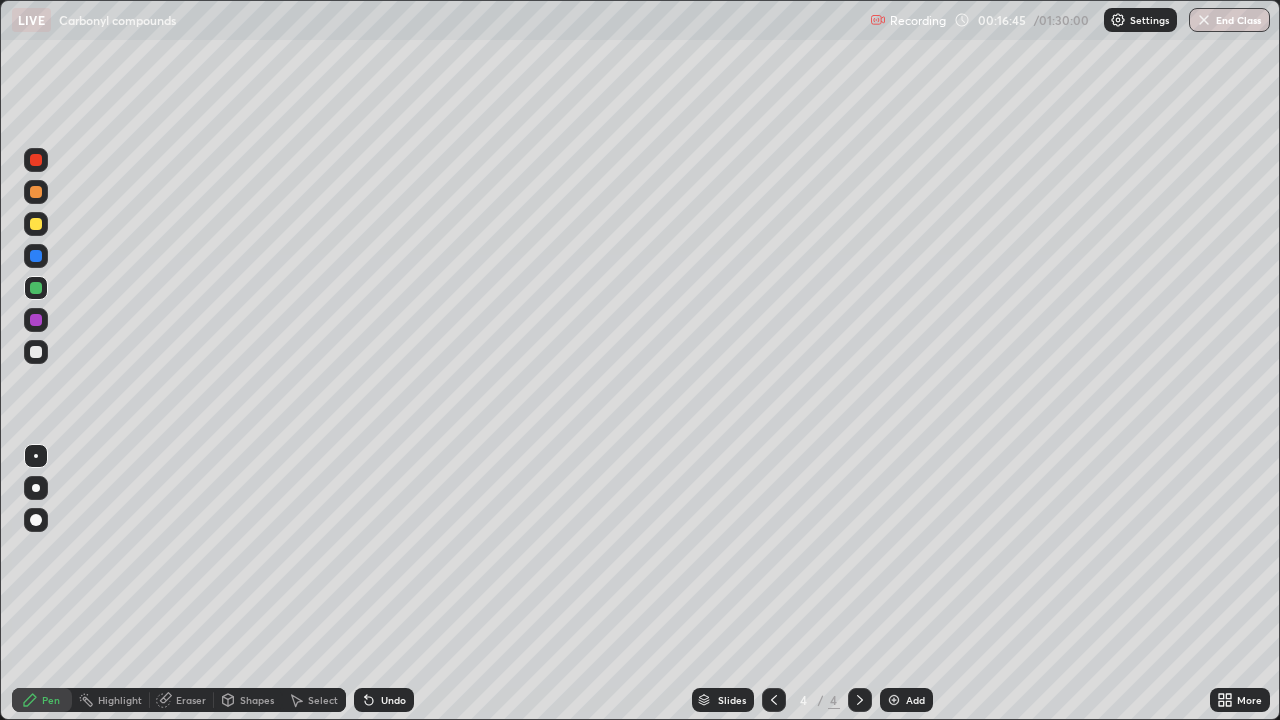 click on "Undo" at bounding box center (384, 700) 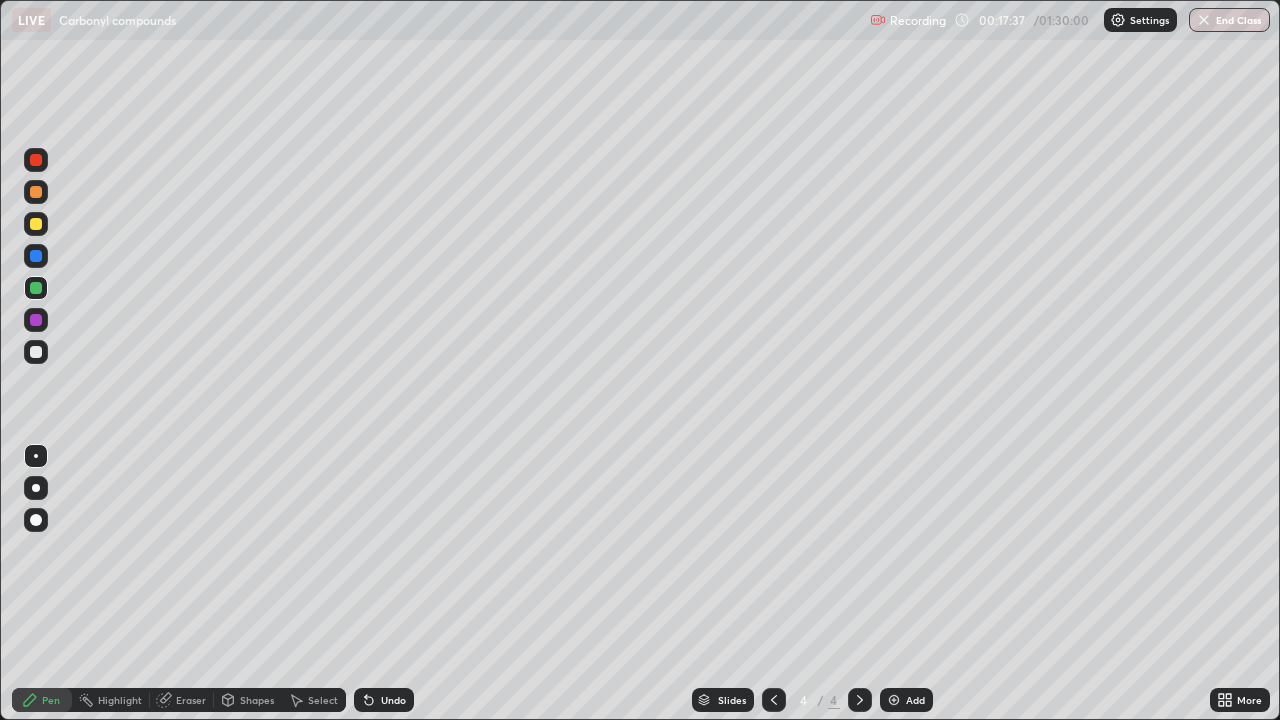 click on "Undo" at bounding box center (384, 700) 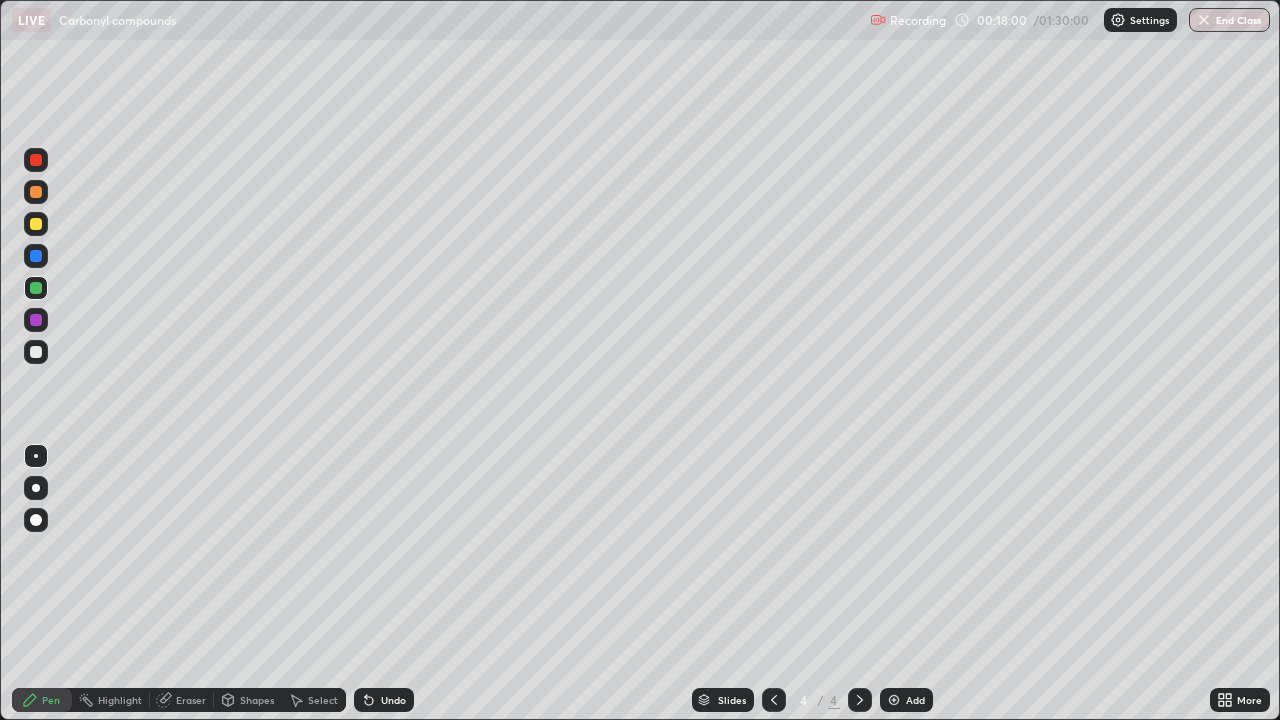 click on "Undo" at bounding box center (384, 700) 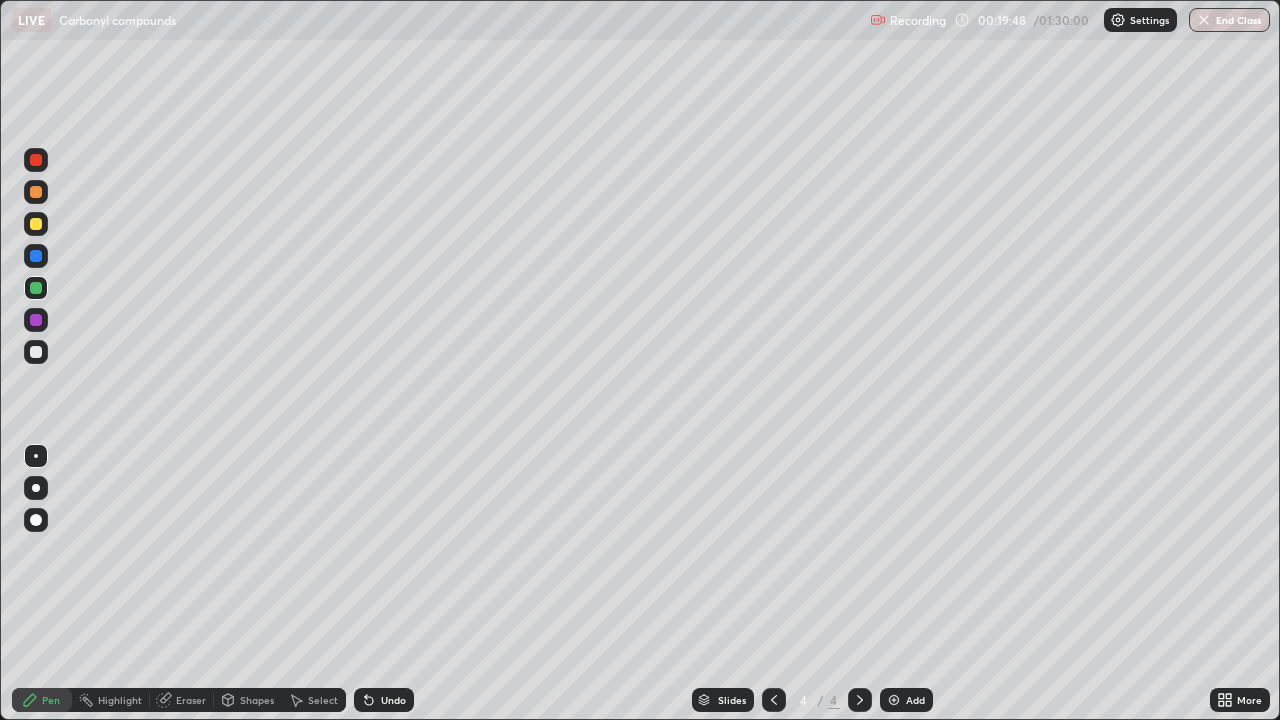 click on "Eraser" at bounding box center (191, 700) 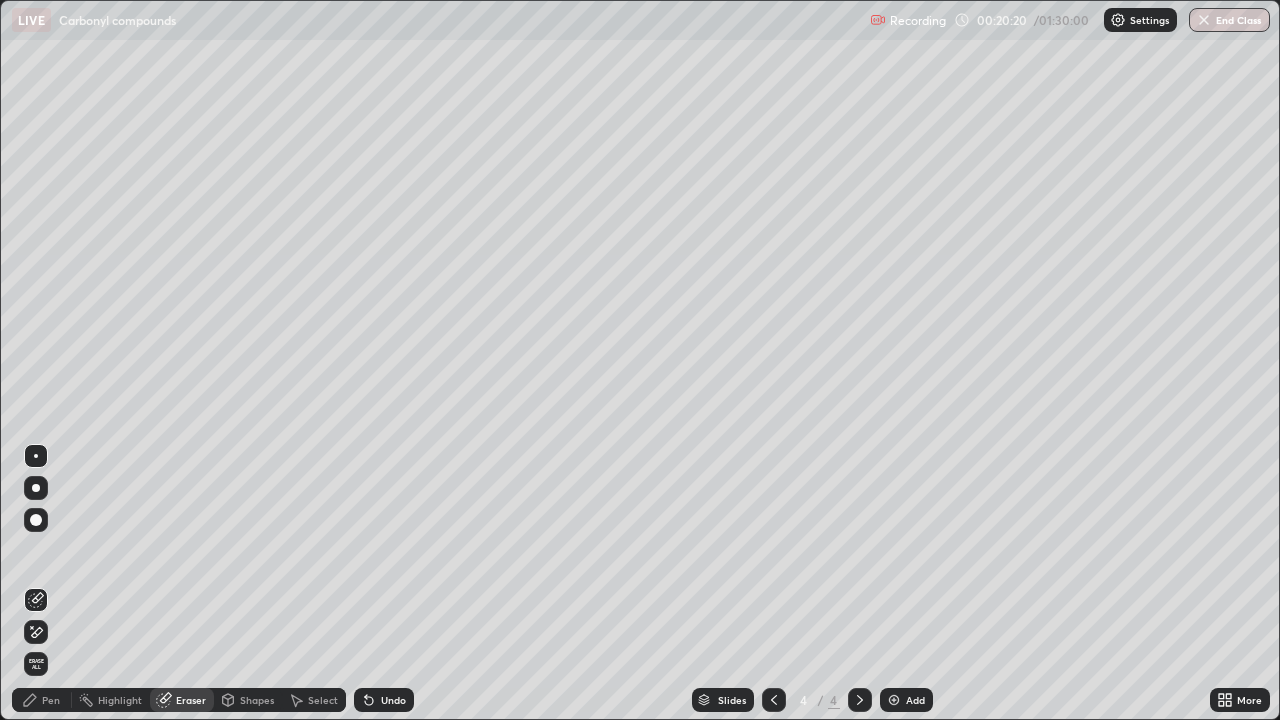 click on "Pen" at bounding box center [42, 700] 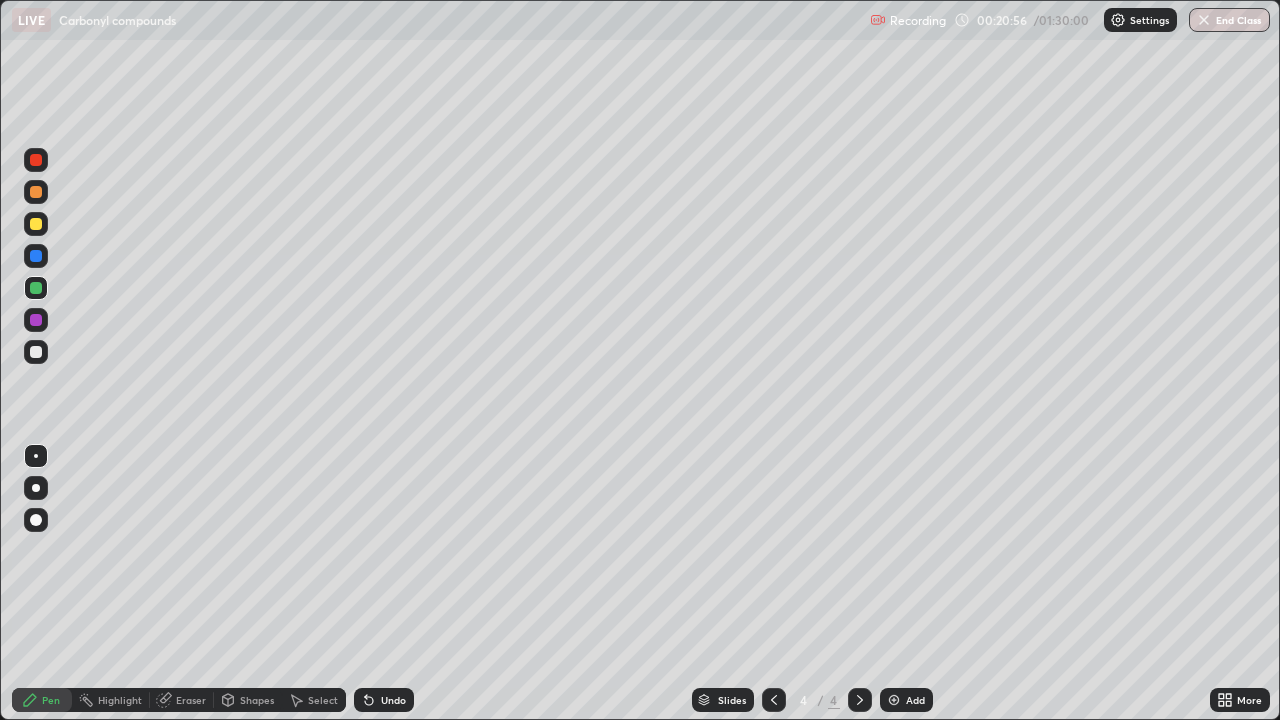 click on "Undo" at bounding box center [393, 700] 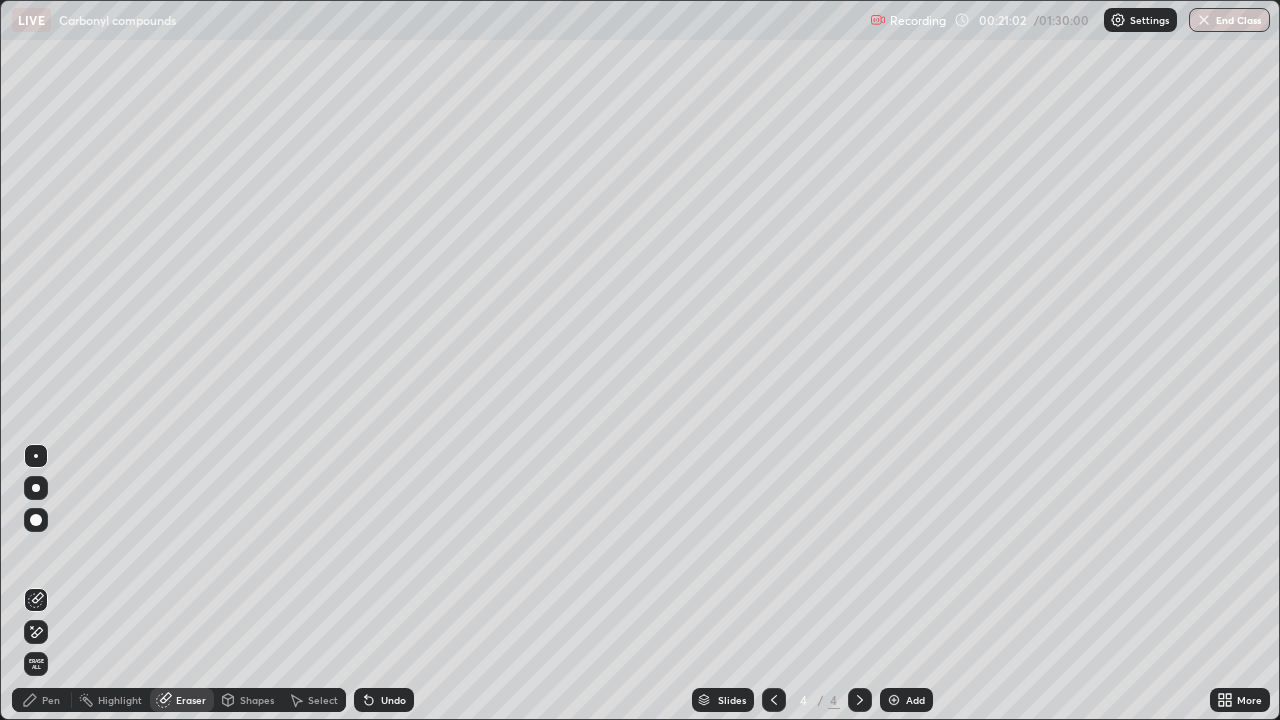 click on "Pen" at bounding box center (51, 700) 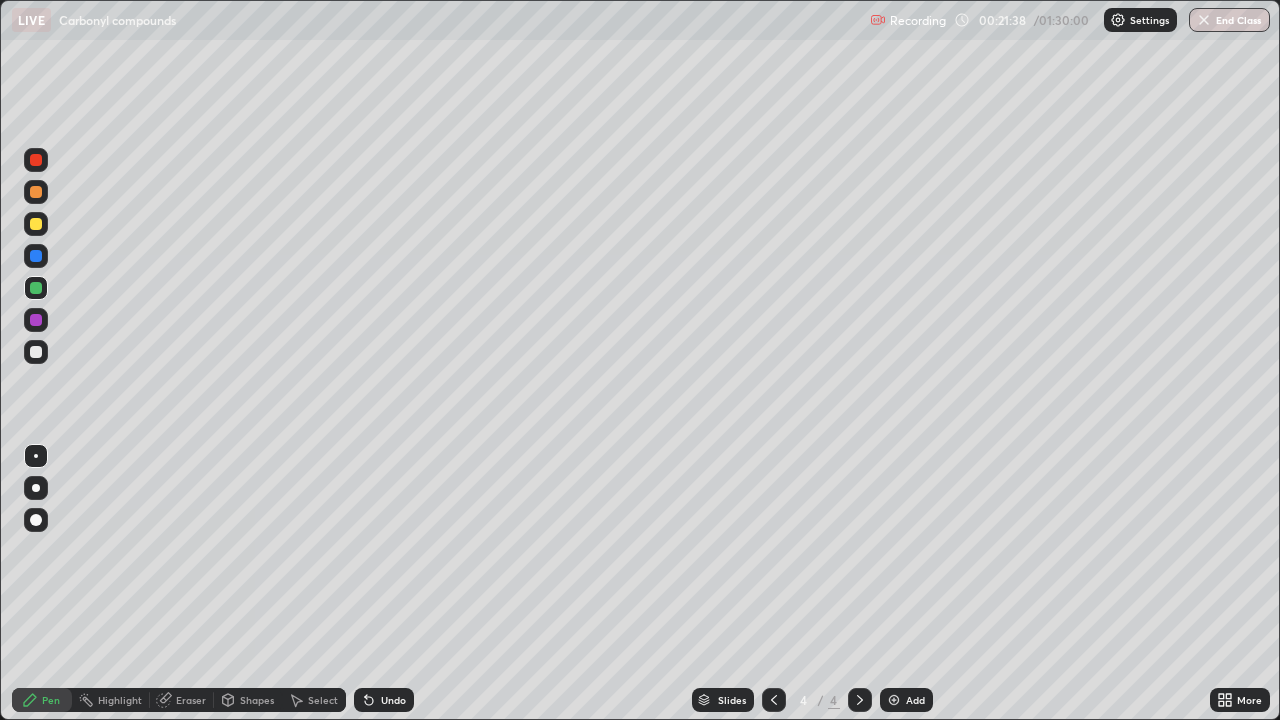 click on "Undo" at bounding box center (384, 700) 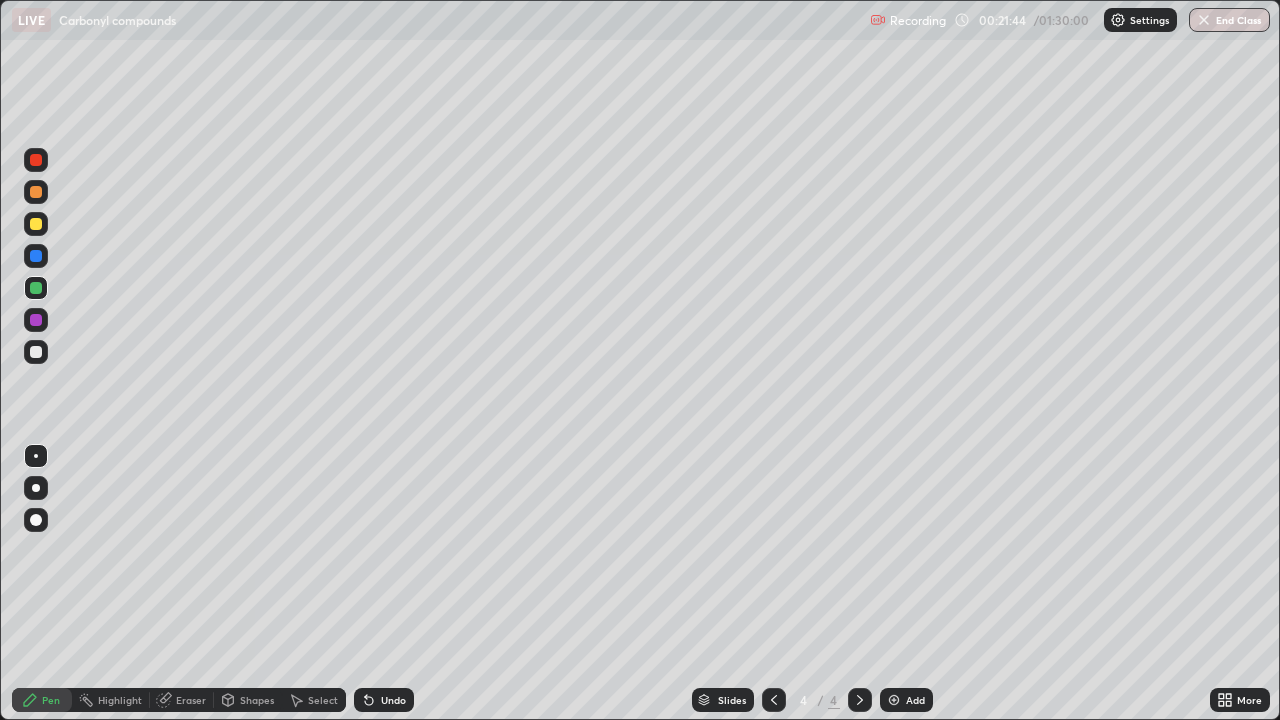 click on "Undo" at bounding box center (384, 700) 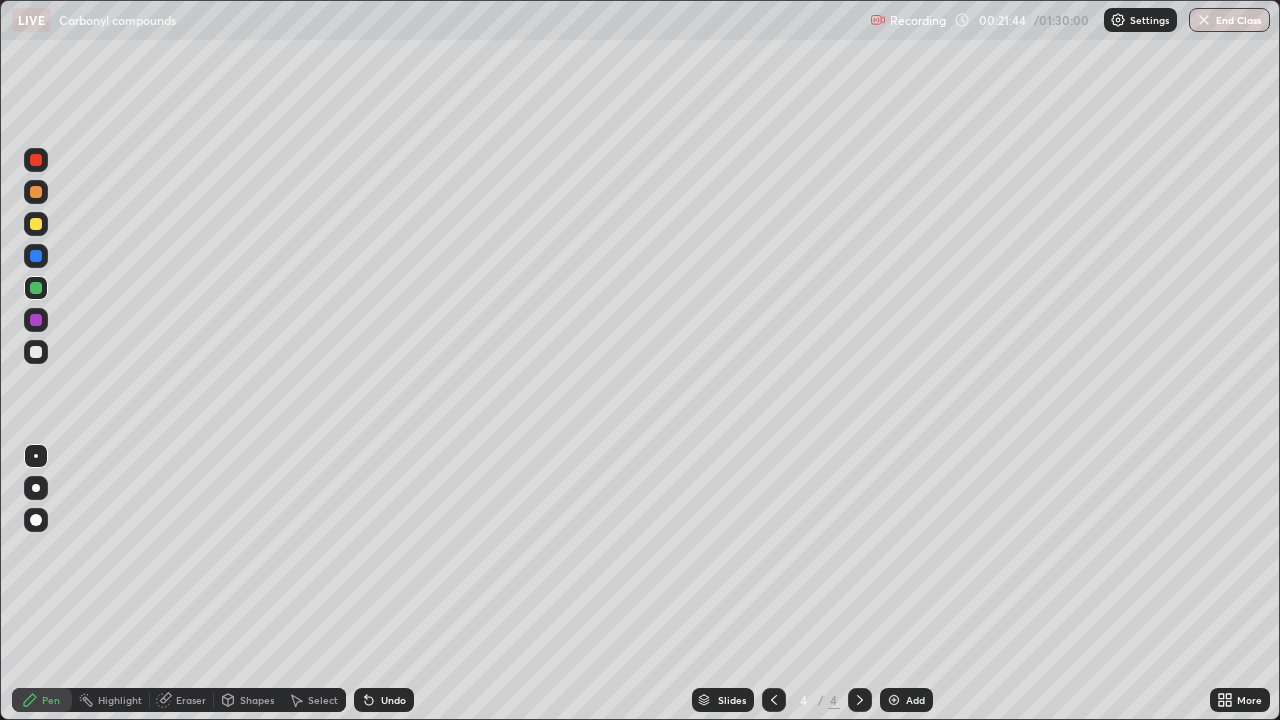 click on "Undo" at bounding box center [393, 700] 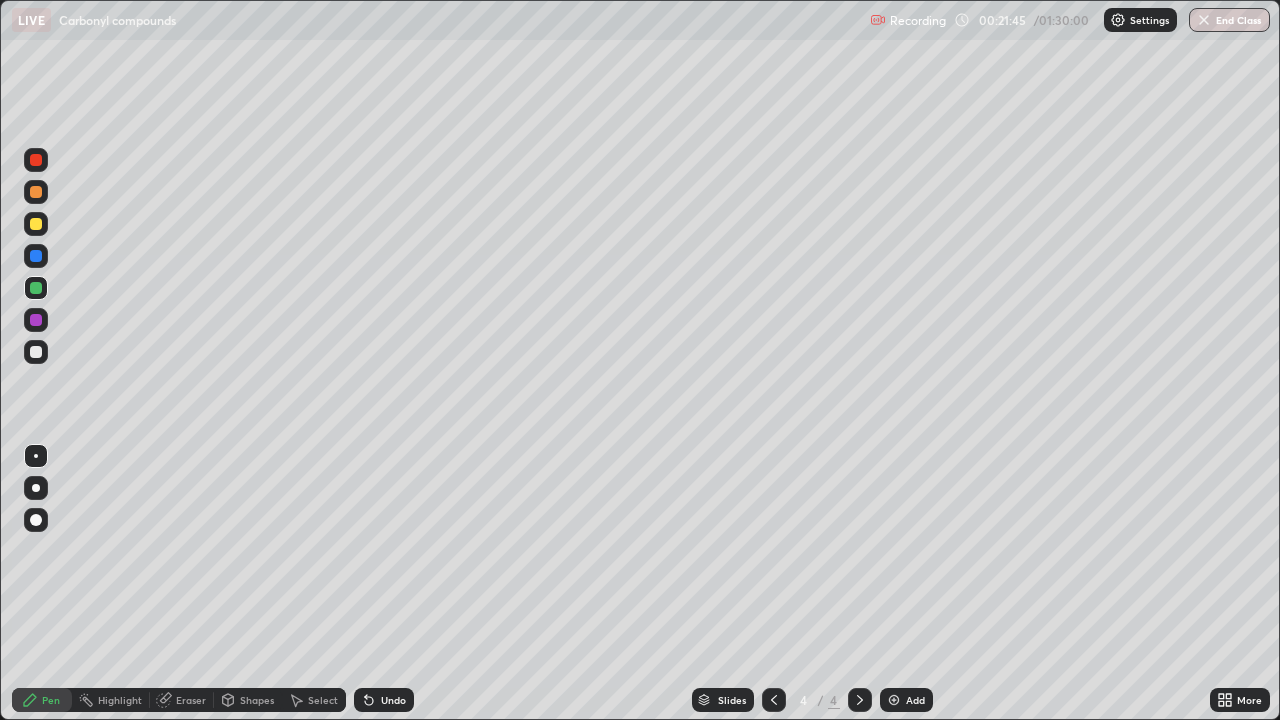 click on "Undo" at bounding box center (384, 700) 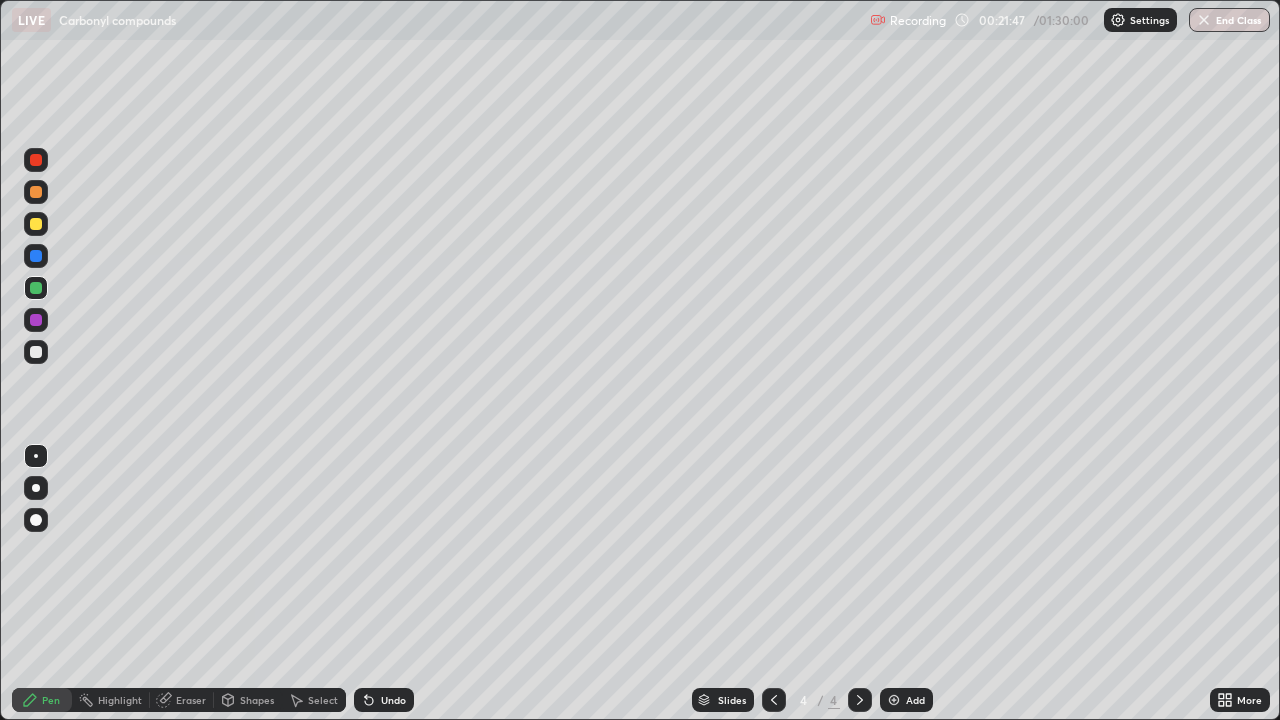 click 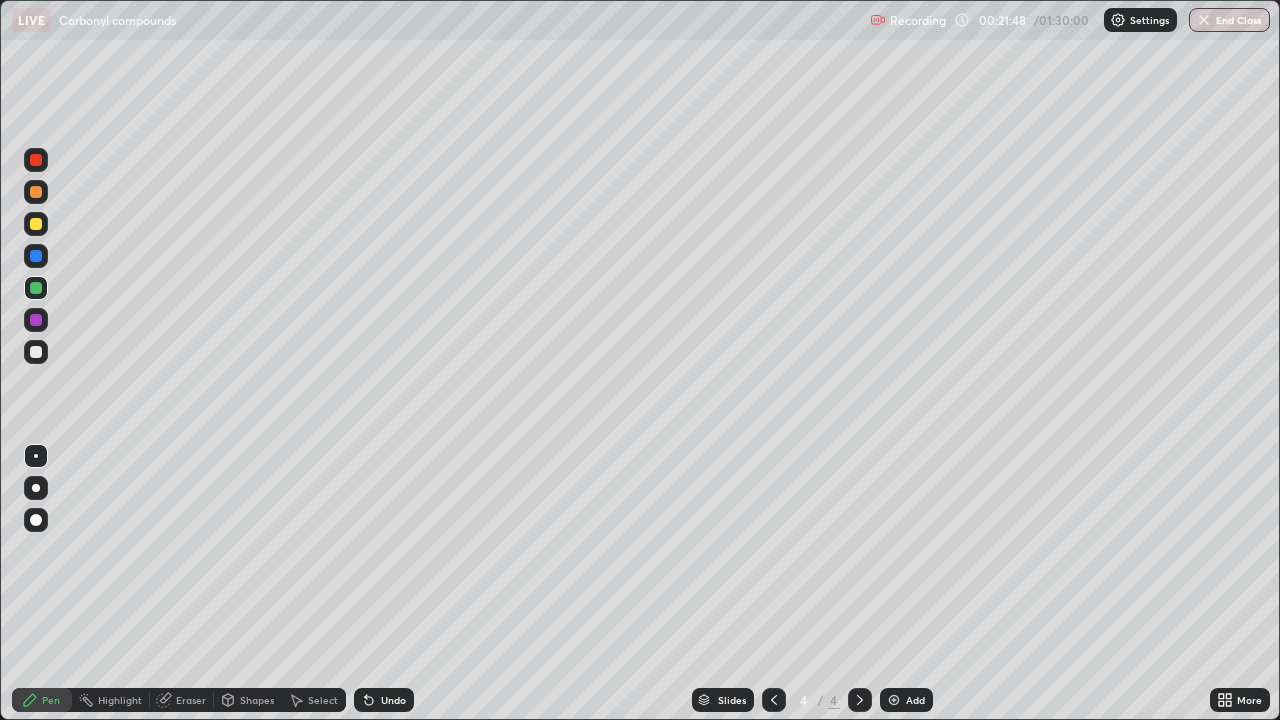 click on "Undo" at bounding box center (393, 700) 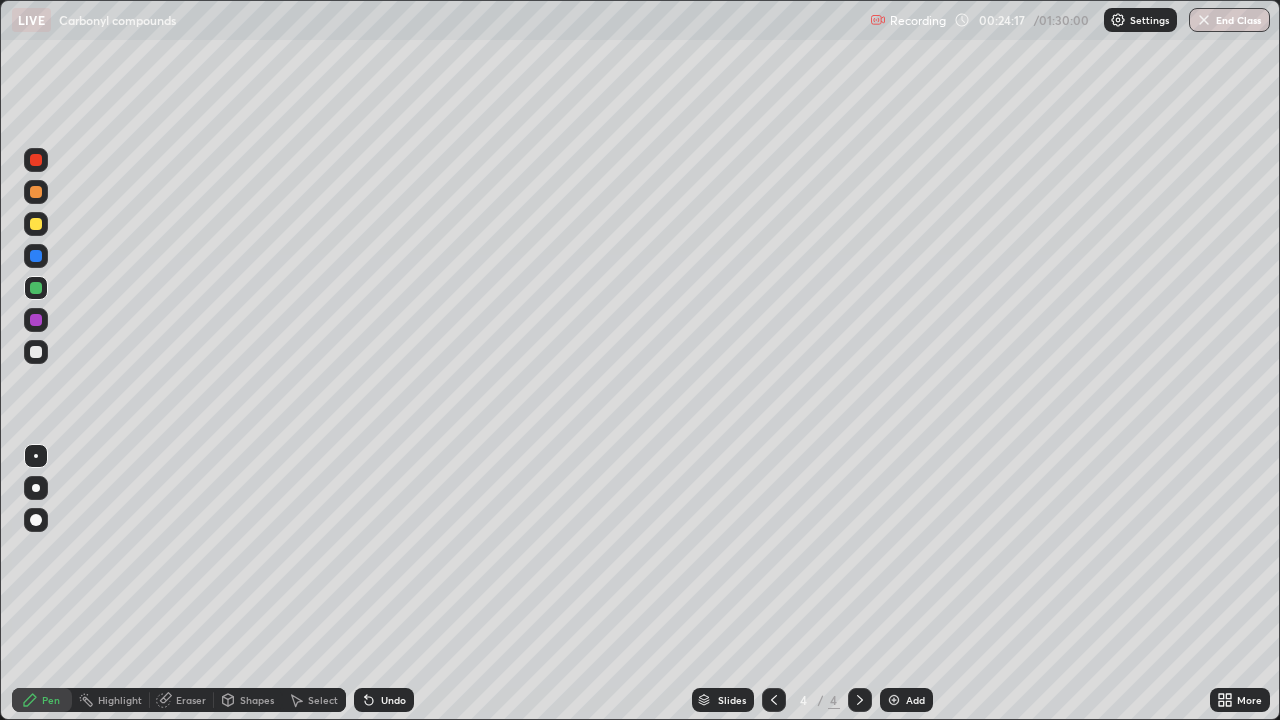 click on "Add" at bounding box center [906, 700] 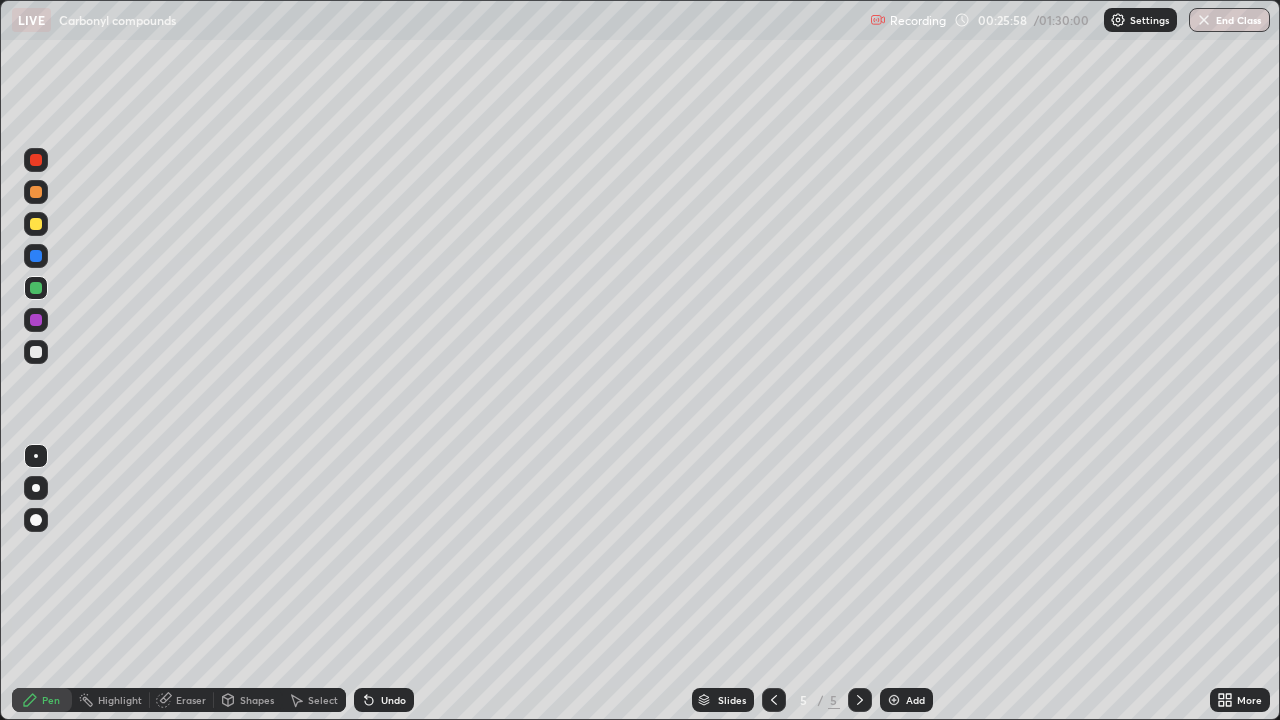 click on "Undo" at bounding box center (393, 700) 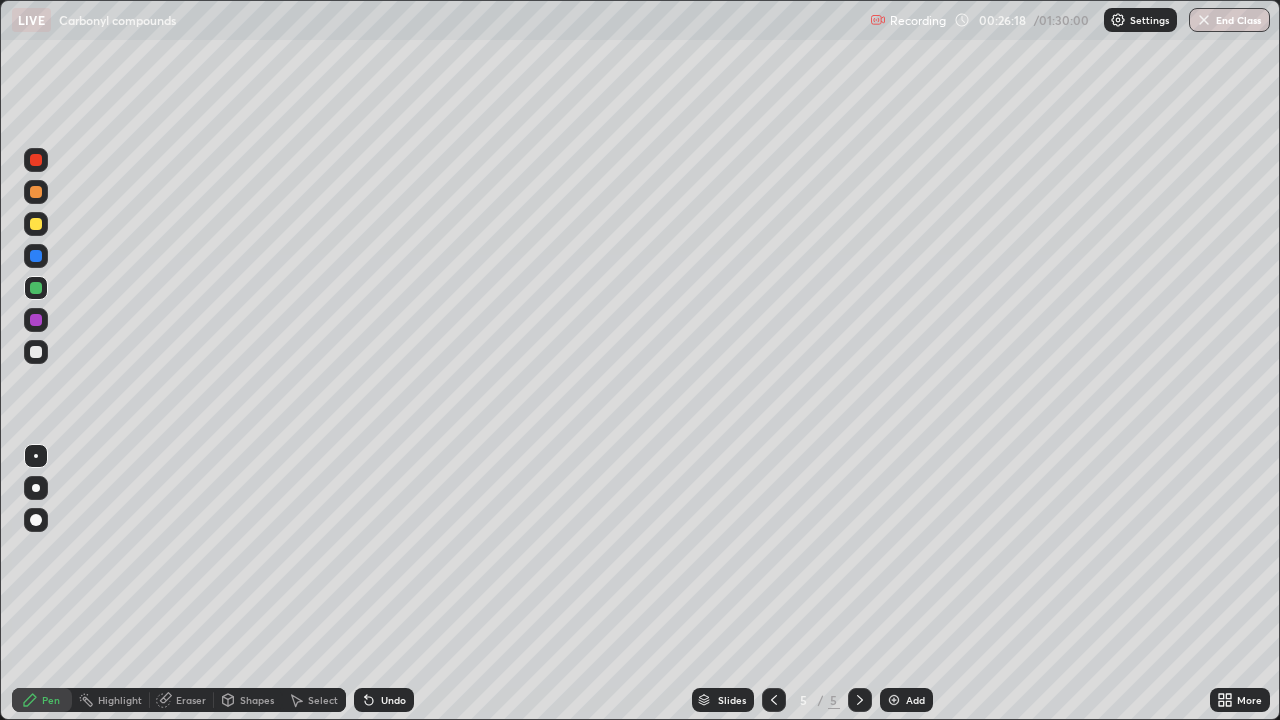 click at bounding box center [36, 352] 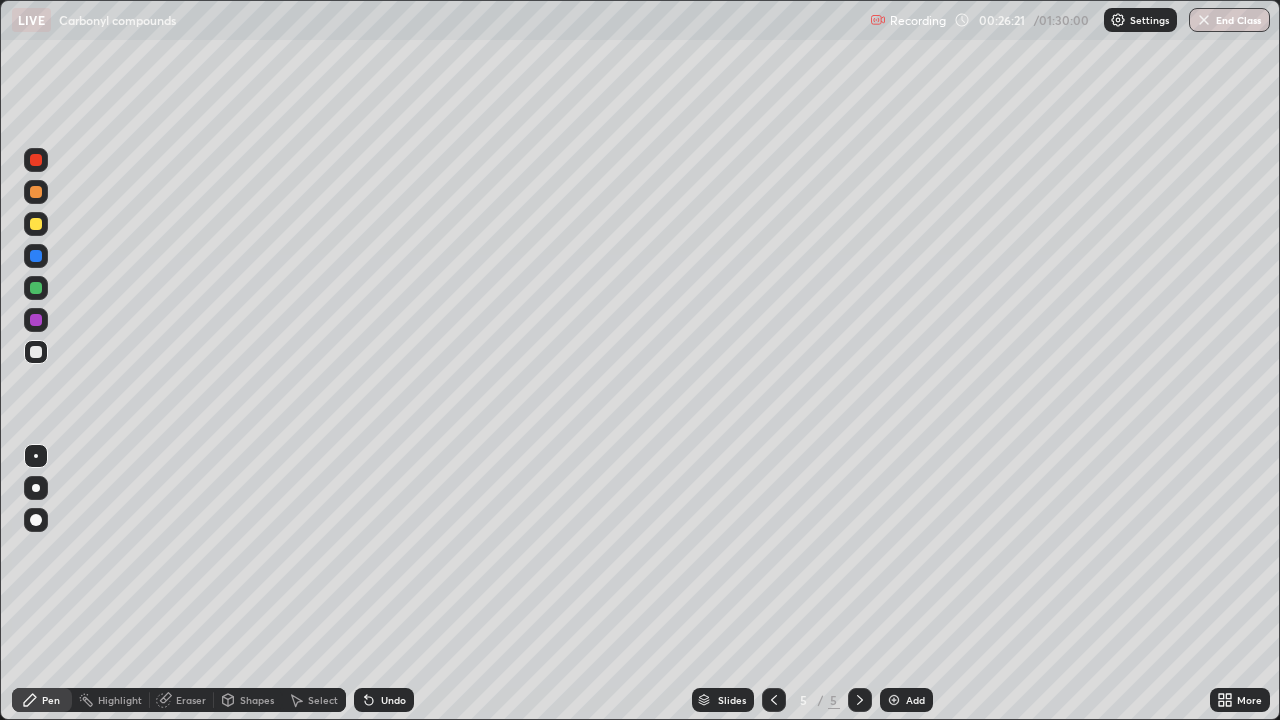 click on "More" at bounding box center (1249, 700) 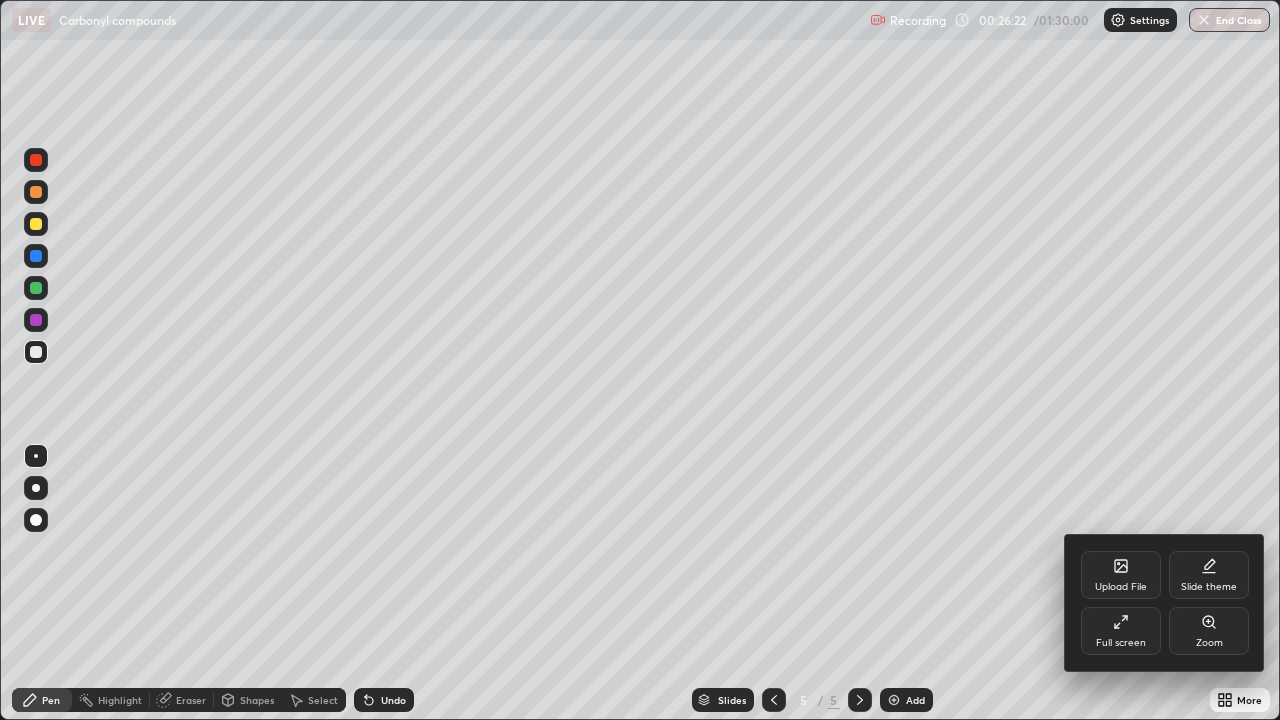 click 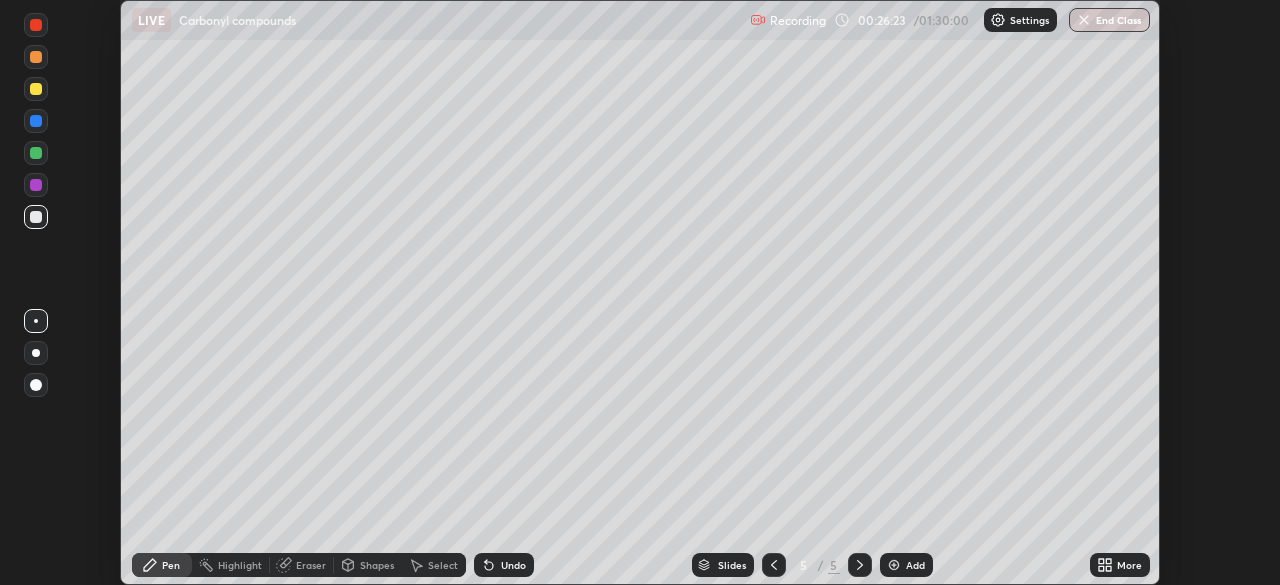 scroll, scrollTop: 585, scrollLeft: 1280, axis: both 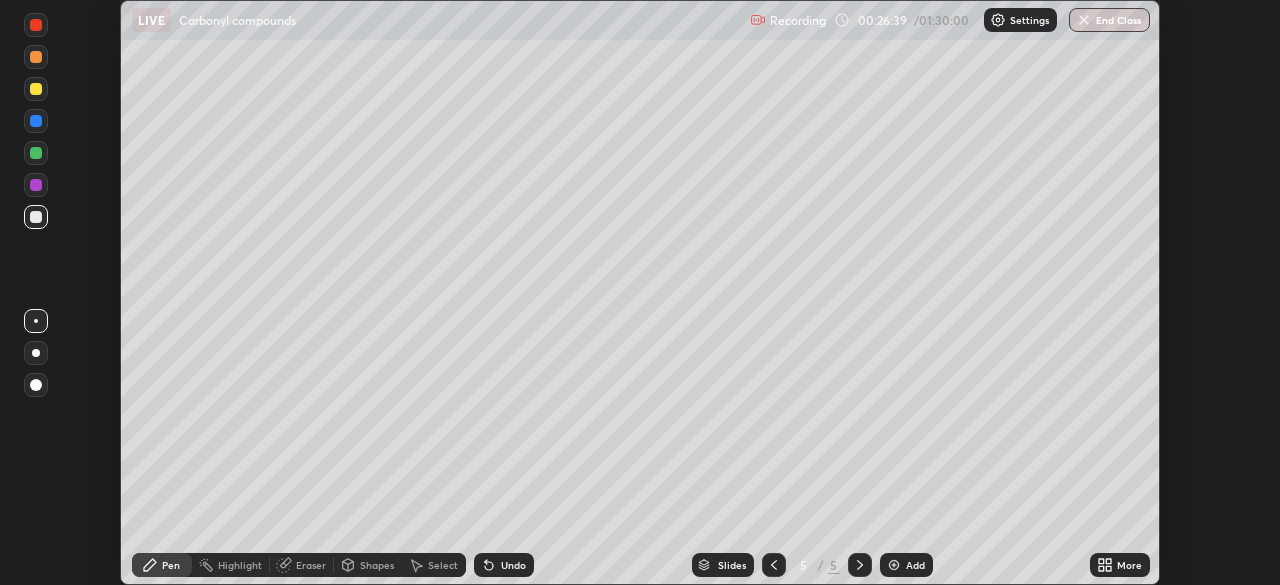 click on "More" at bounding box center [1129, 565] 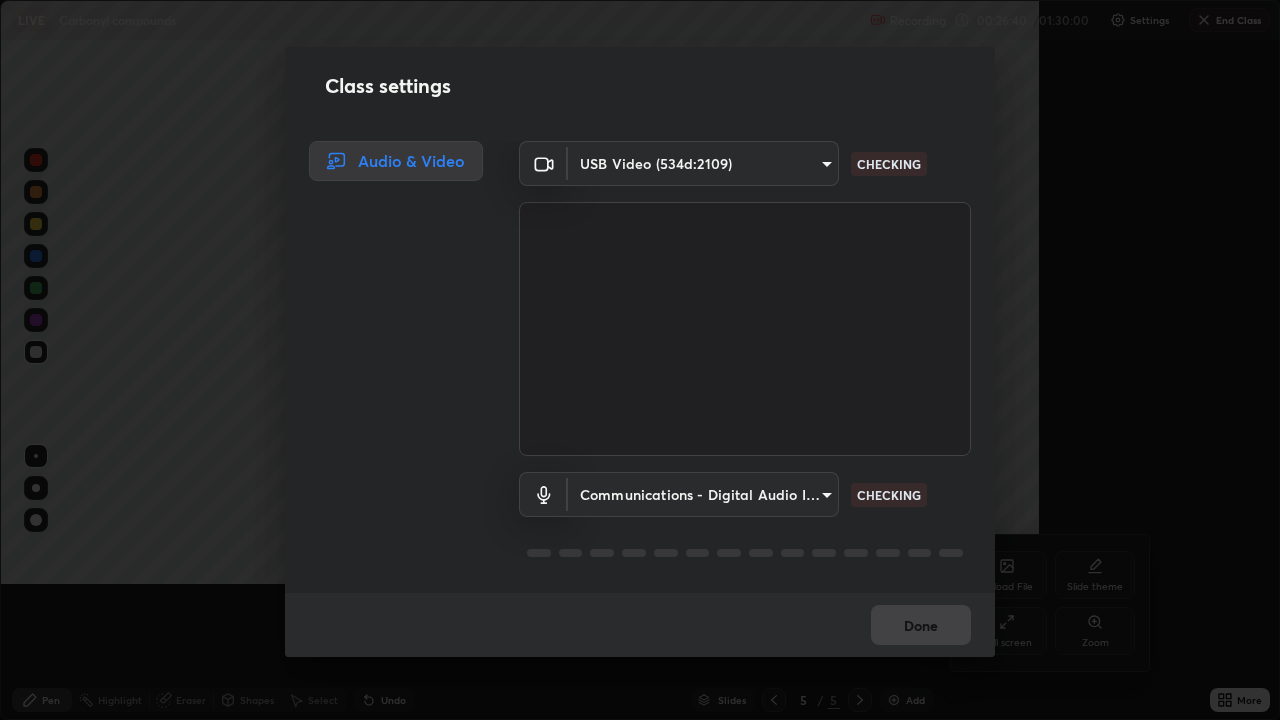 scroll, scrollTop: 99280, scrollLeft: 98720, axis: both 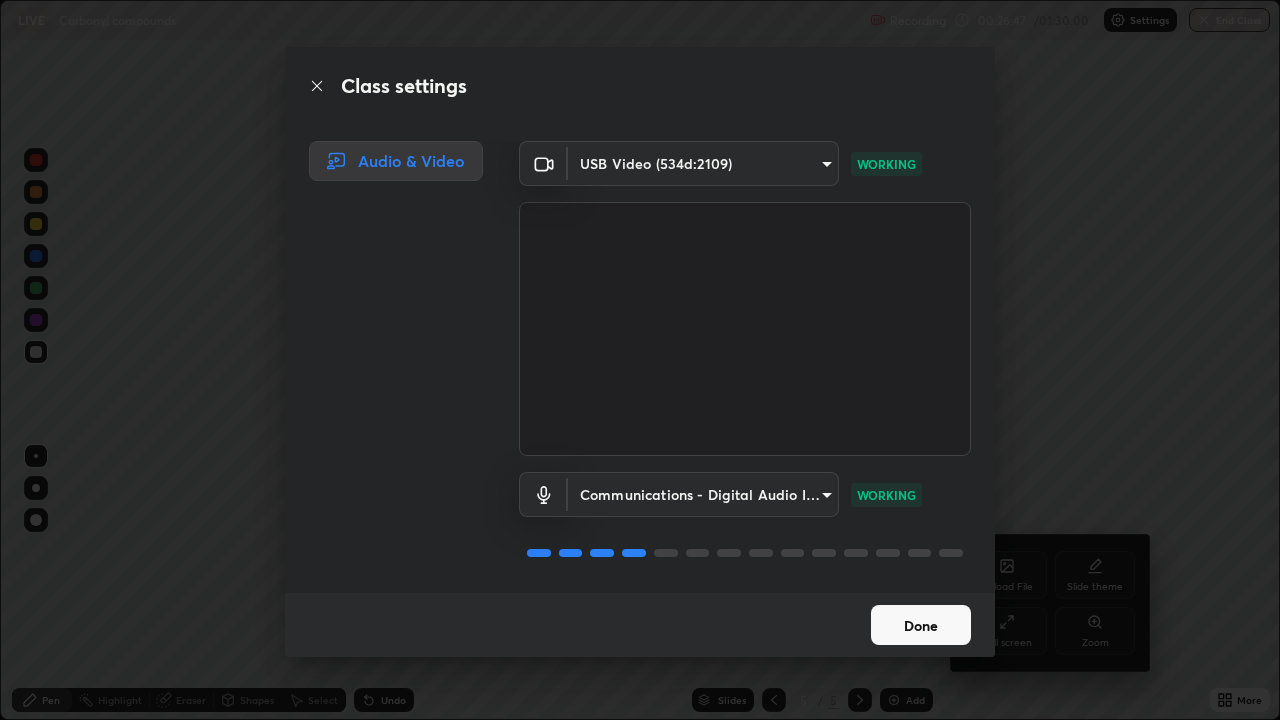 click on "Done" at bounding box center [921, 625] 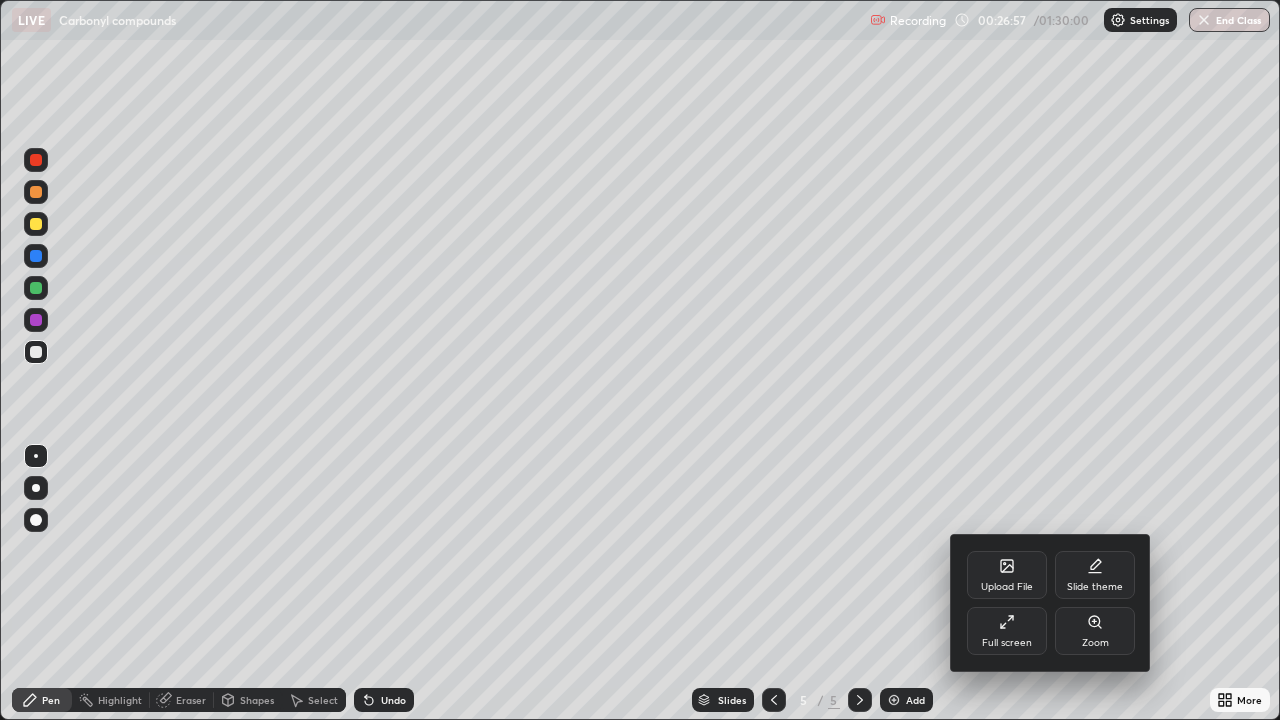 click at bounding box center (640, 360) 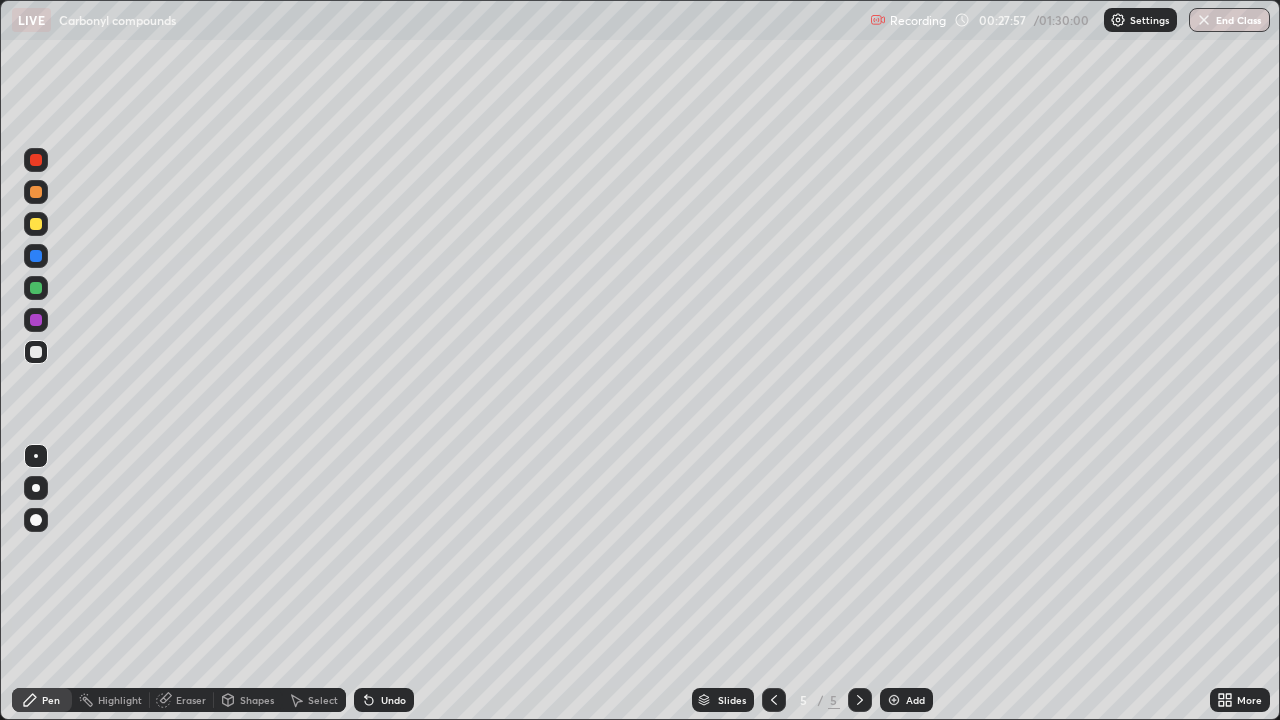 click on "Undo" at bounding box center [393, 700] 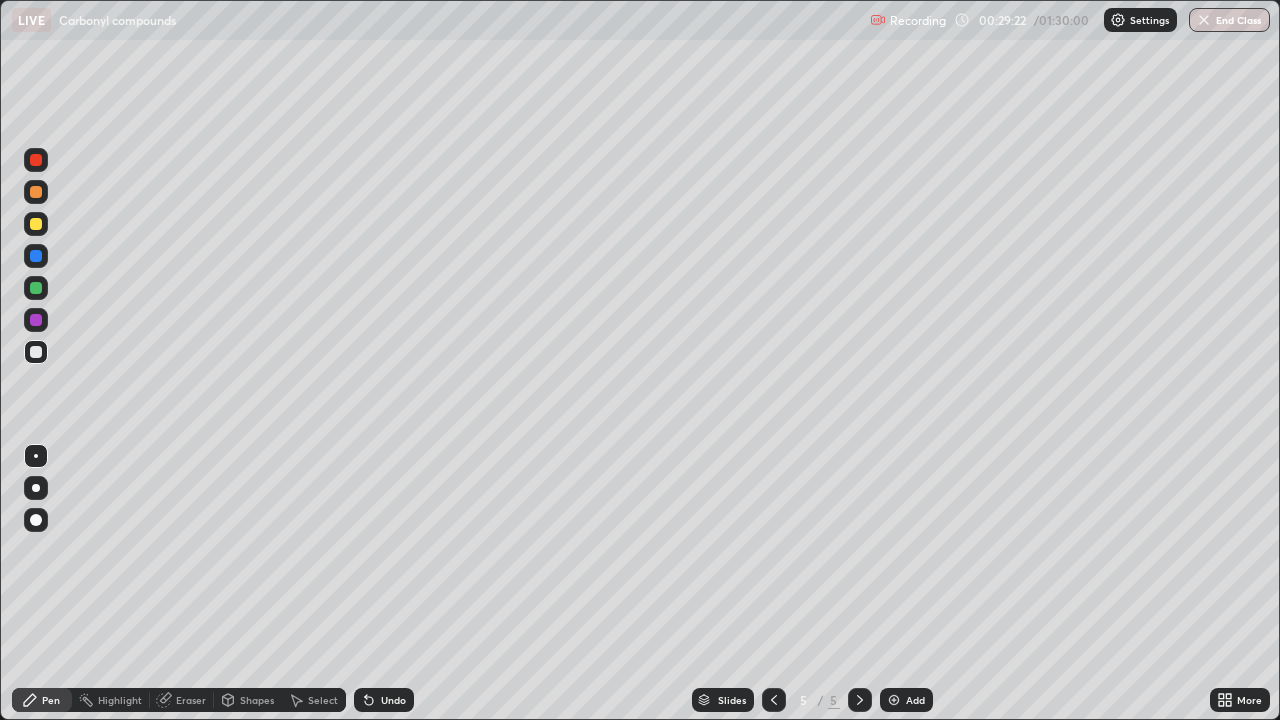 click at bounding box center [36, 192] 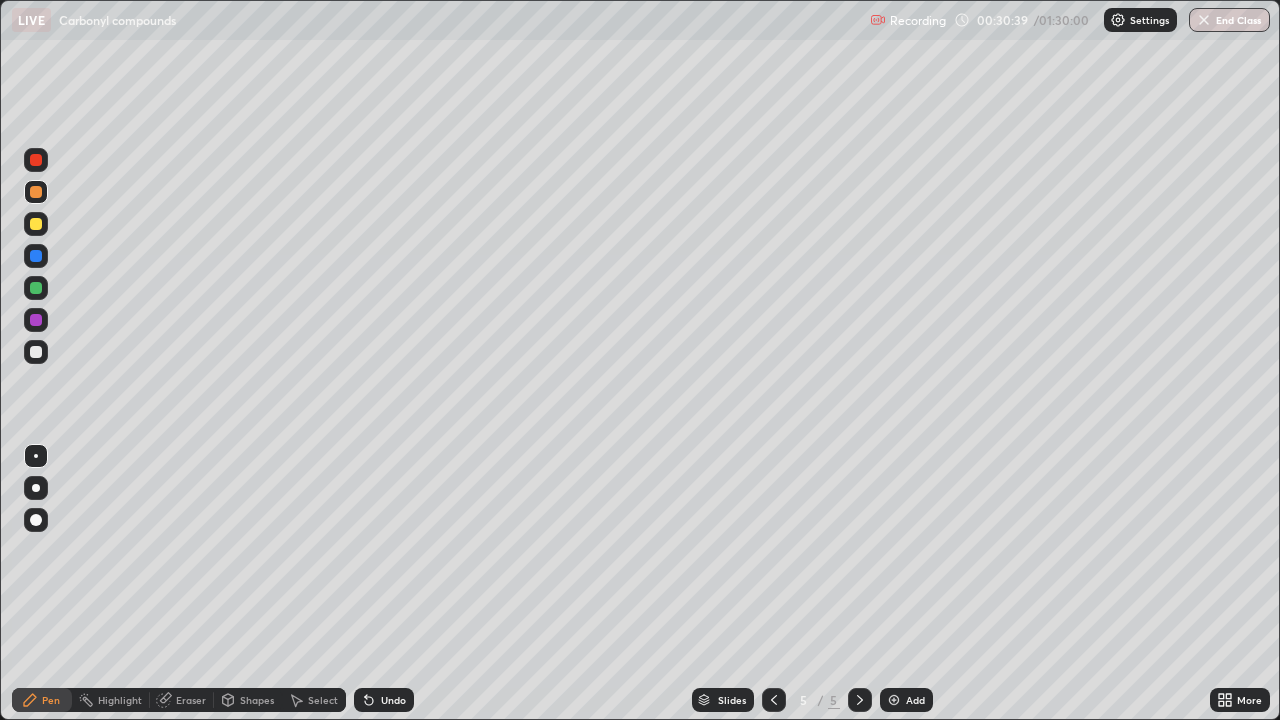 click at bounding box center [36, 352] 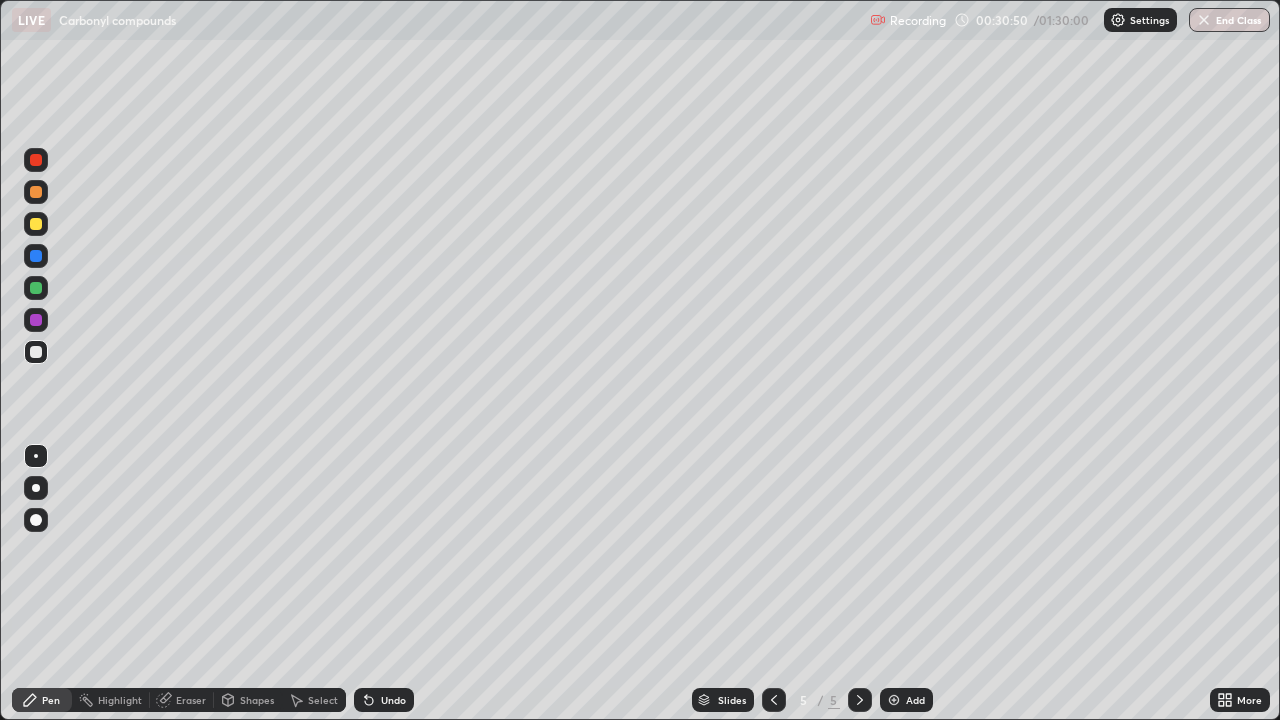 click on "Undo" at bounding box center (384, 700) 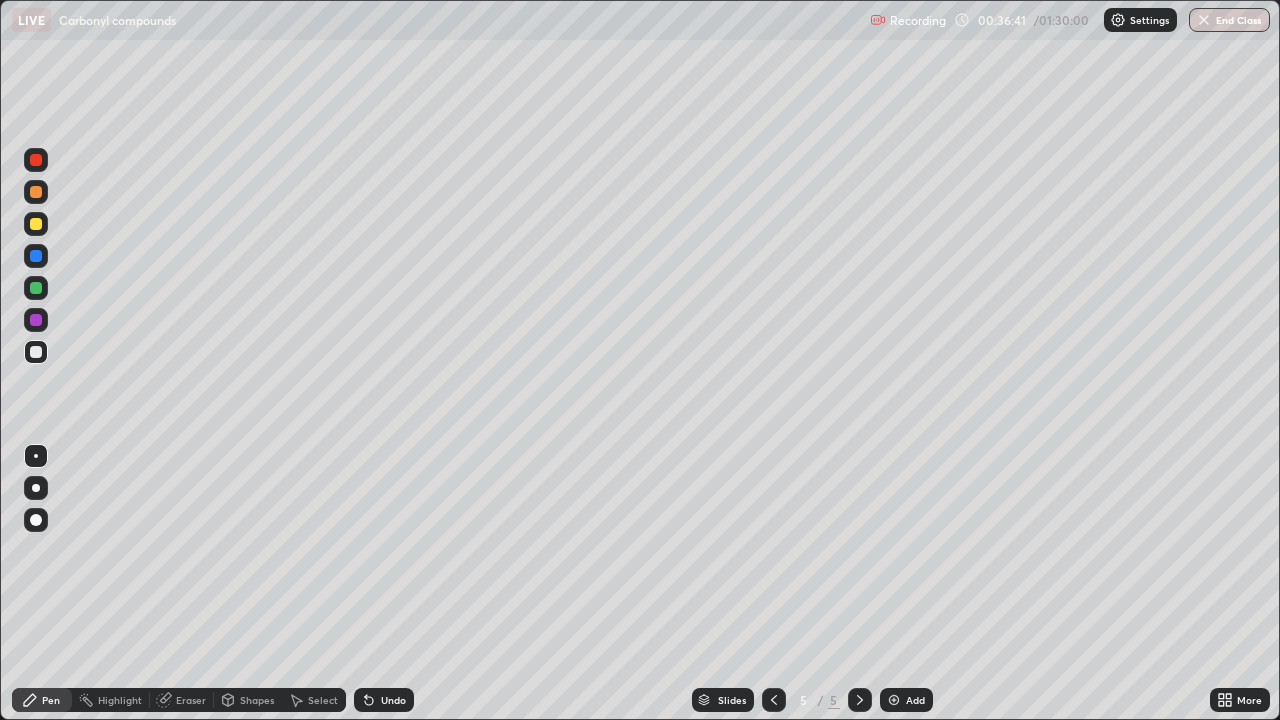 click on "Add" at bounding box center (915, 700) 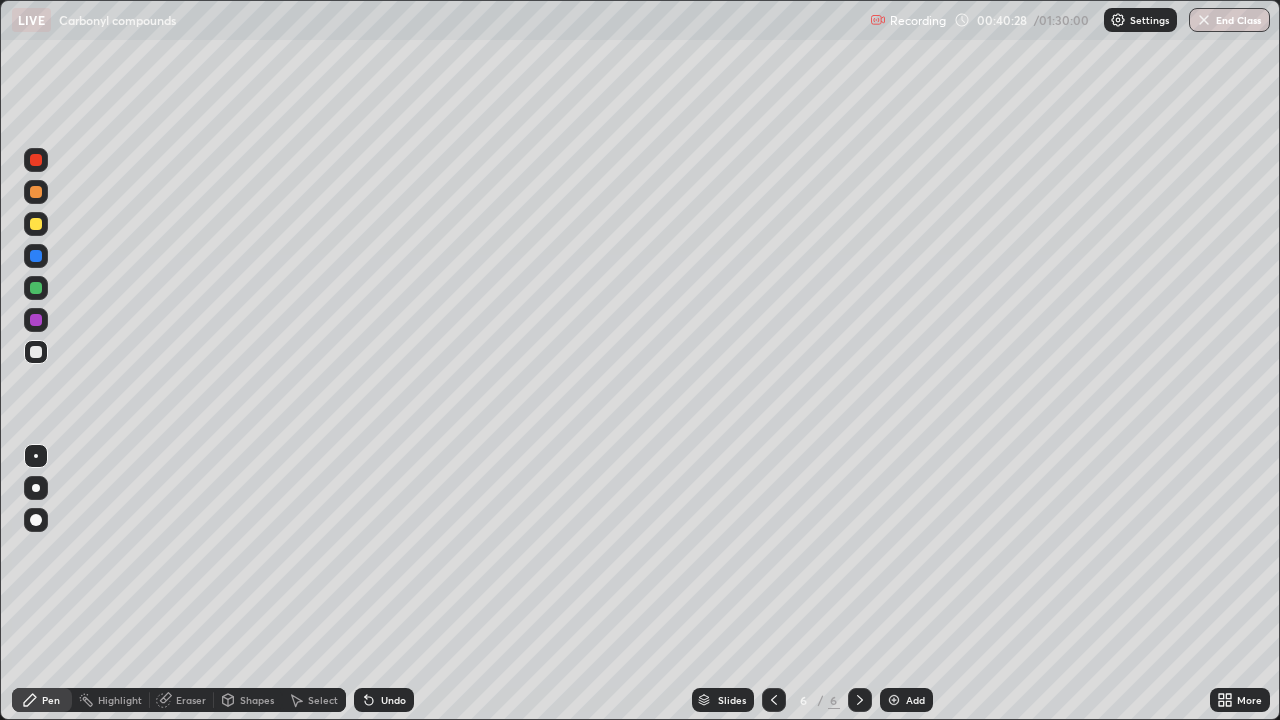 click at bounding box center (36, 224) 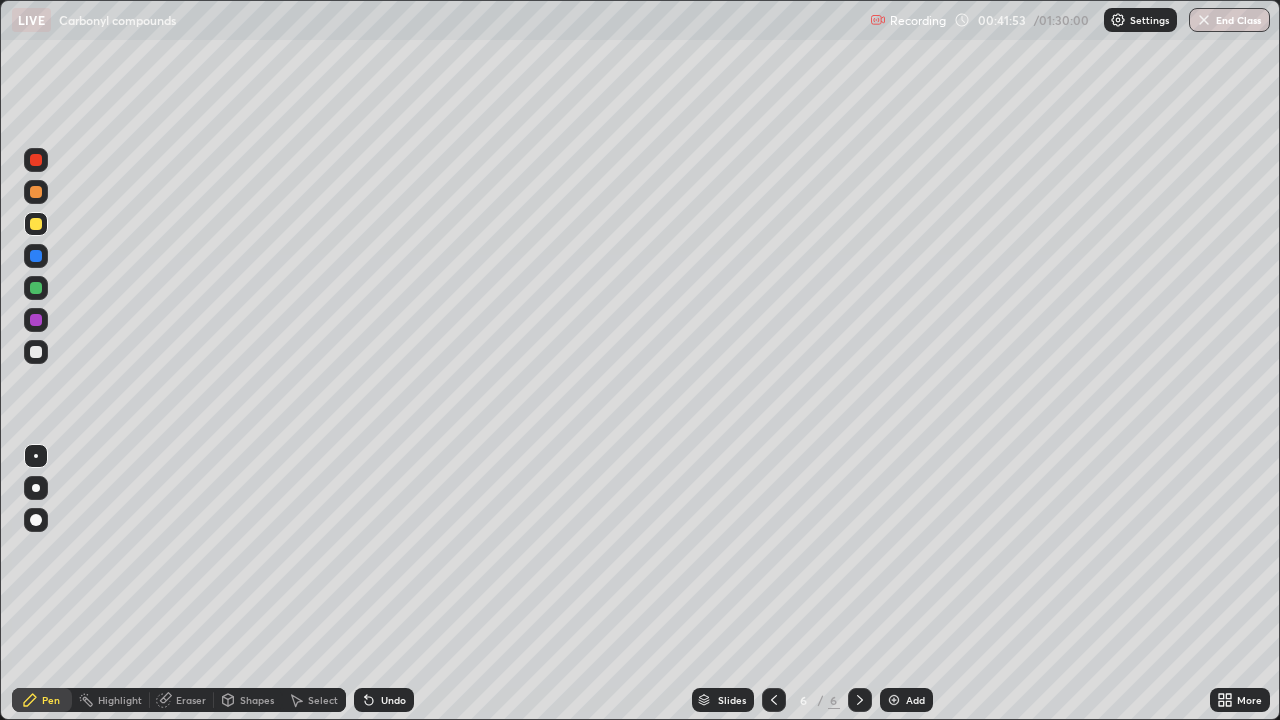 click at bounding box center [36, 352] 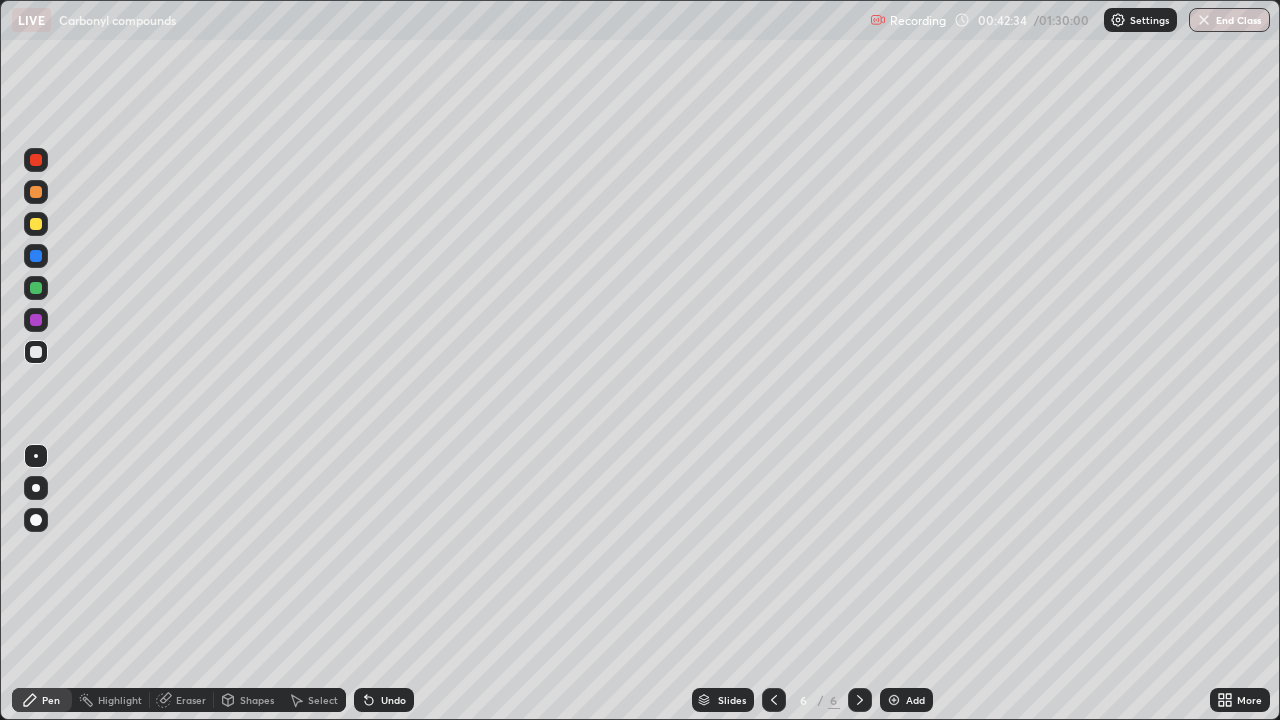 click on "Undo" at bounding box center [393, 700] 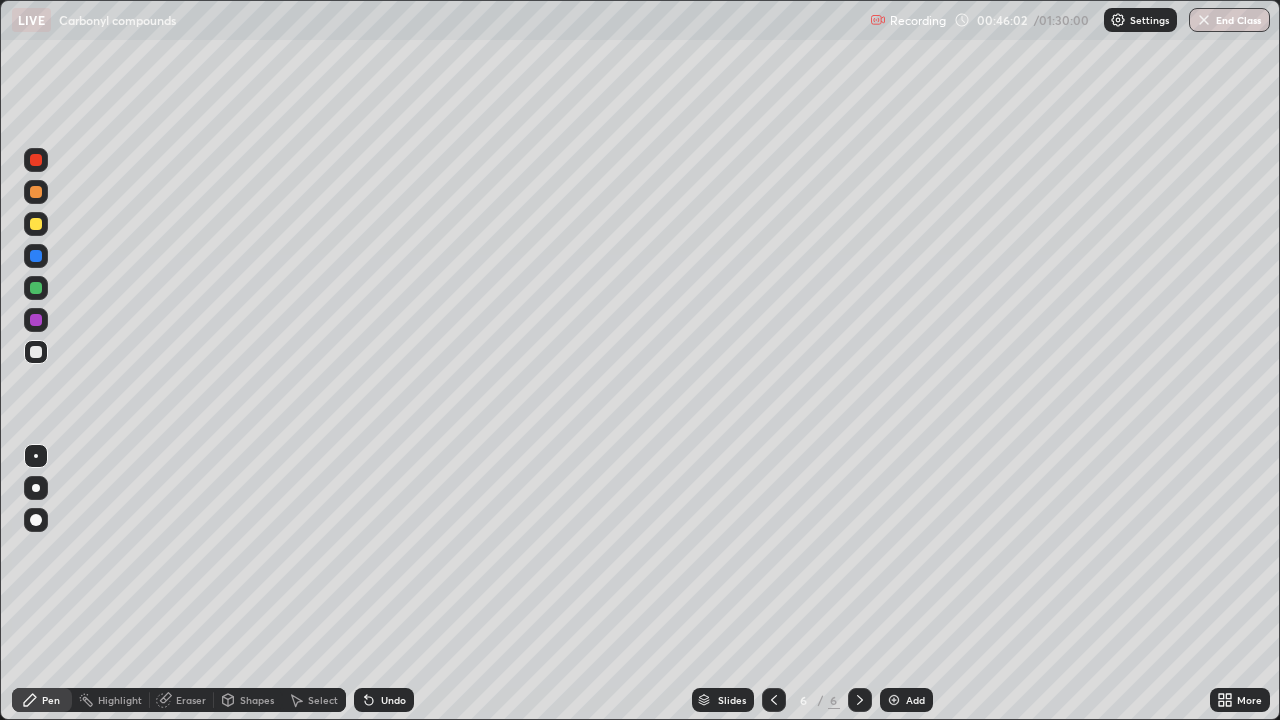click on "Add" at bounding box center [906, 700] 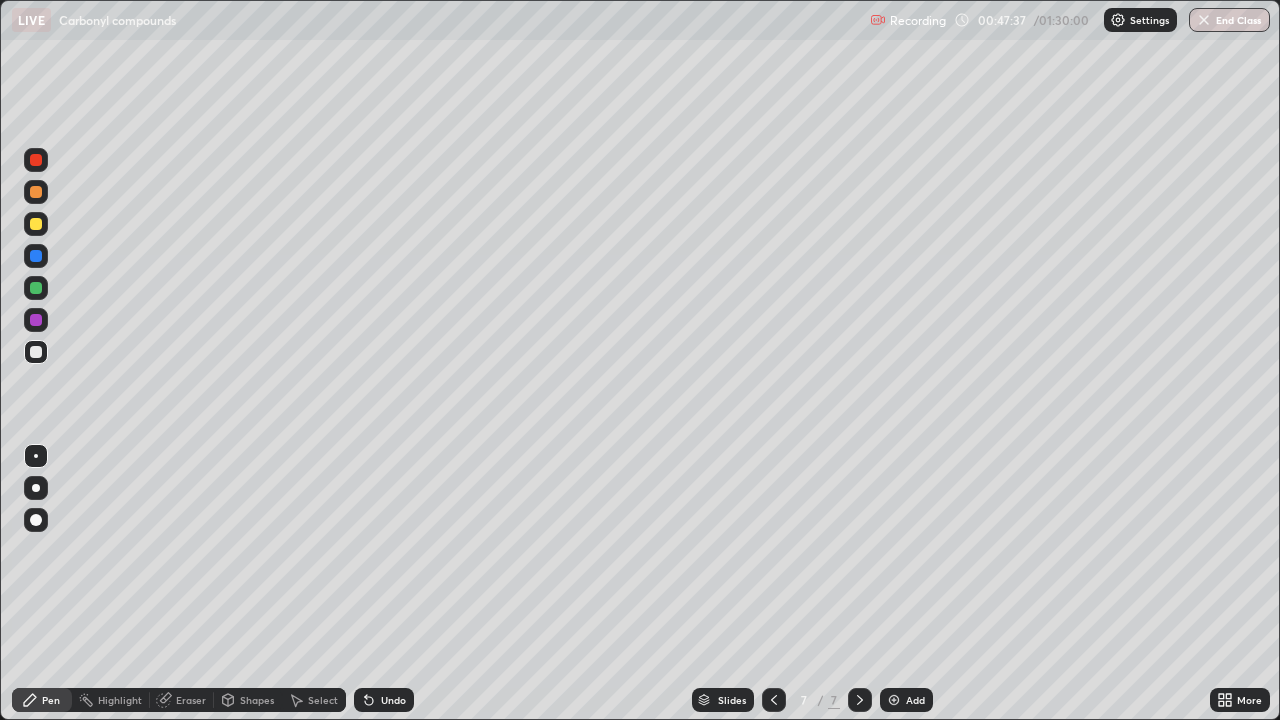 click on "Undo" at bounding box center (393, 700) 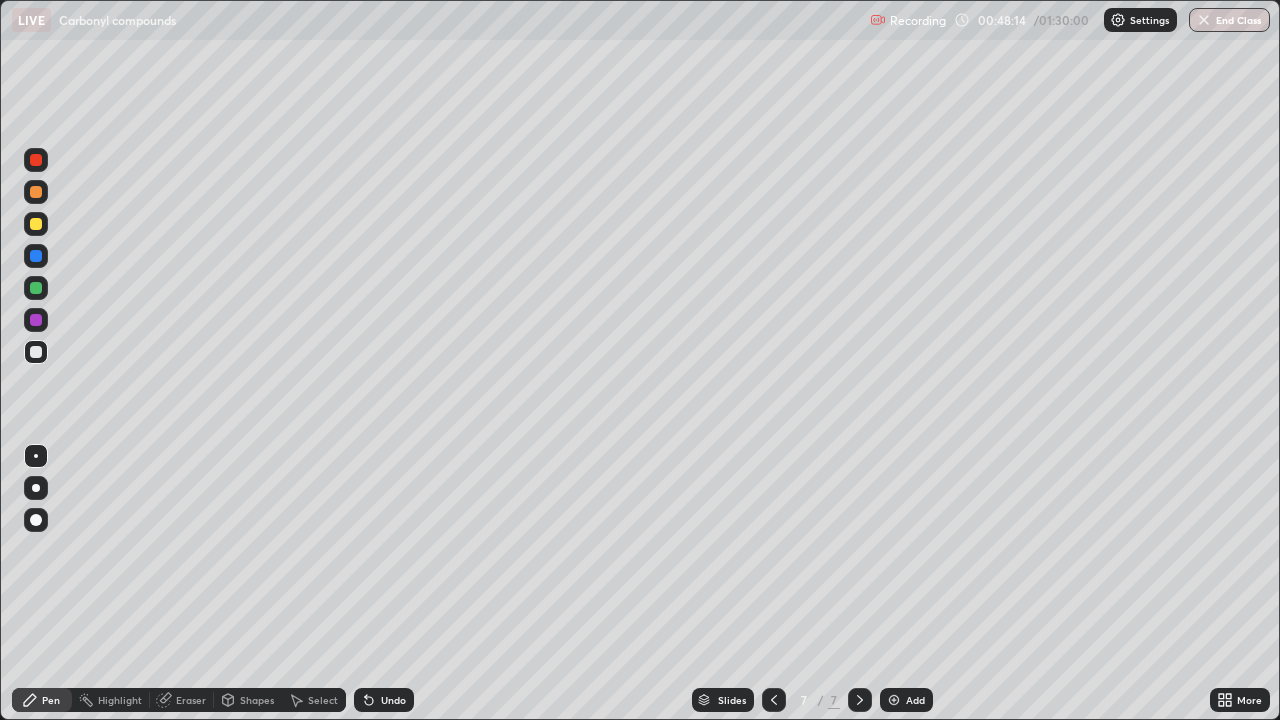 click on "Undo" at bounding box center (393, 700) 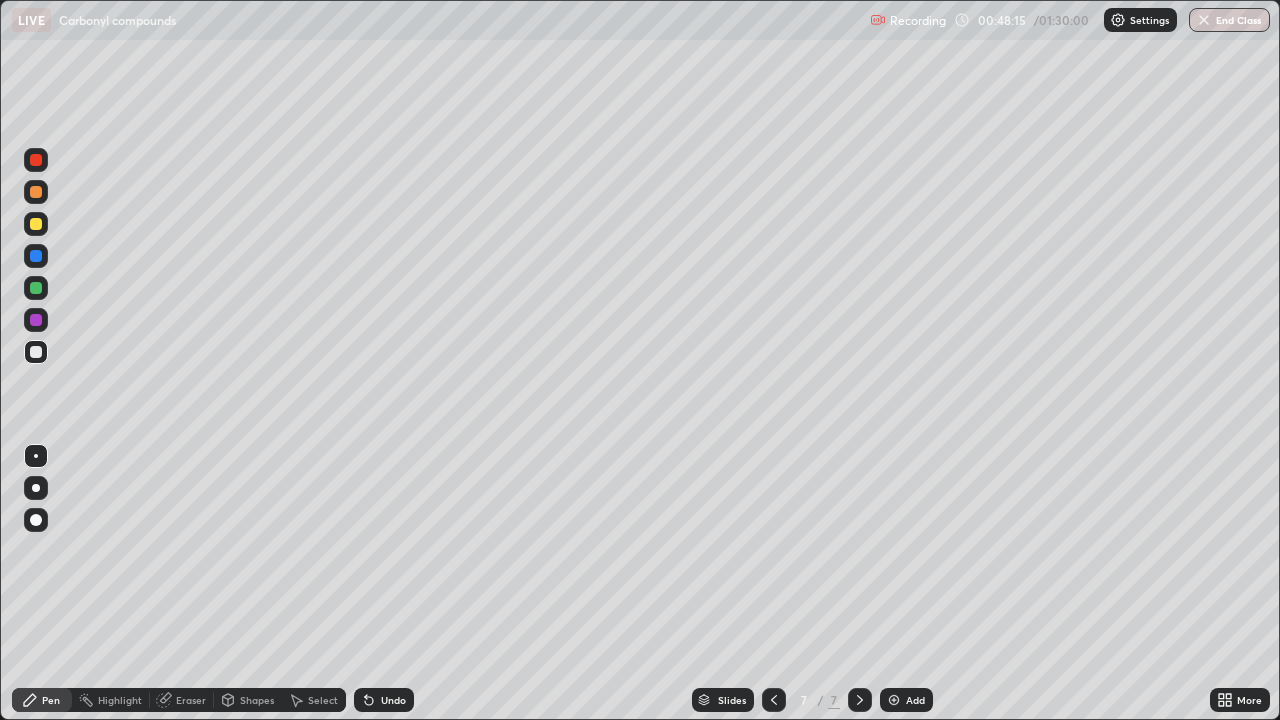 click on "Undo" at bounding box center [384, 700] 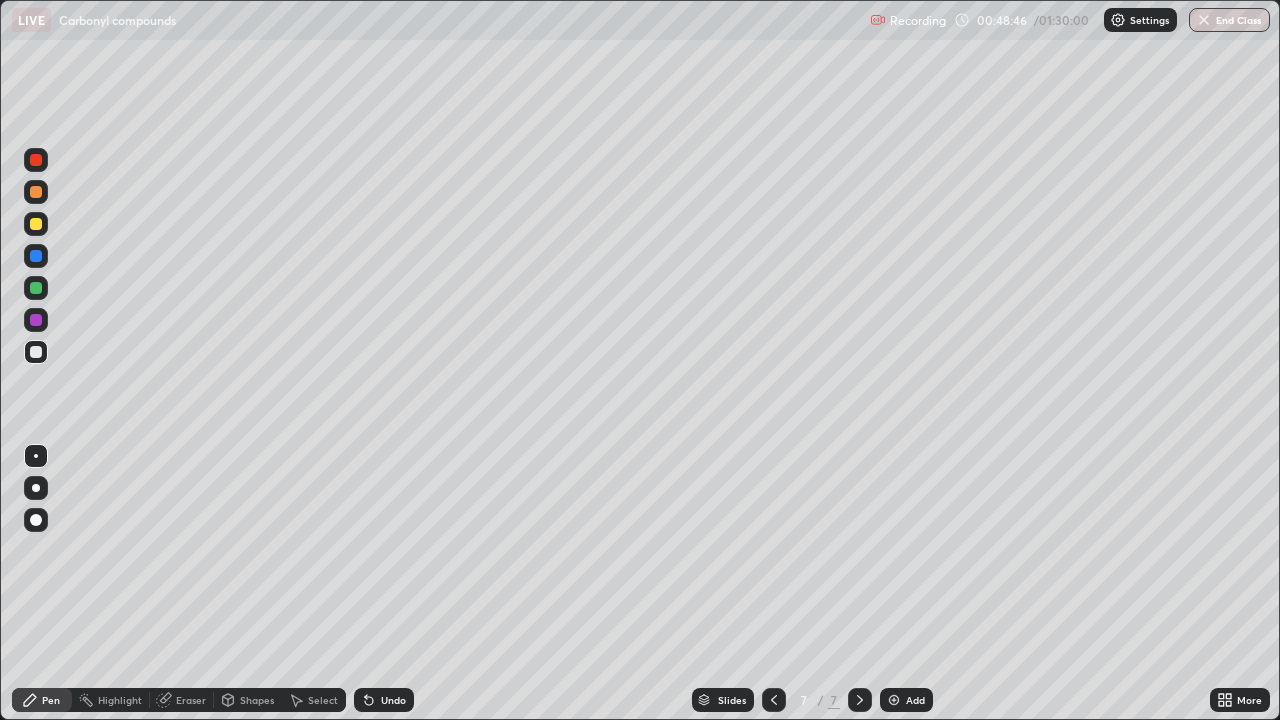 click on "Undo" at bounding box center [393, 700] 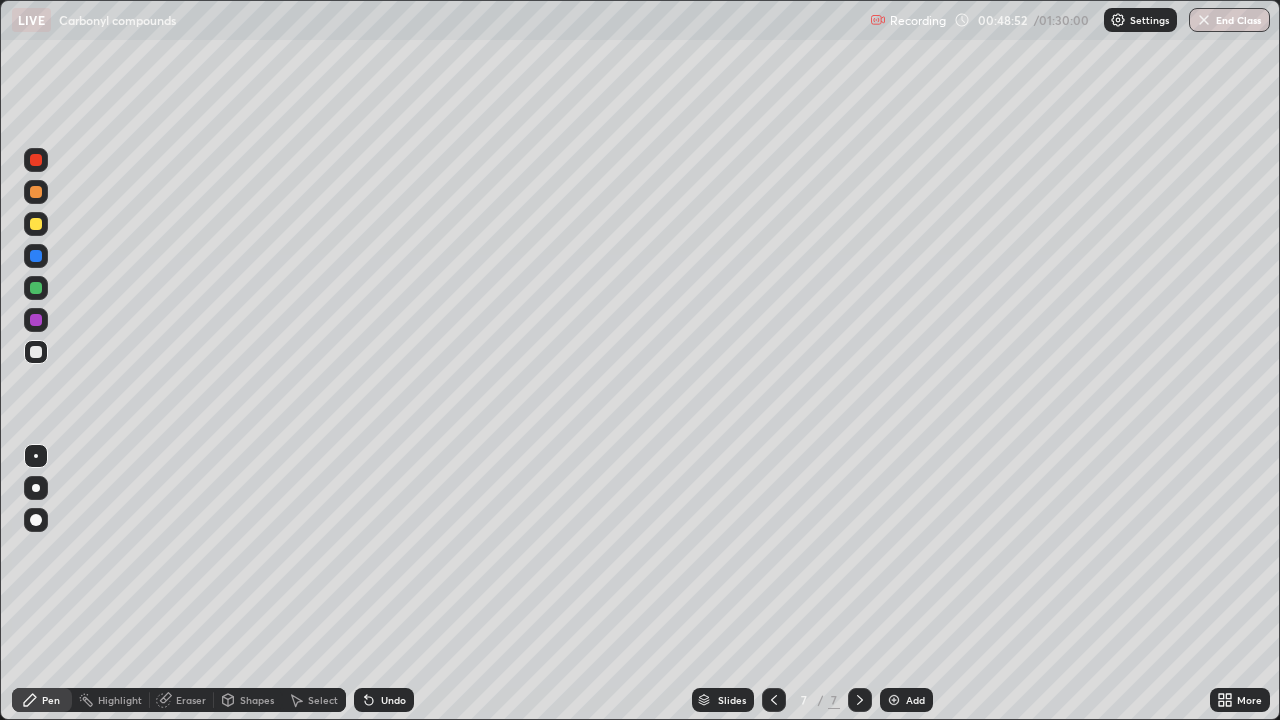click at bounding box center (36, 192) 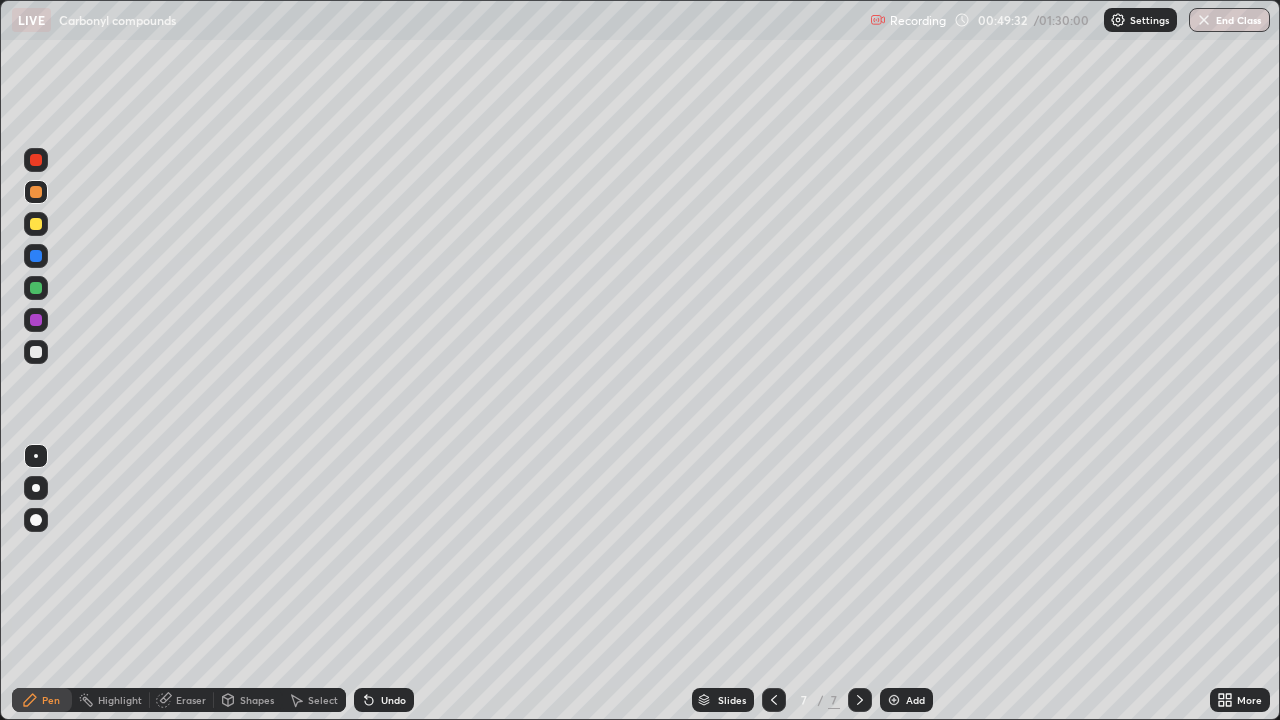 click at bounding box center (36, 352) 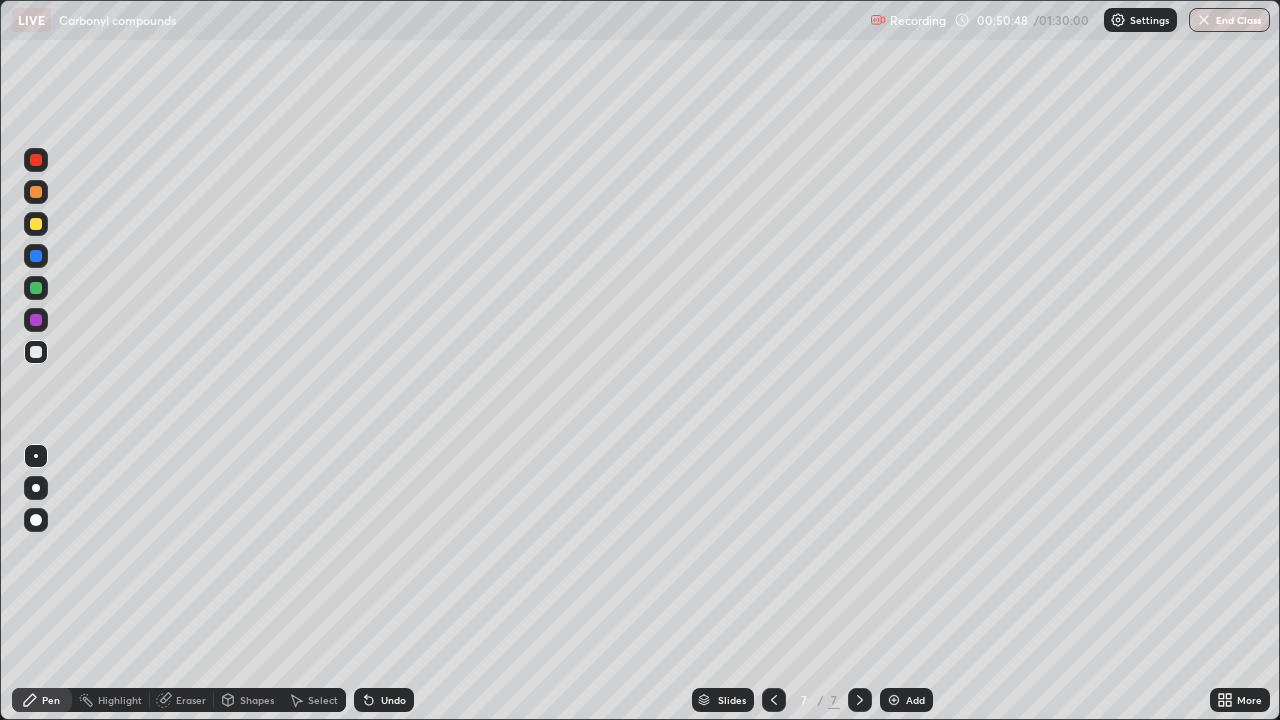 click on "Eraser" at bounding box center [191, 700] 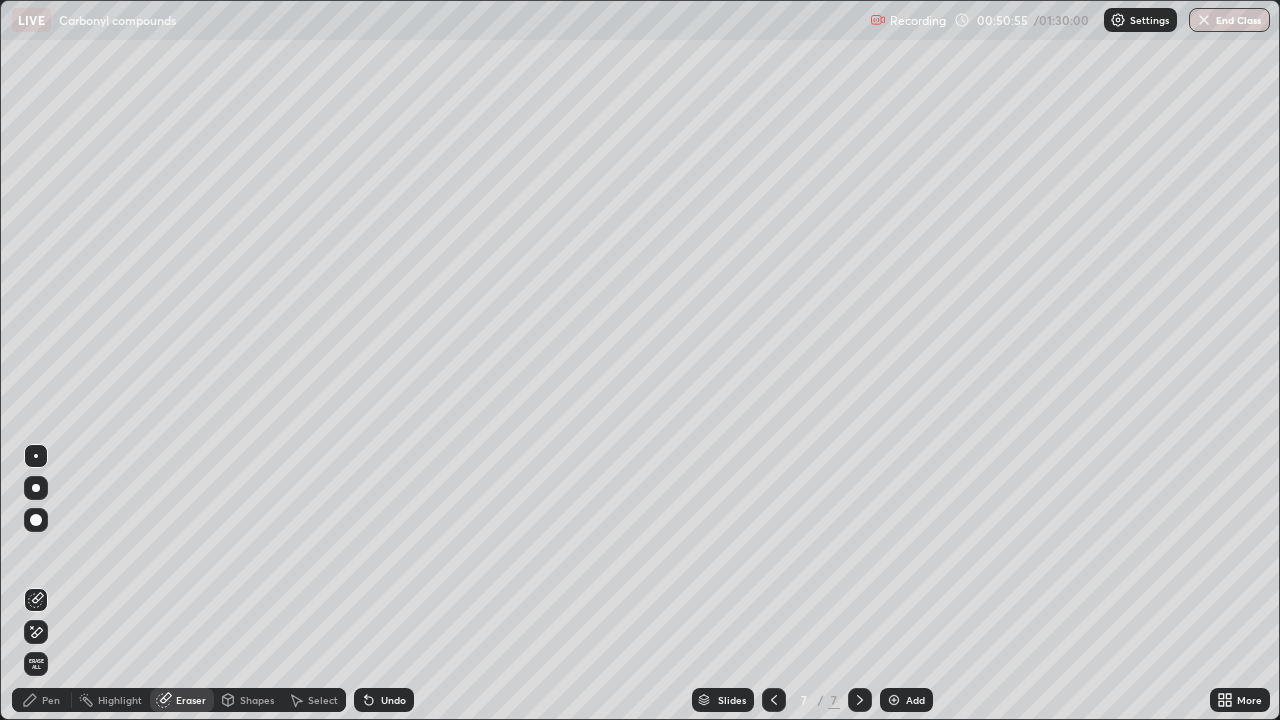 click on "Pen" at bounding box center (51, 700) 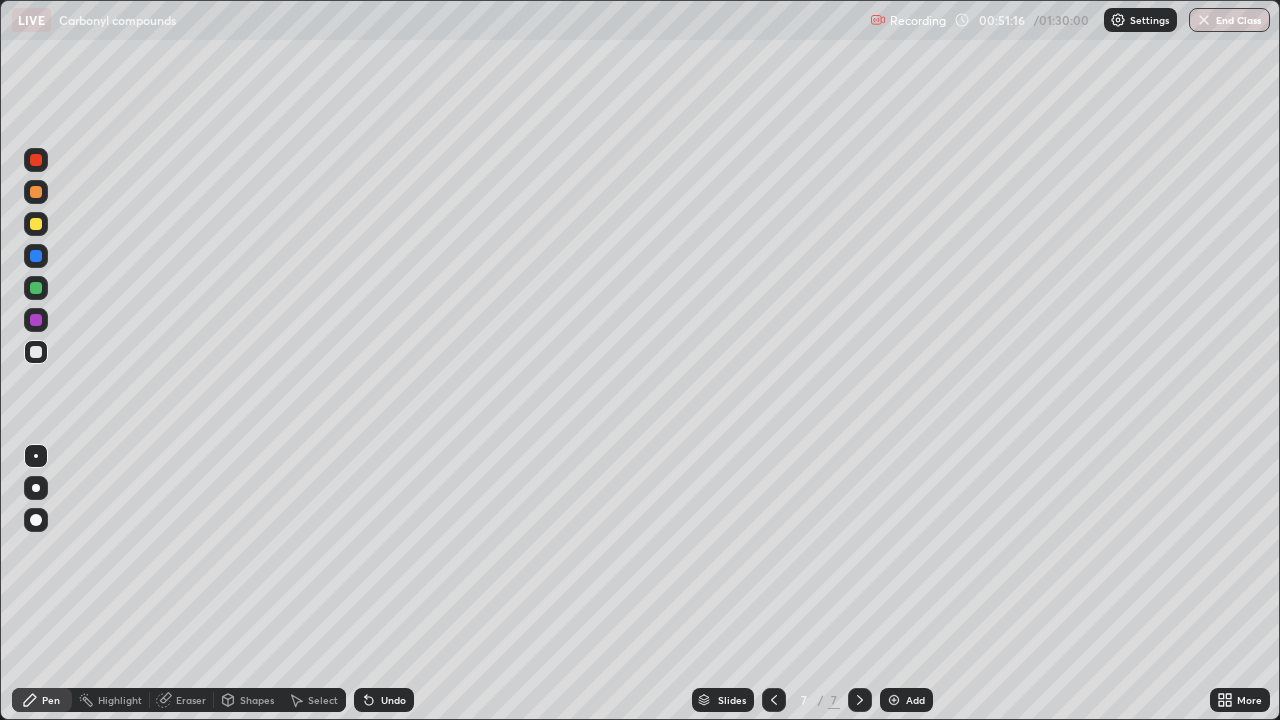 click on "Undo" at bounding box center (393, 700) 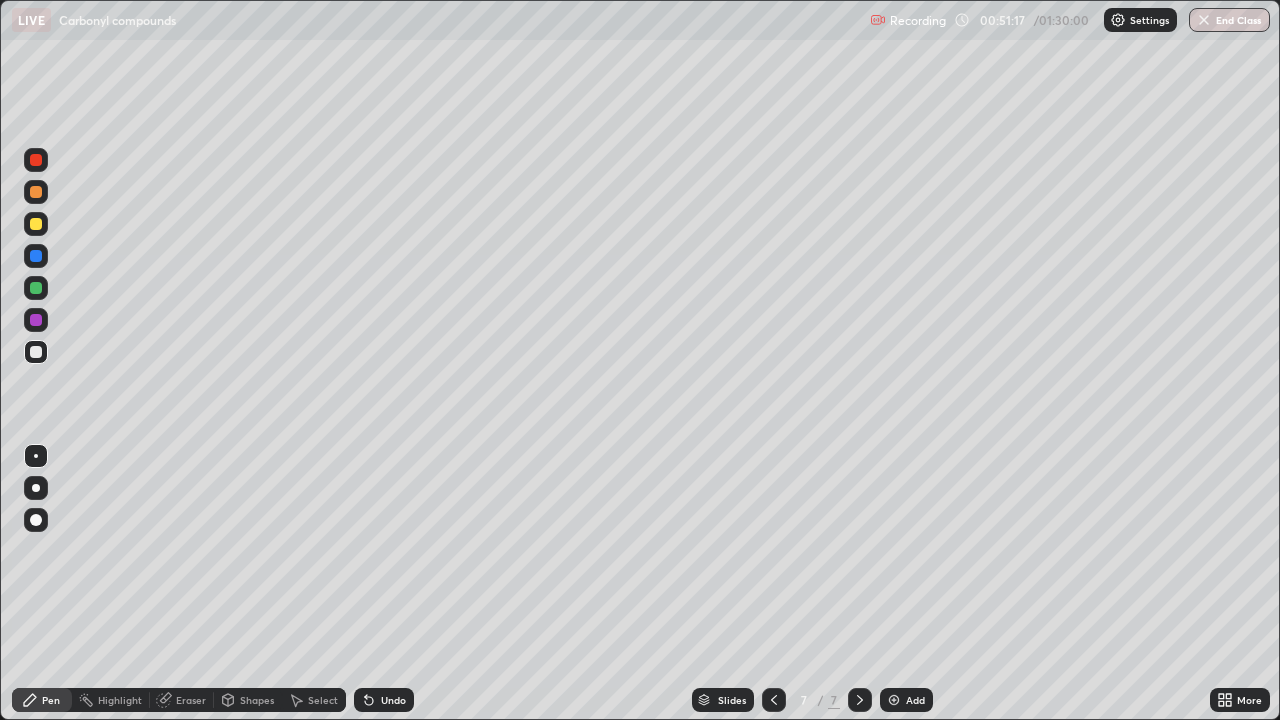 click on "Undo" at bounding box center (393, 700) 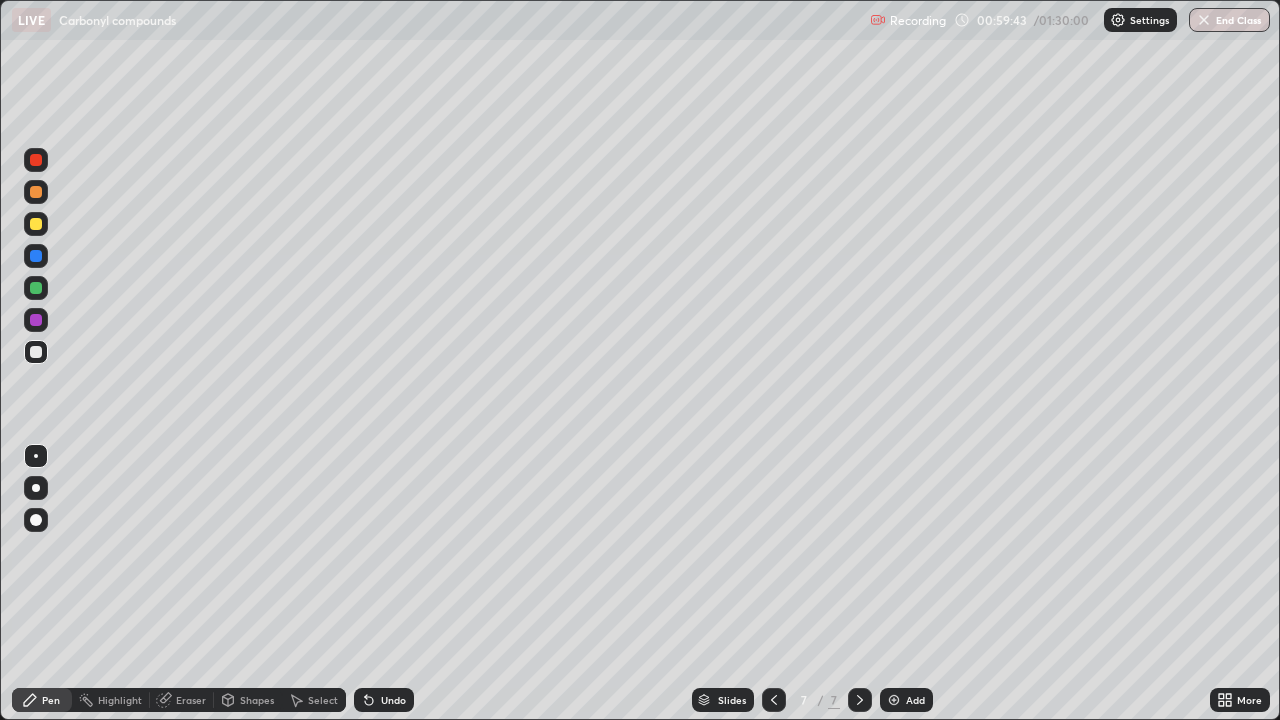 click 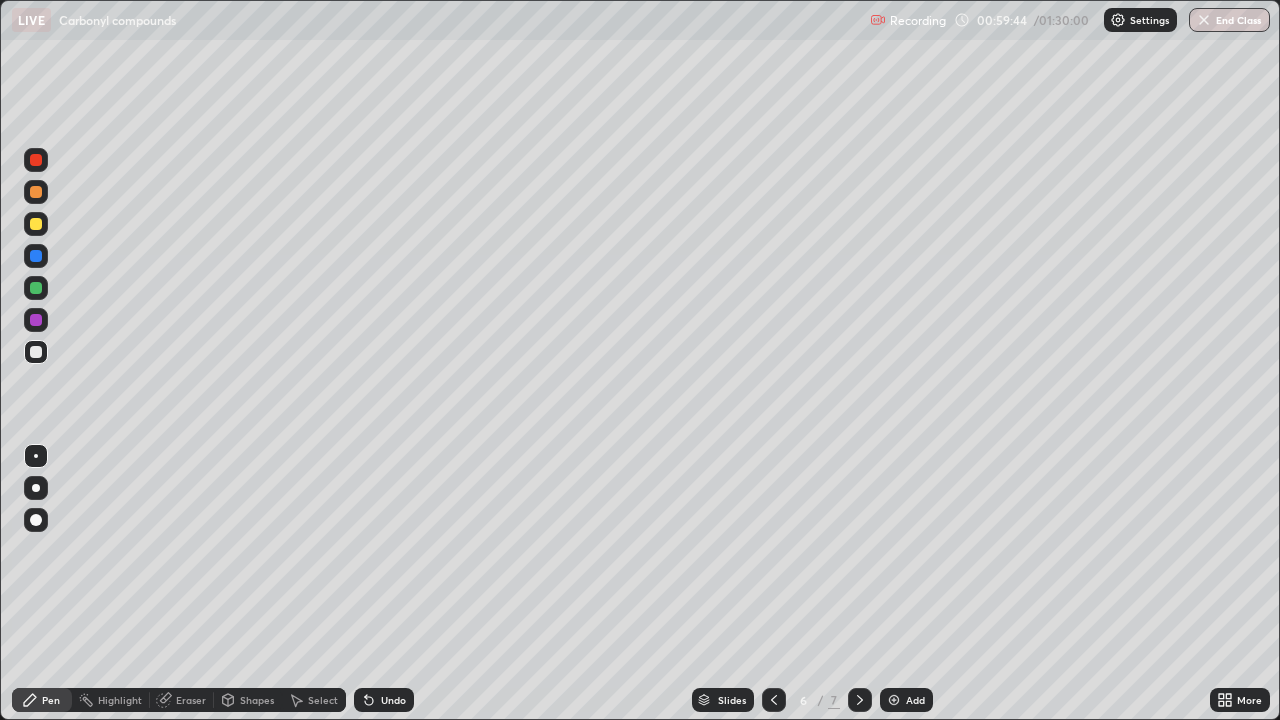 click 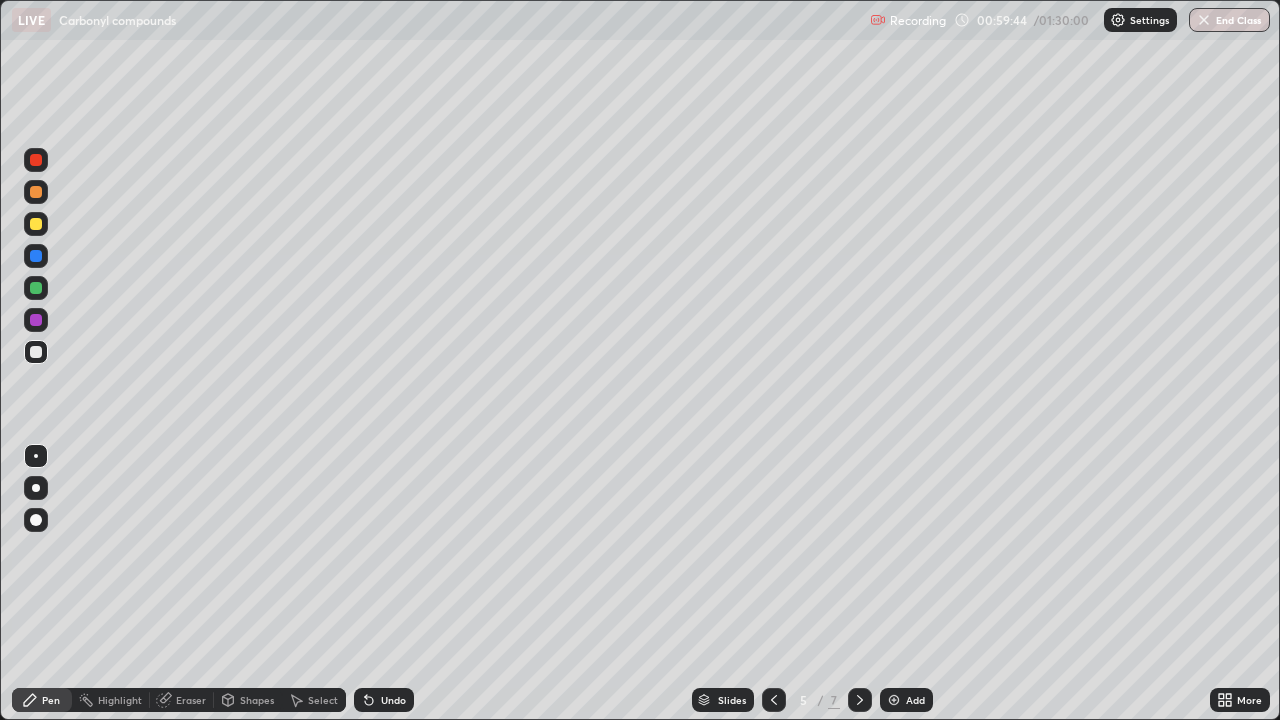 click at bounding box center [774, 700] 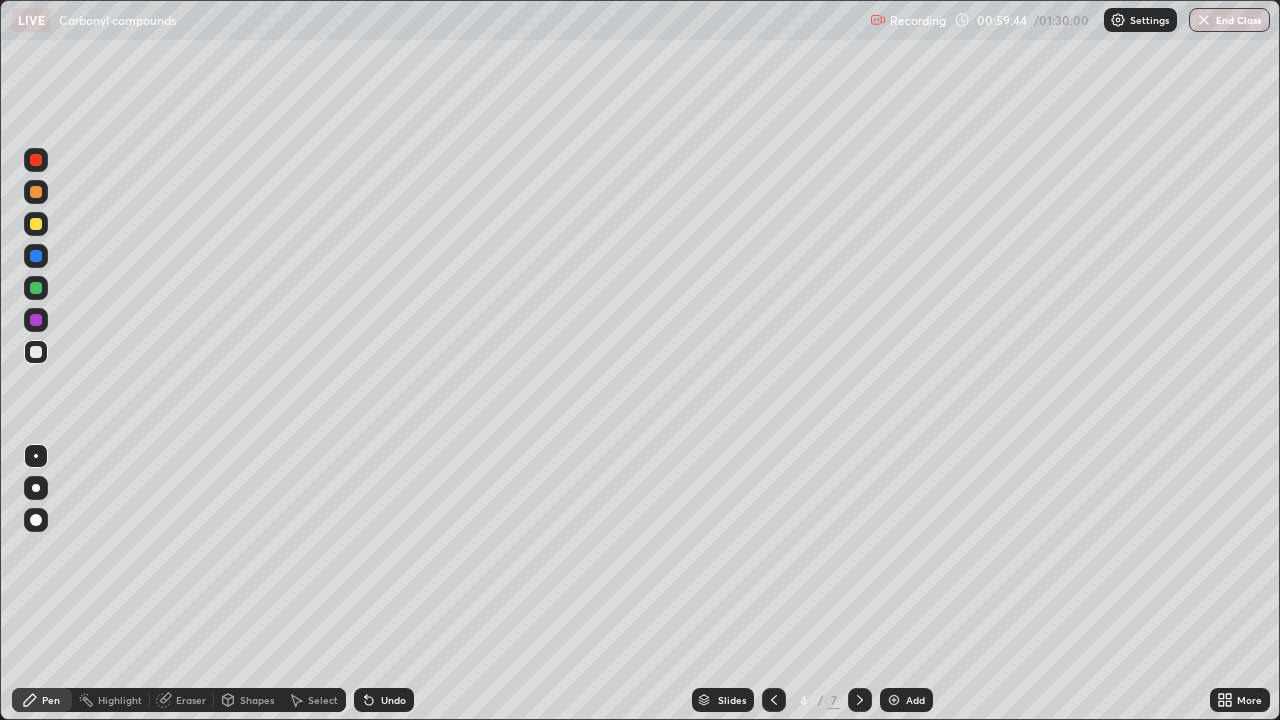 click at bounding box center (774, 700) 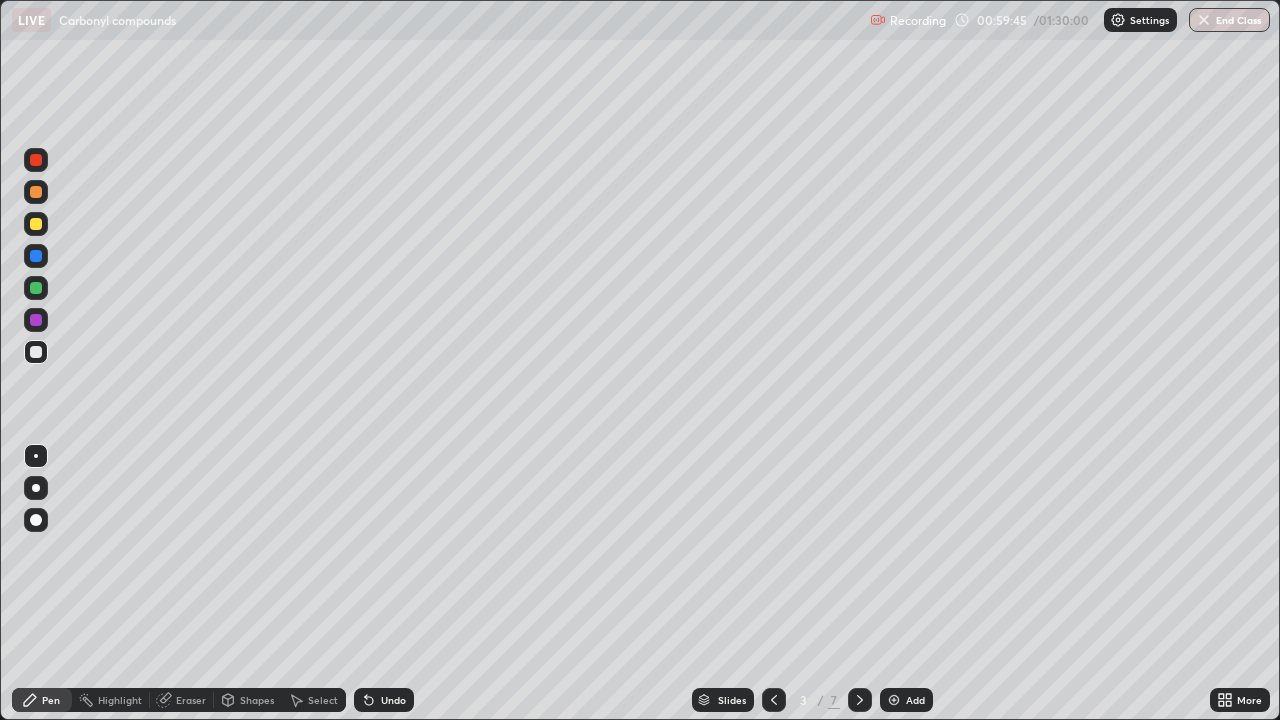 click at bounding box center [774, 700] 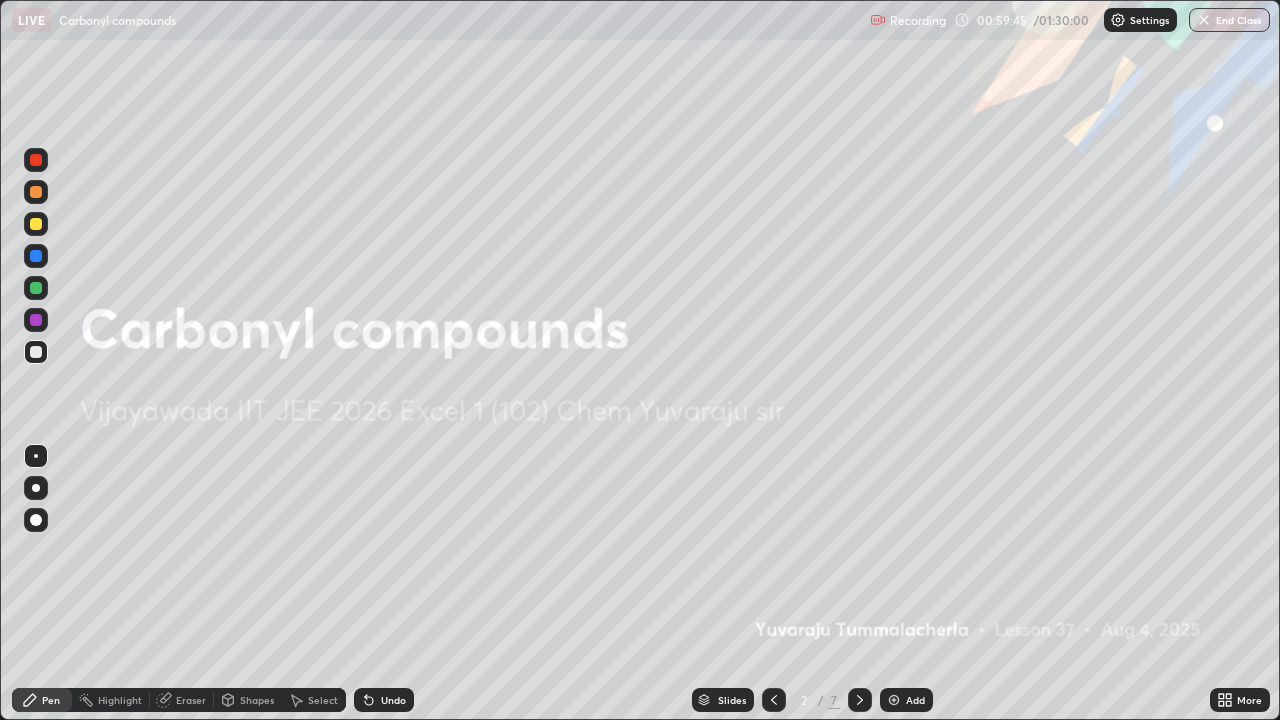 click at bounding box center (774, 700) 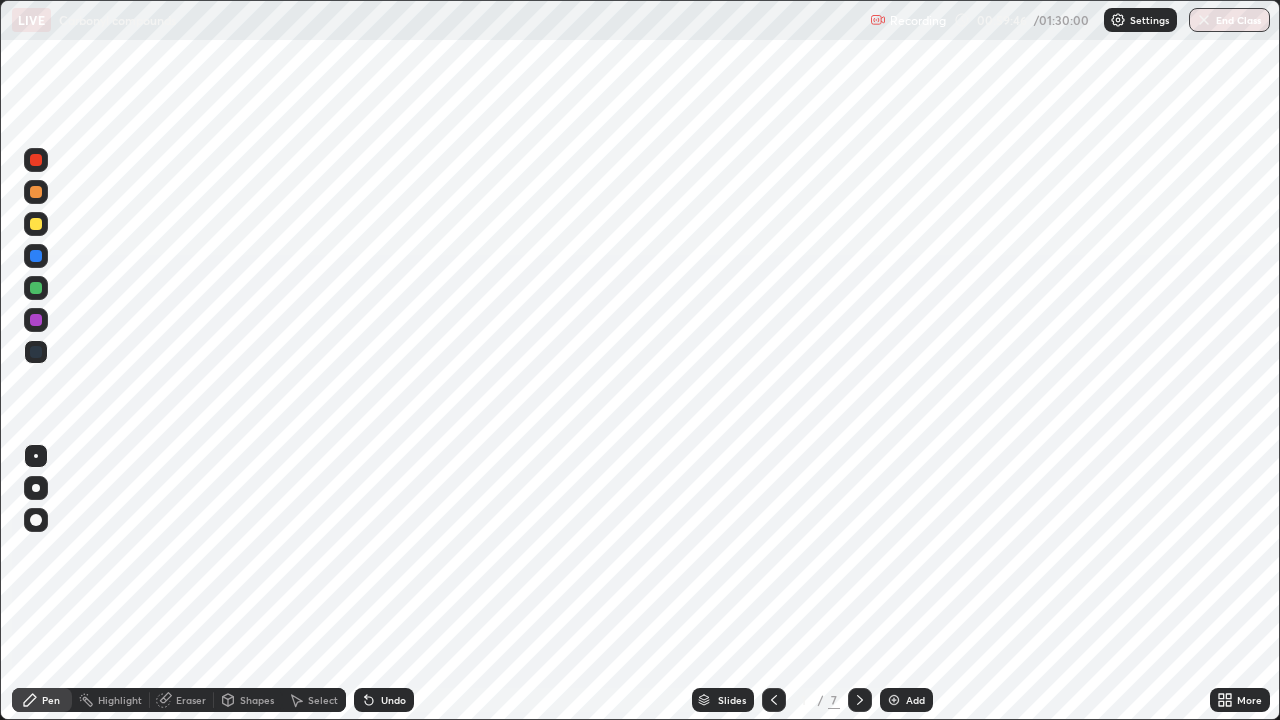 click 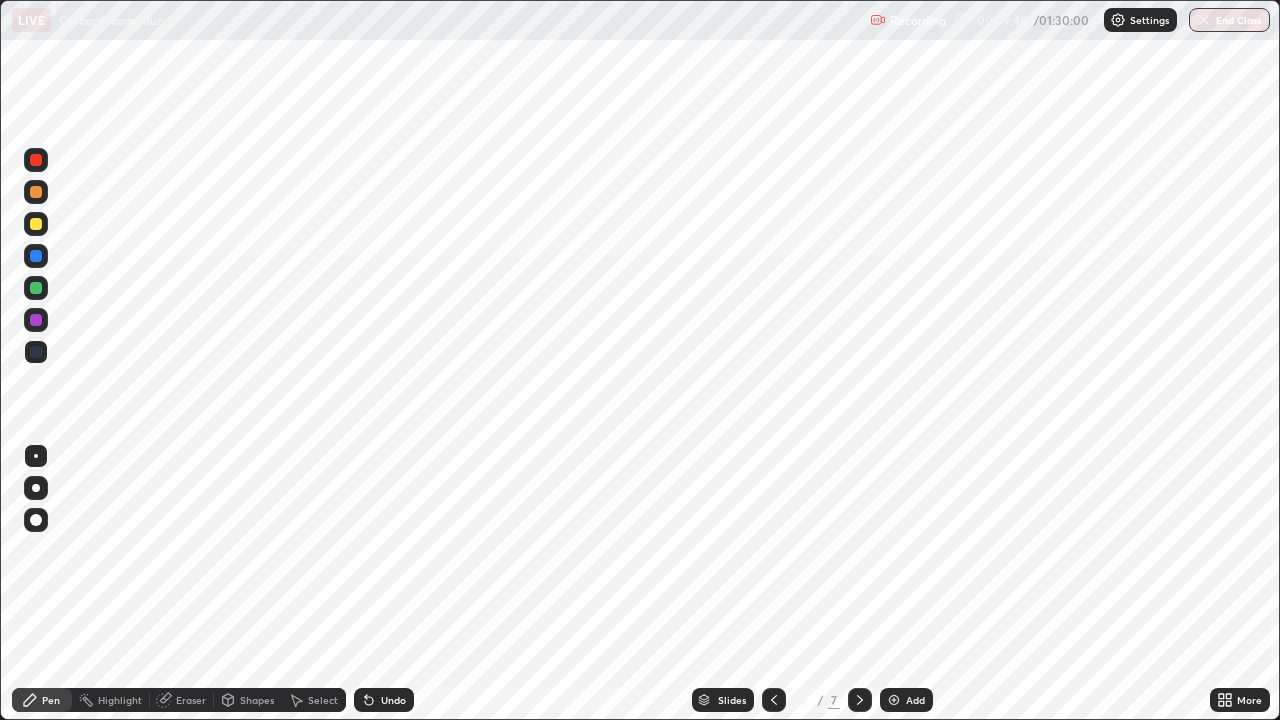 click at bounding box center [860, 700] 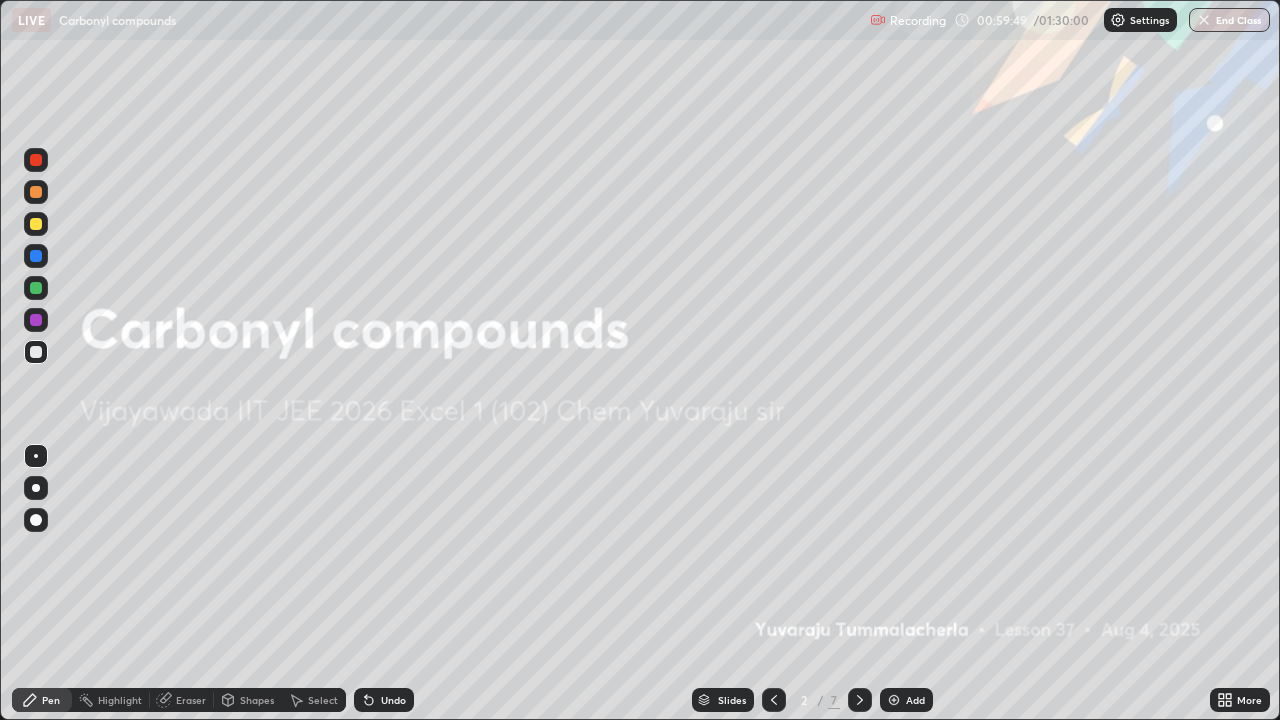click 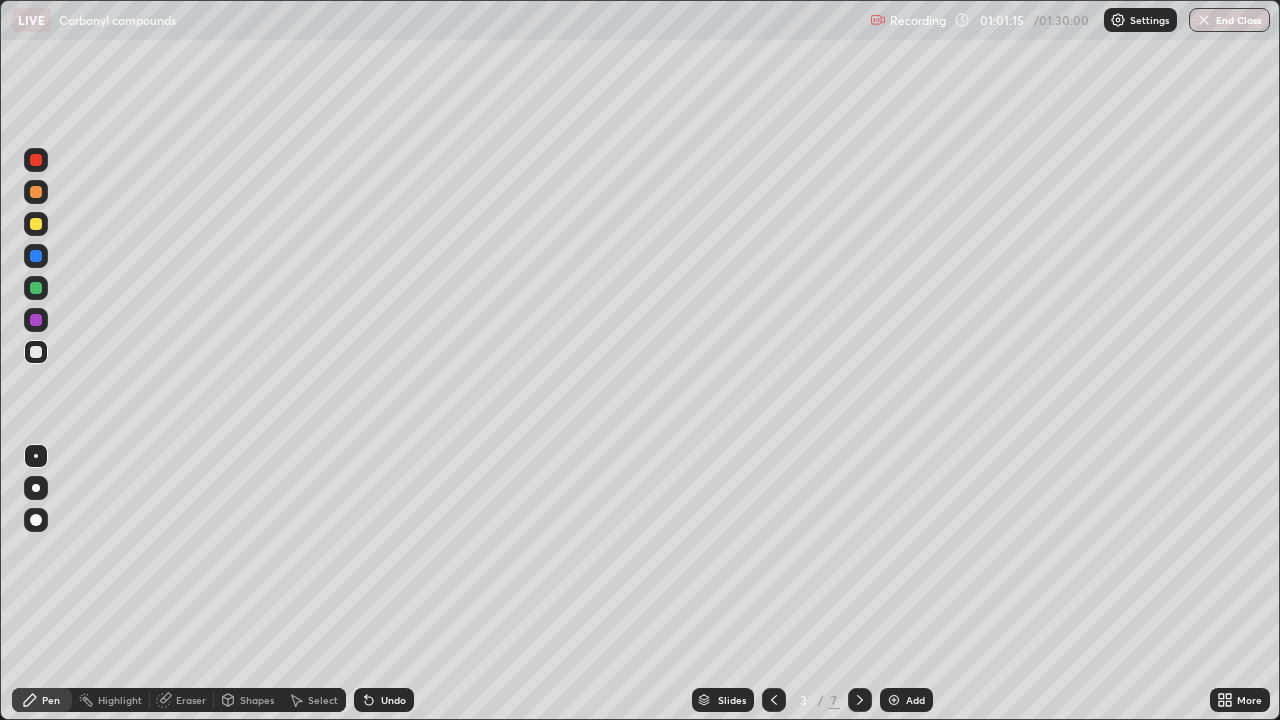 click 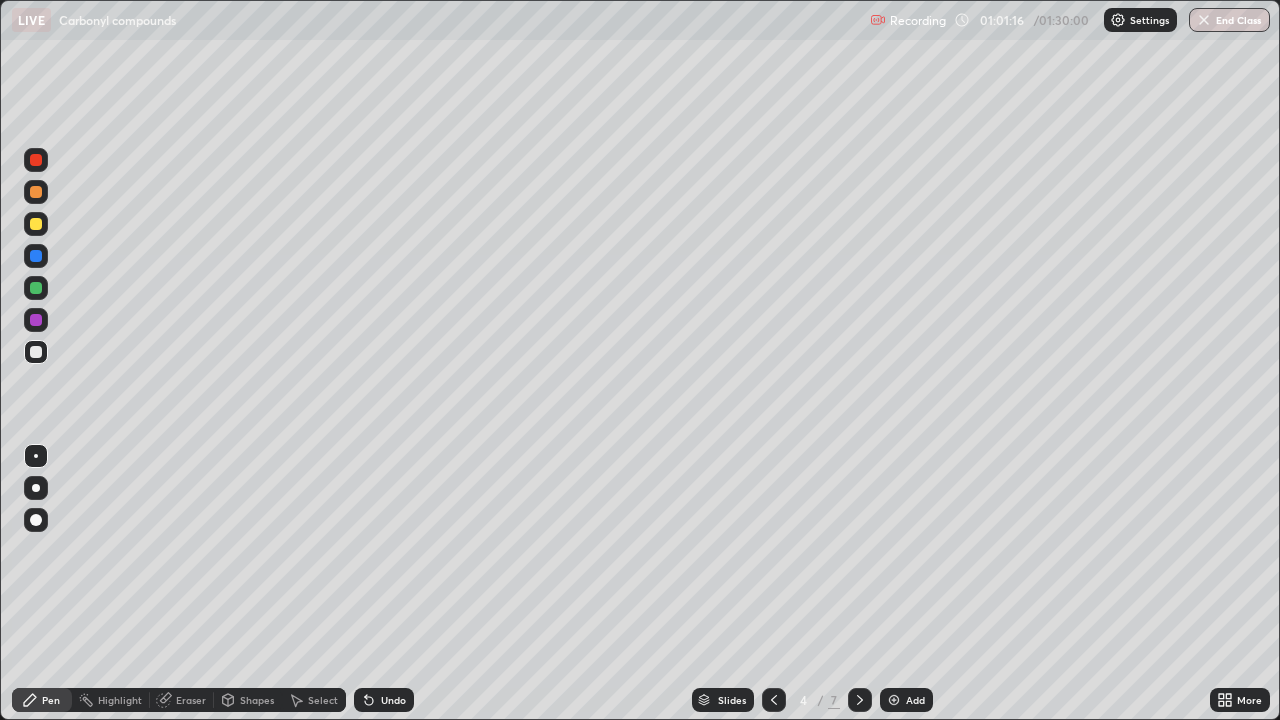 click 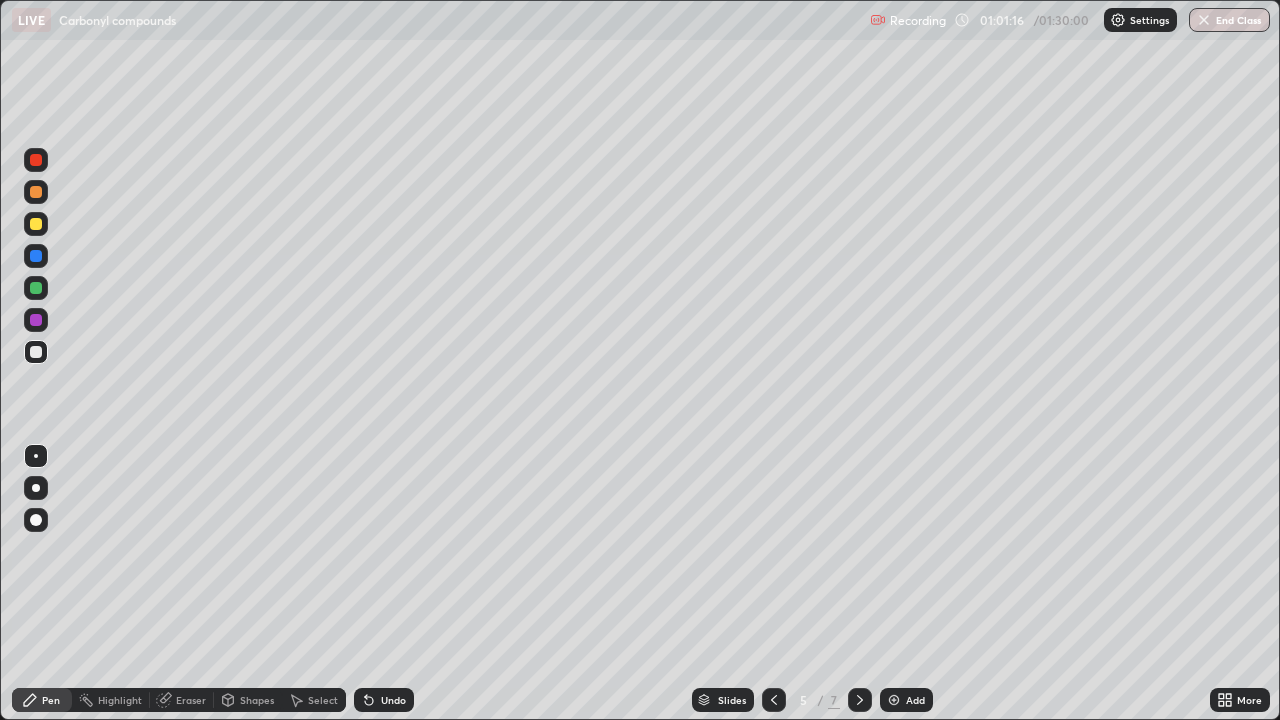 click 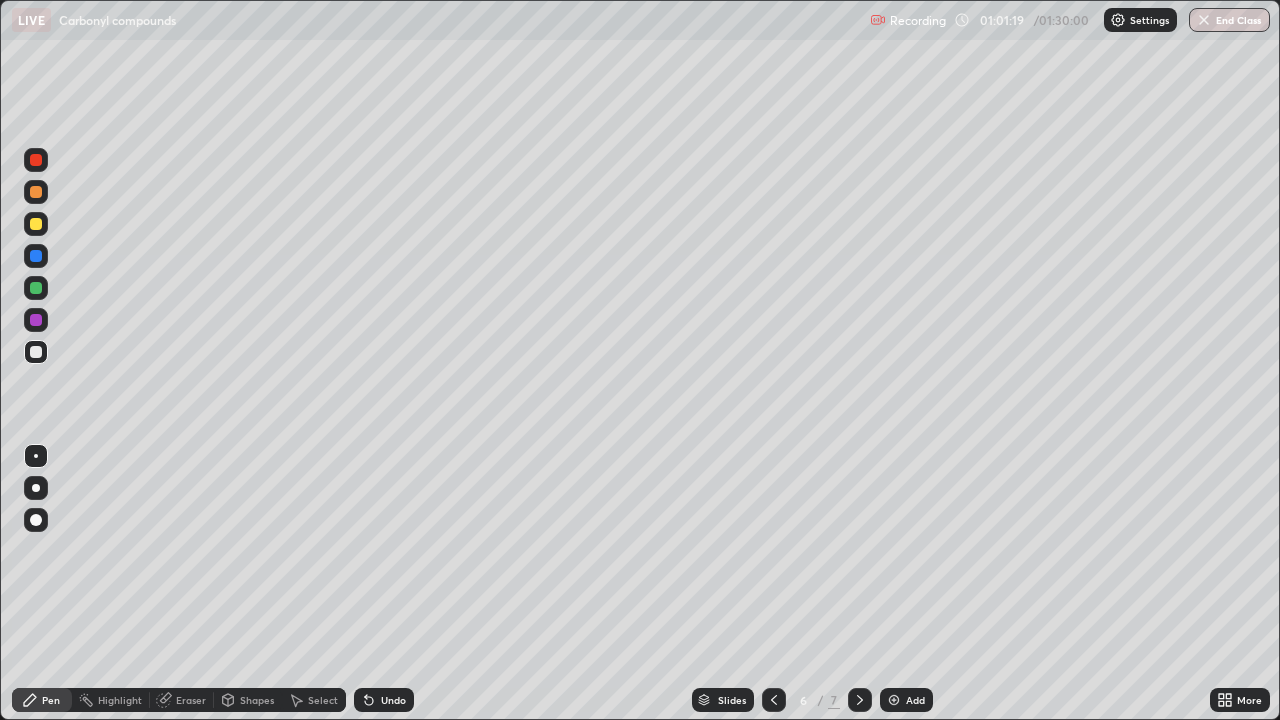 click on "Add" at bounding box center (915, 700) 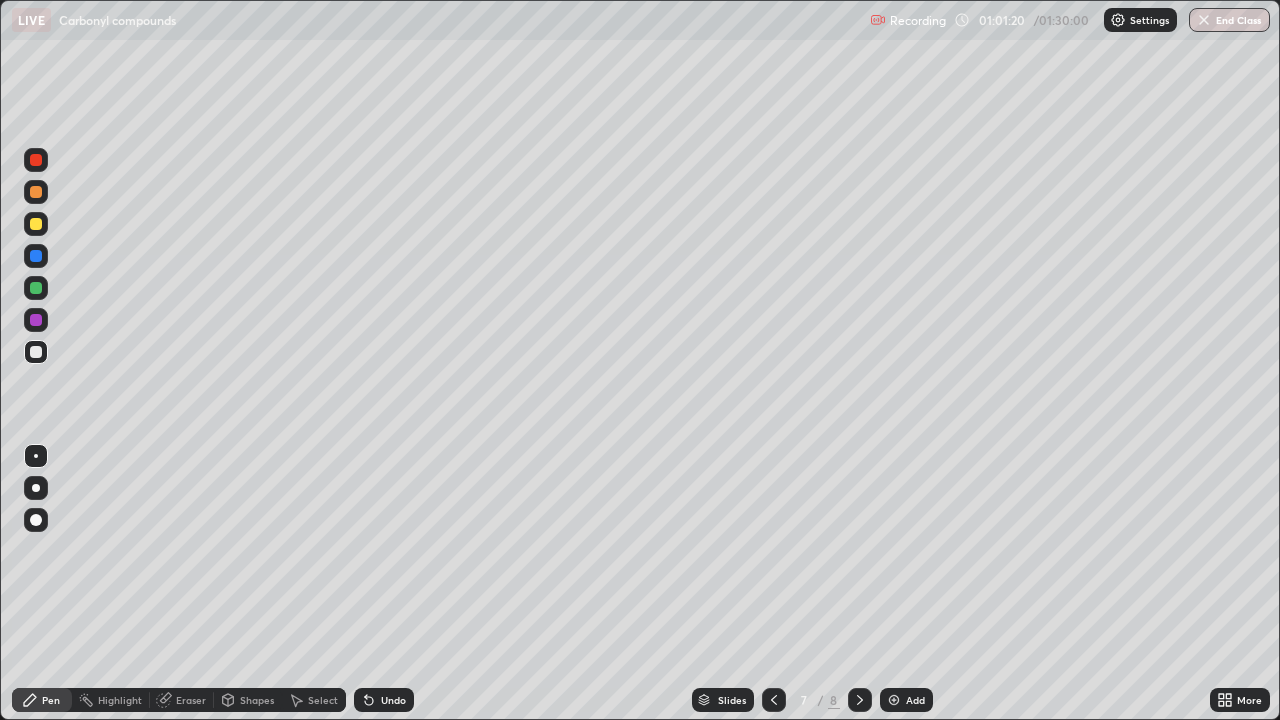 click at bounding box center [774, 700] 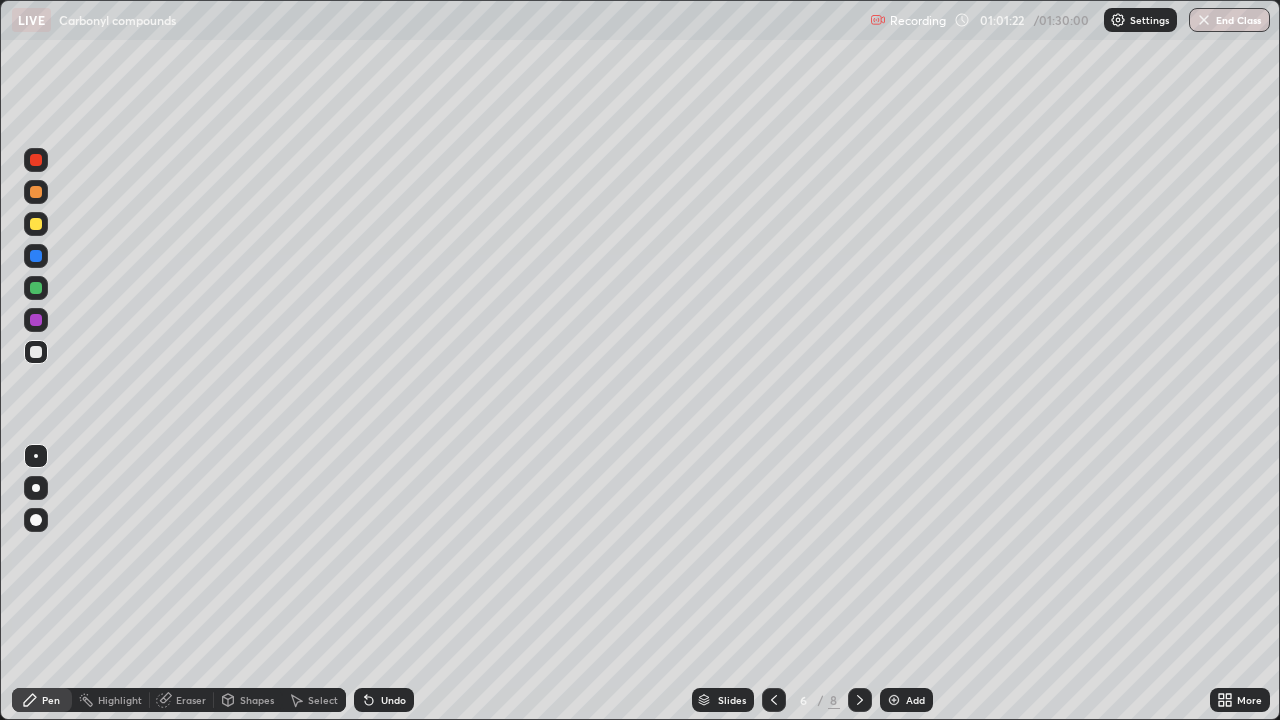 click 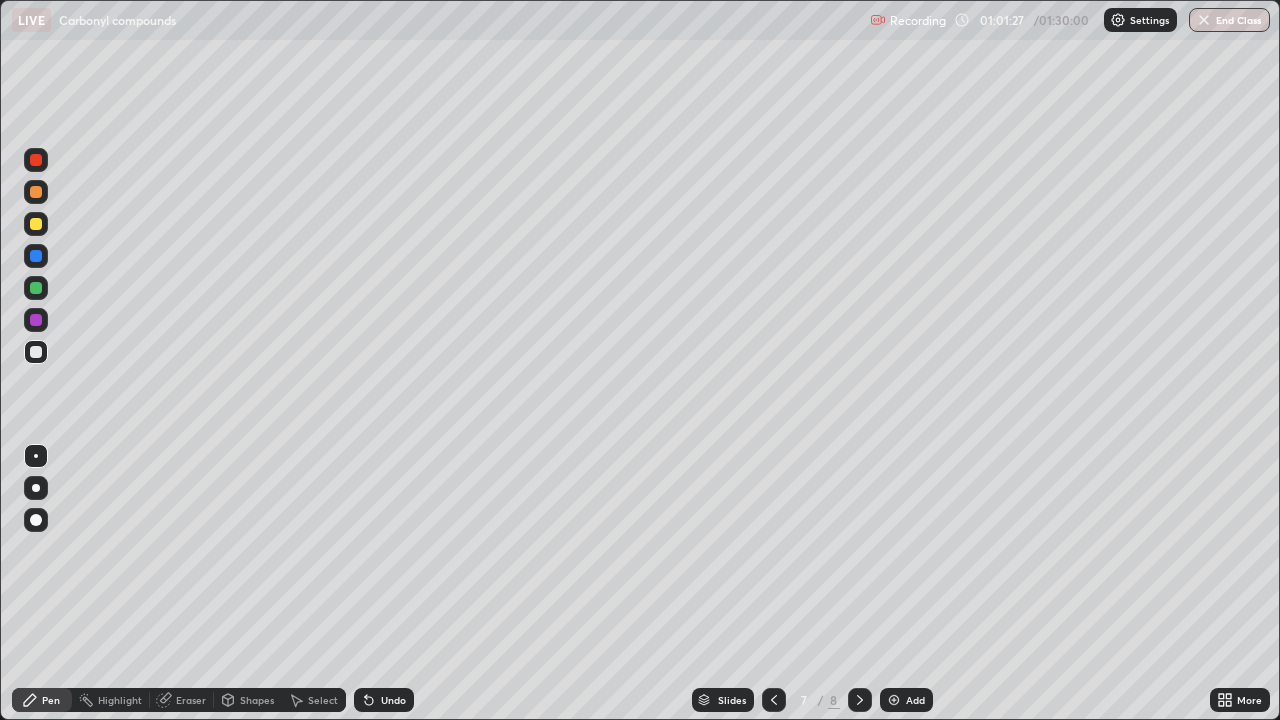 click 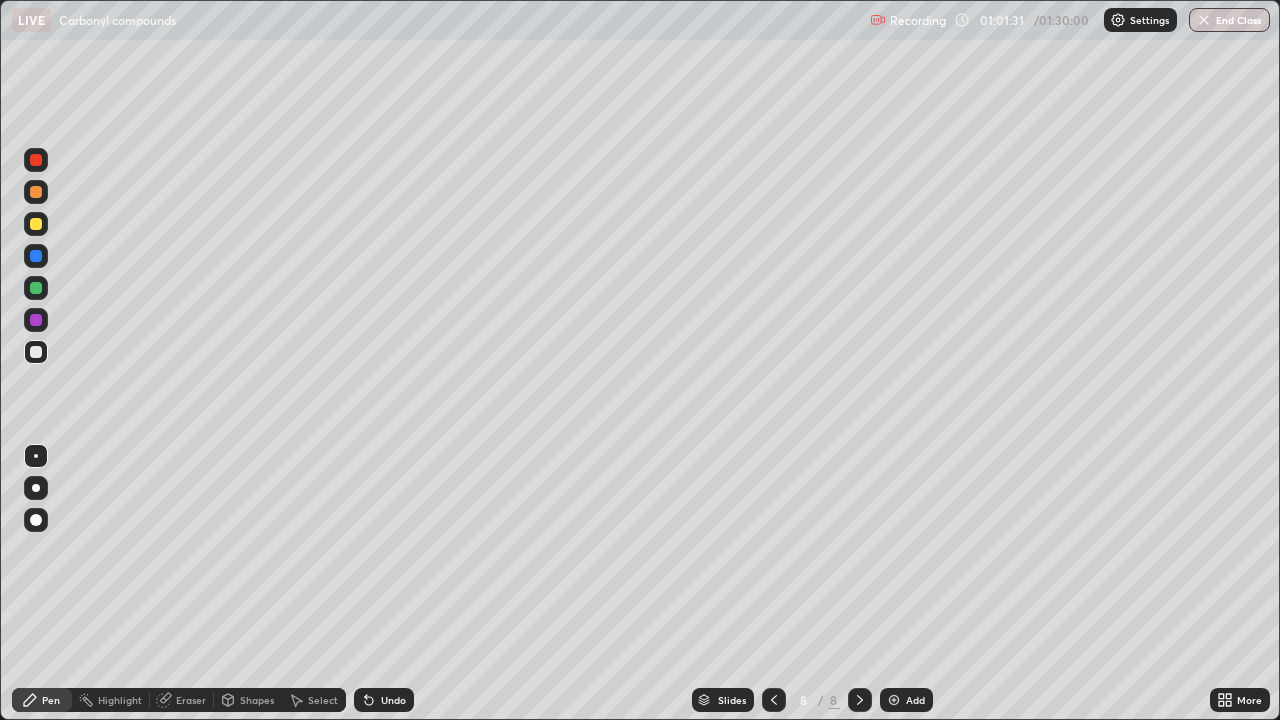 click on "Add" at bounding box center [915, 700] 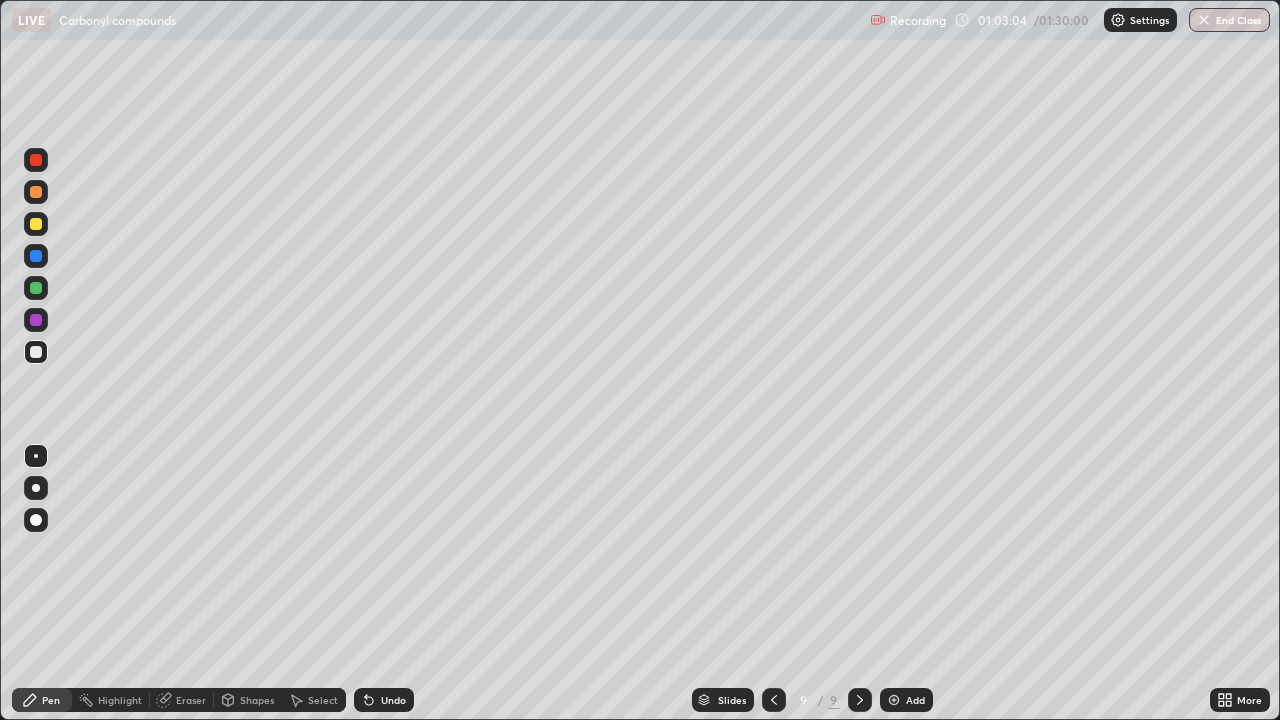 click at bounding box center (36, 288) 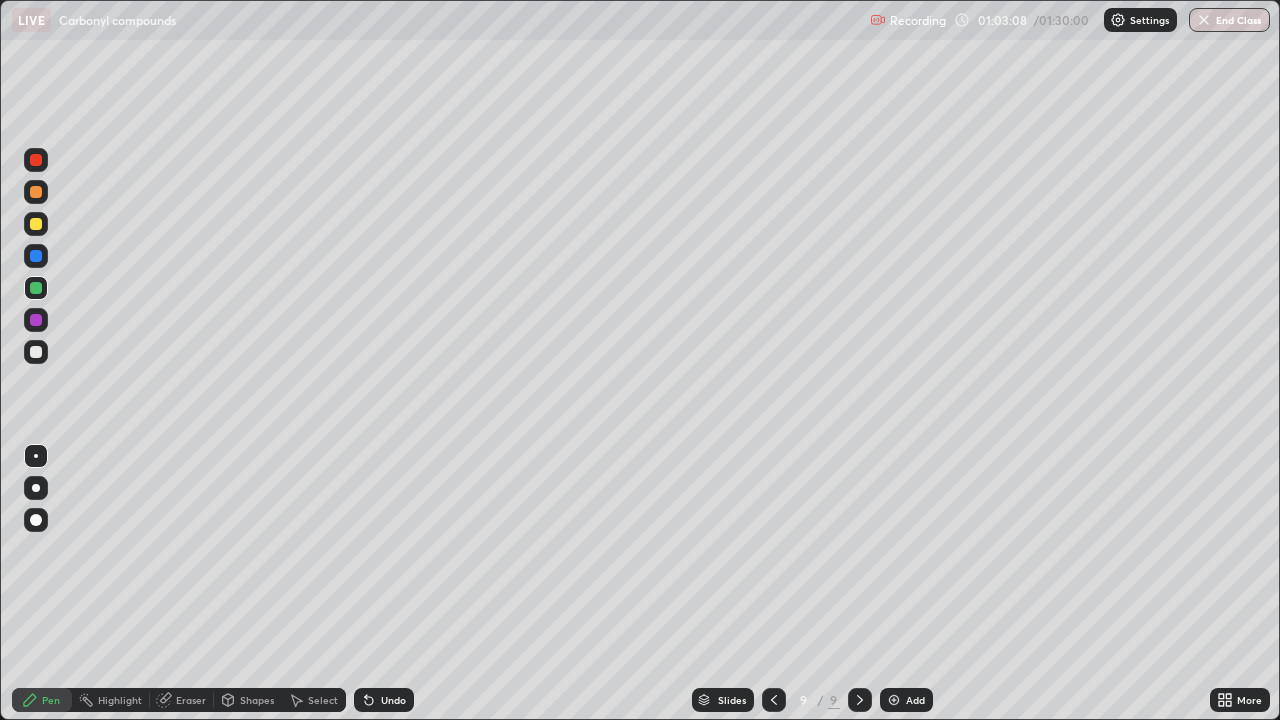 click on "Eraser" at bounding box center [191, 700] 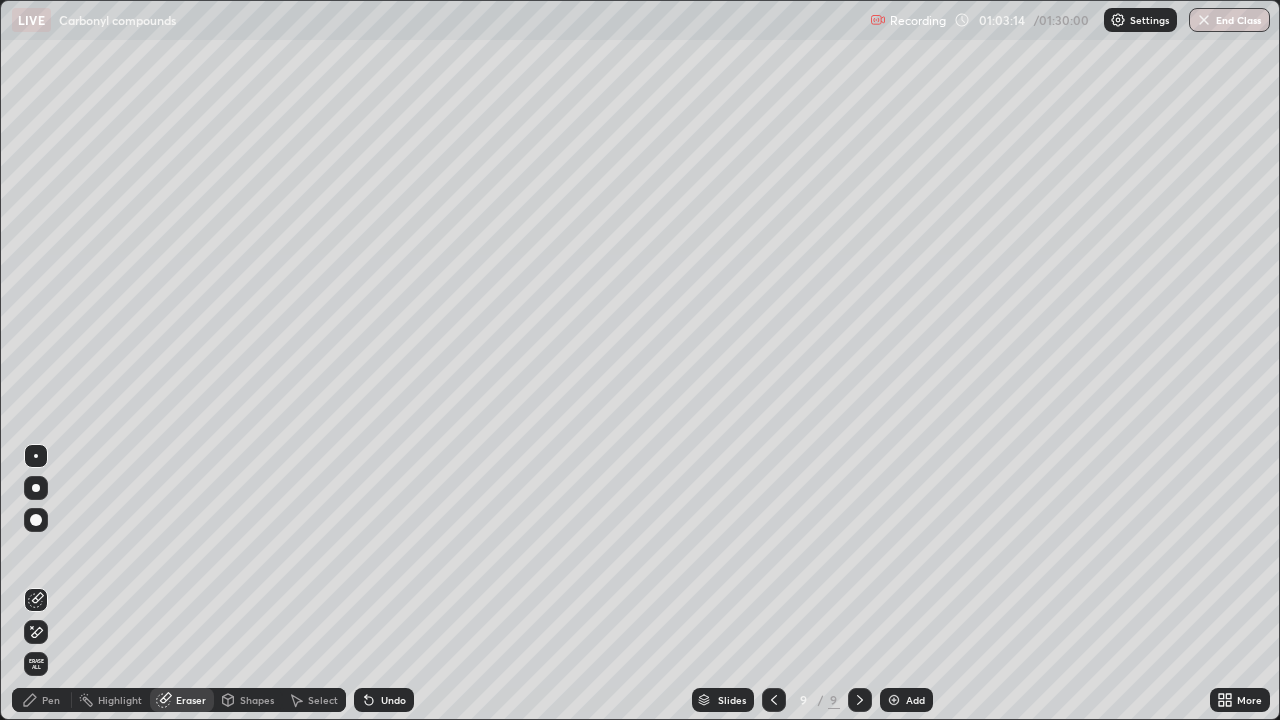 click on "Pen" at bounding box center (51, 700) 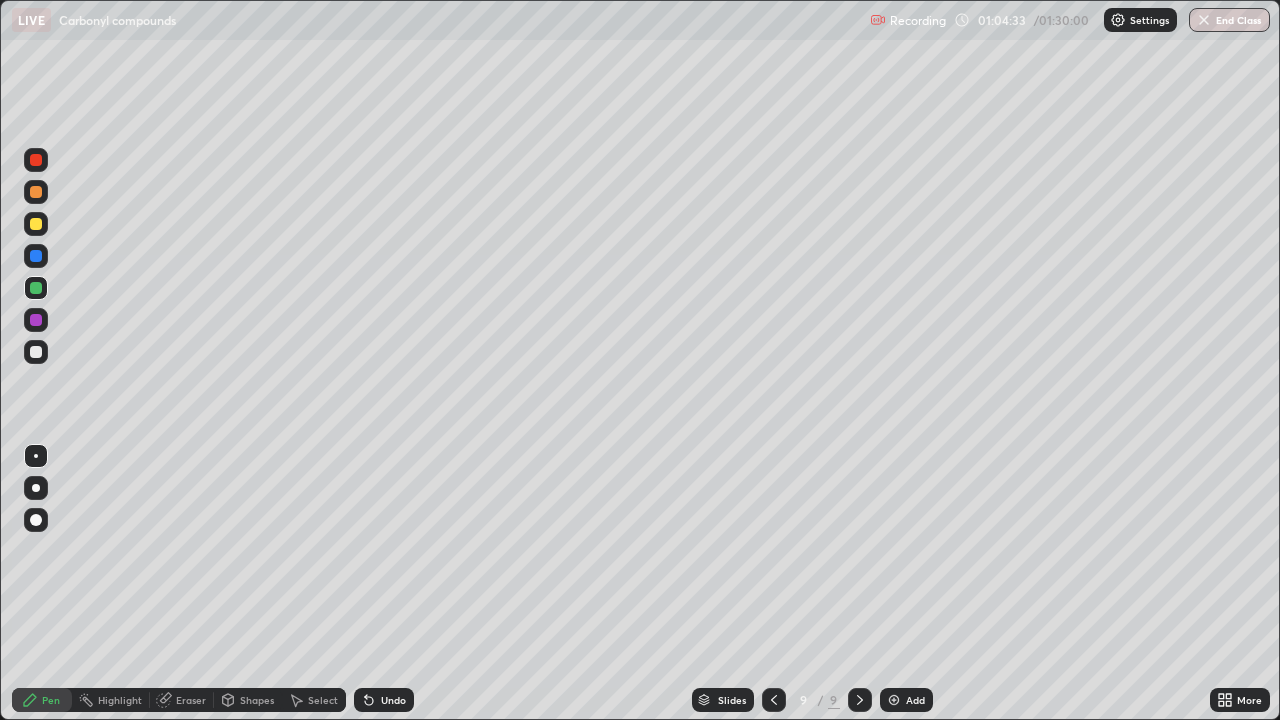click at bounding box center (36, 352) 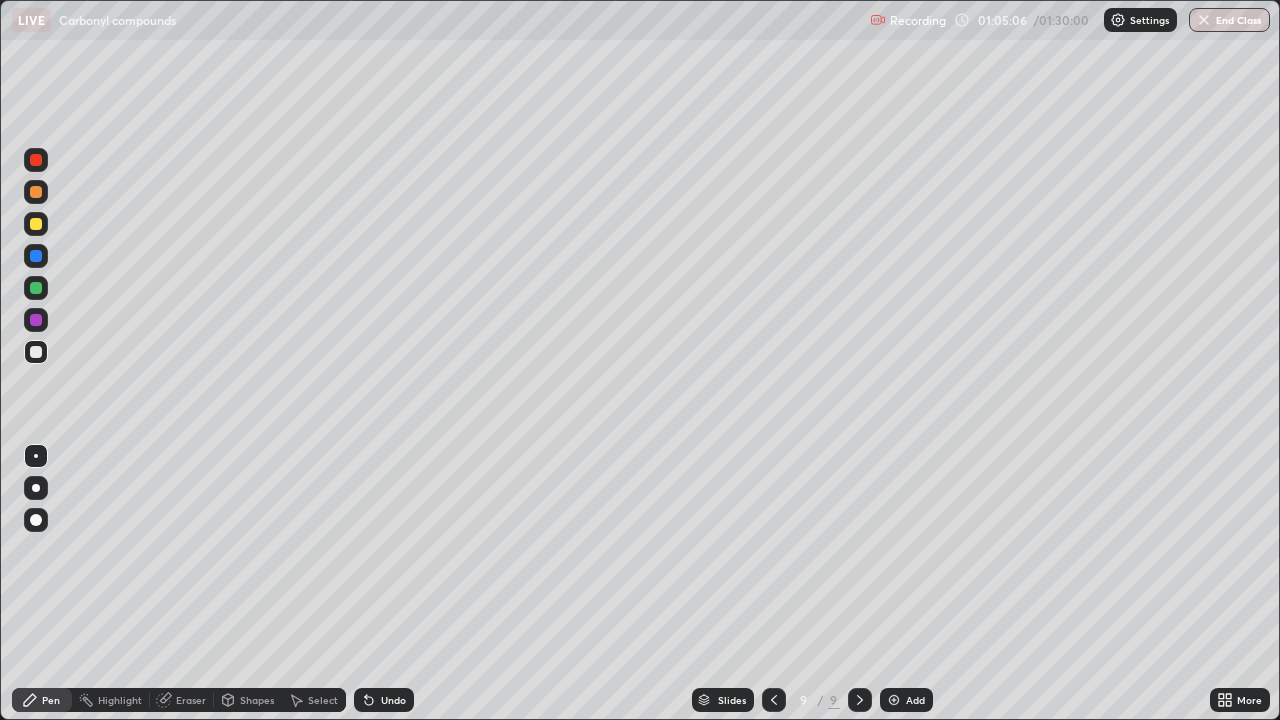 click at bounding box center [36, 288] 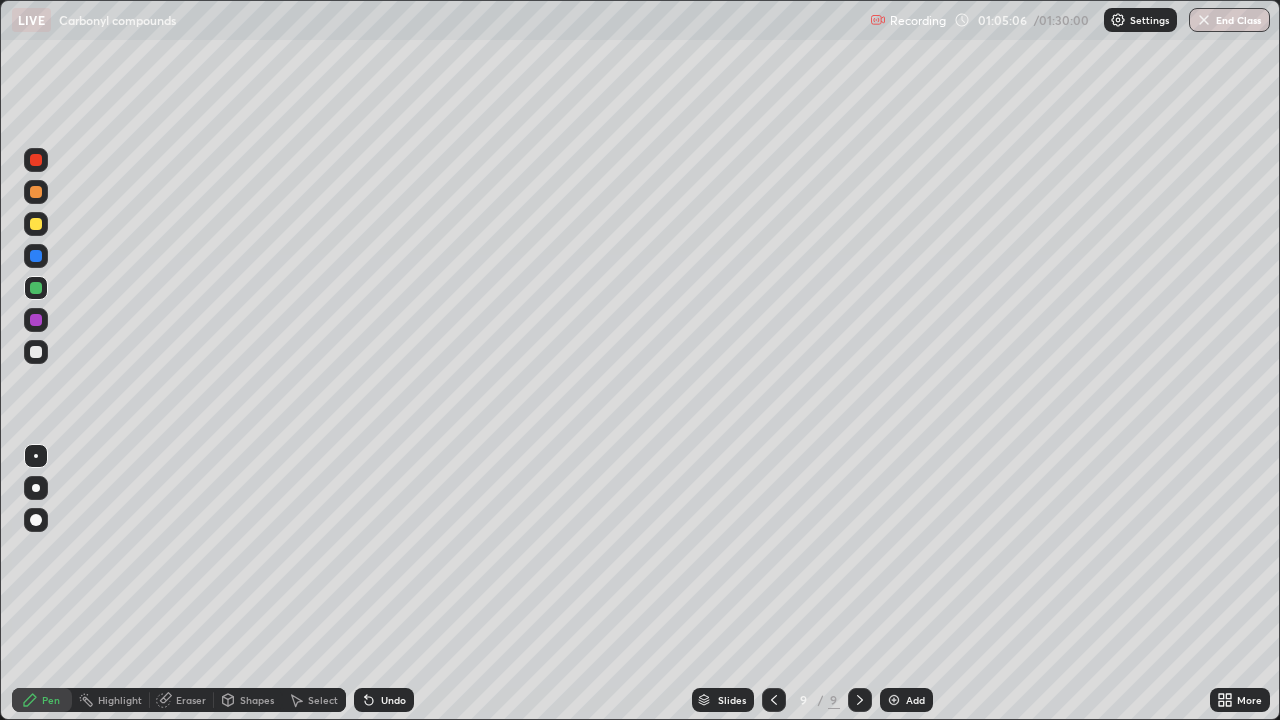click at bounding box center [36, 224] 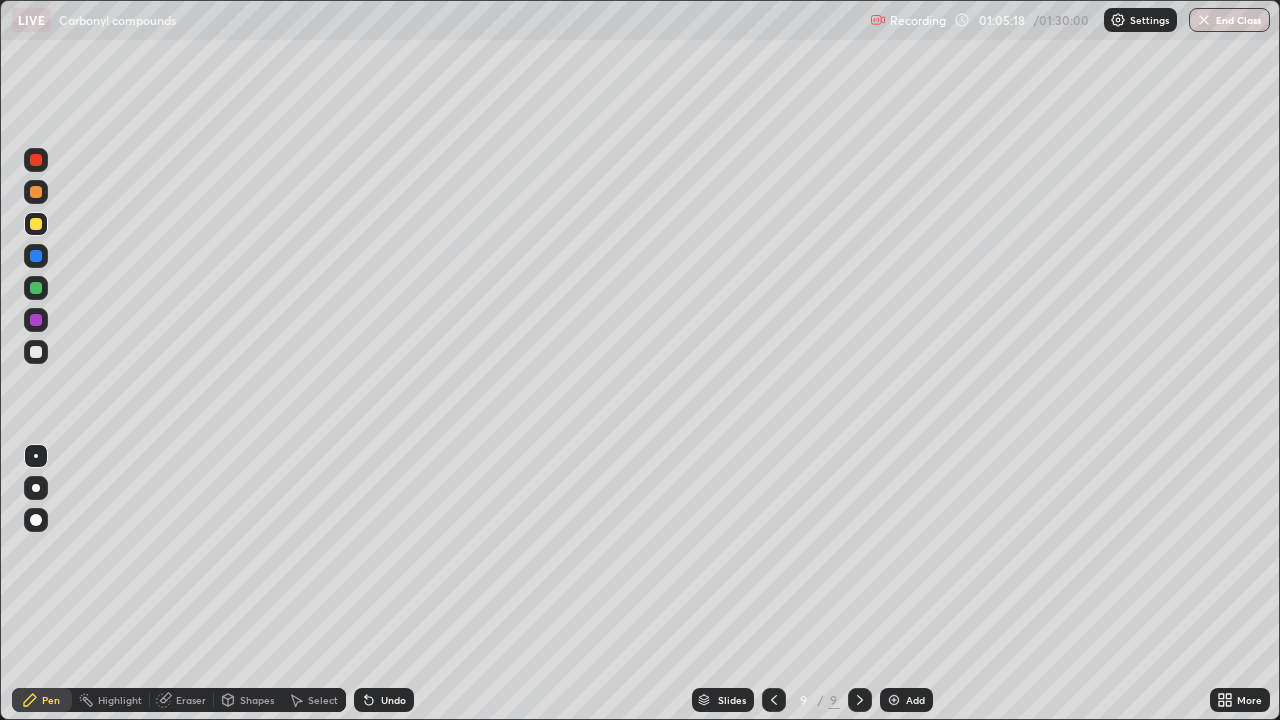 click on "Undo" at bounding box center [393, 700] 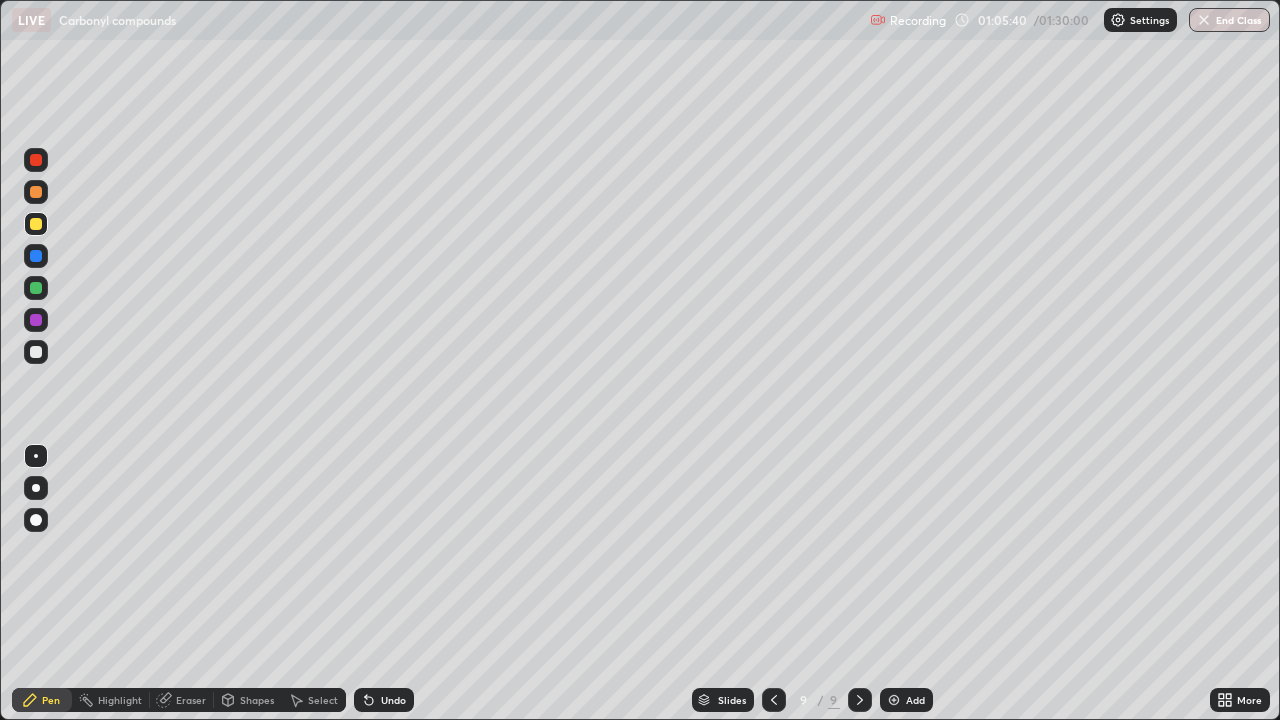 click at bounding box center (36, 192) 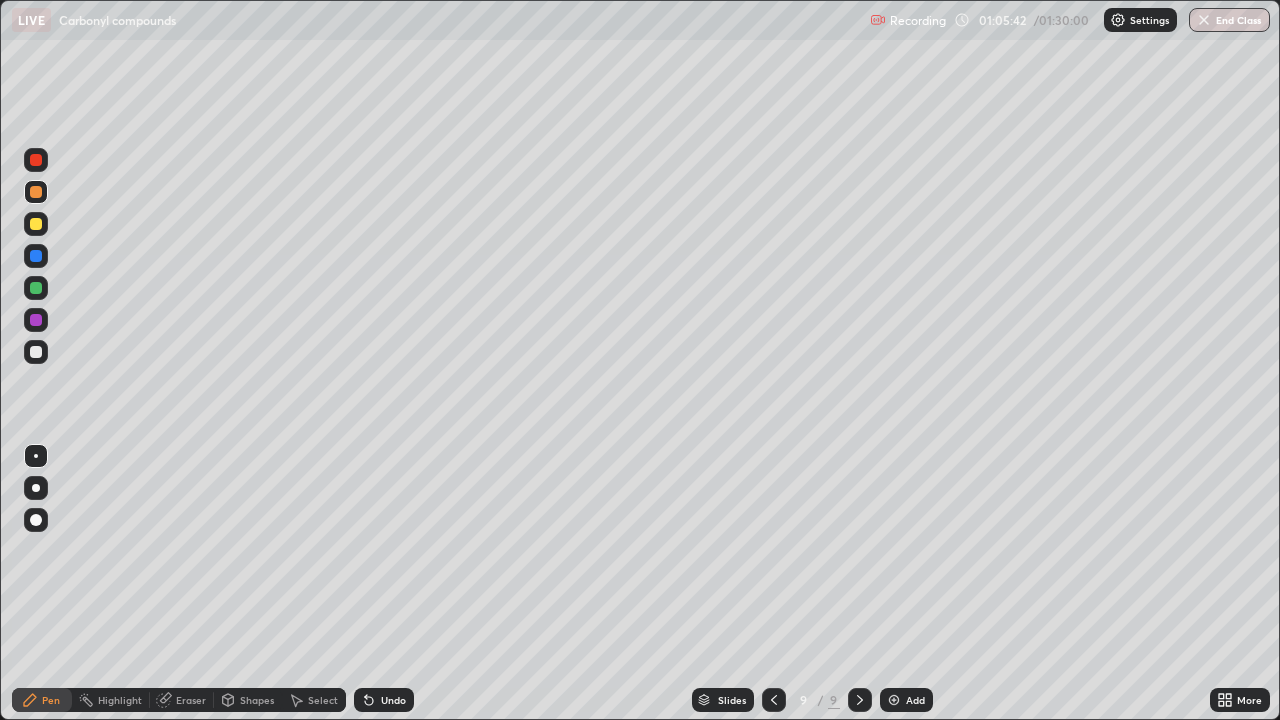 click at bounding box center (36, 352) 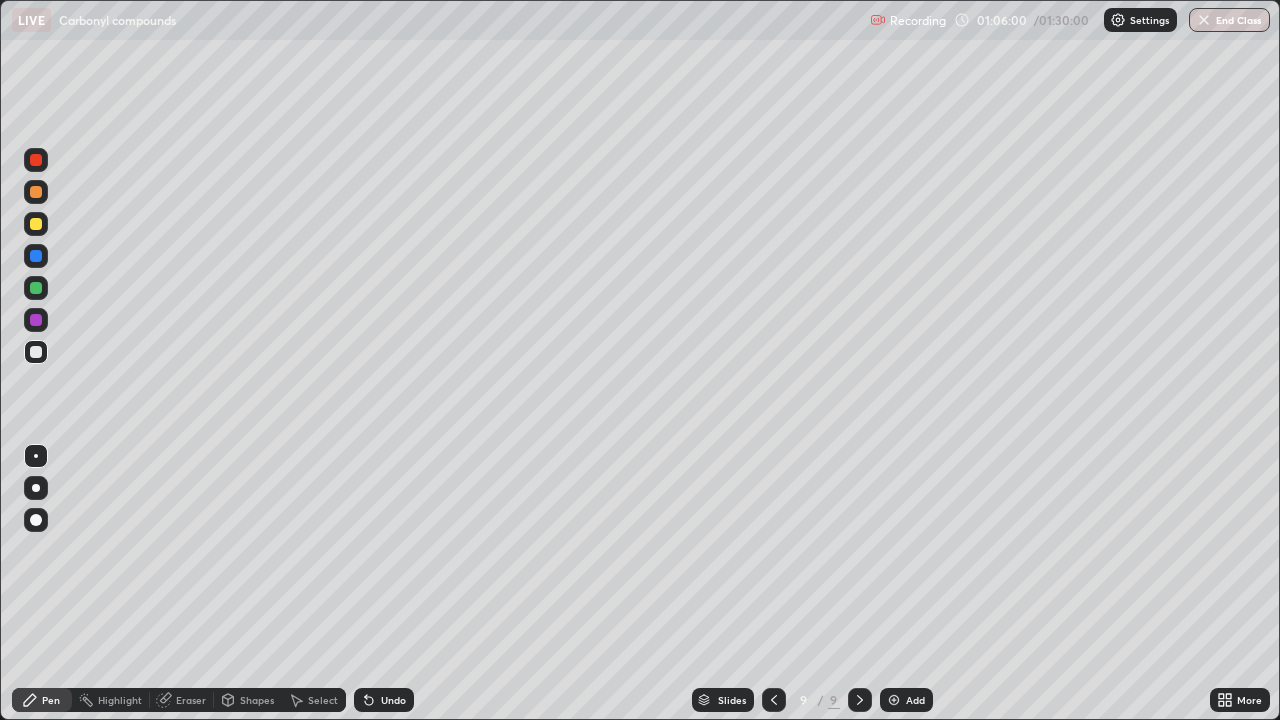 click at bounding box center (36, 288) 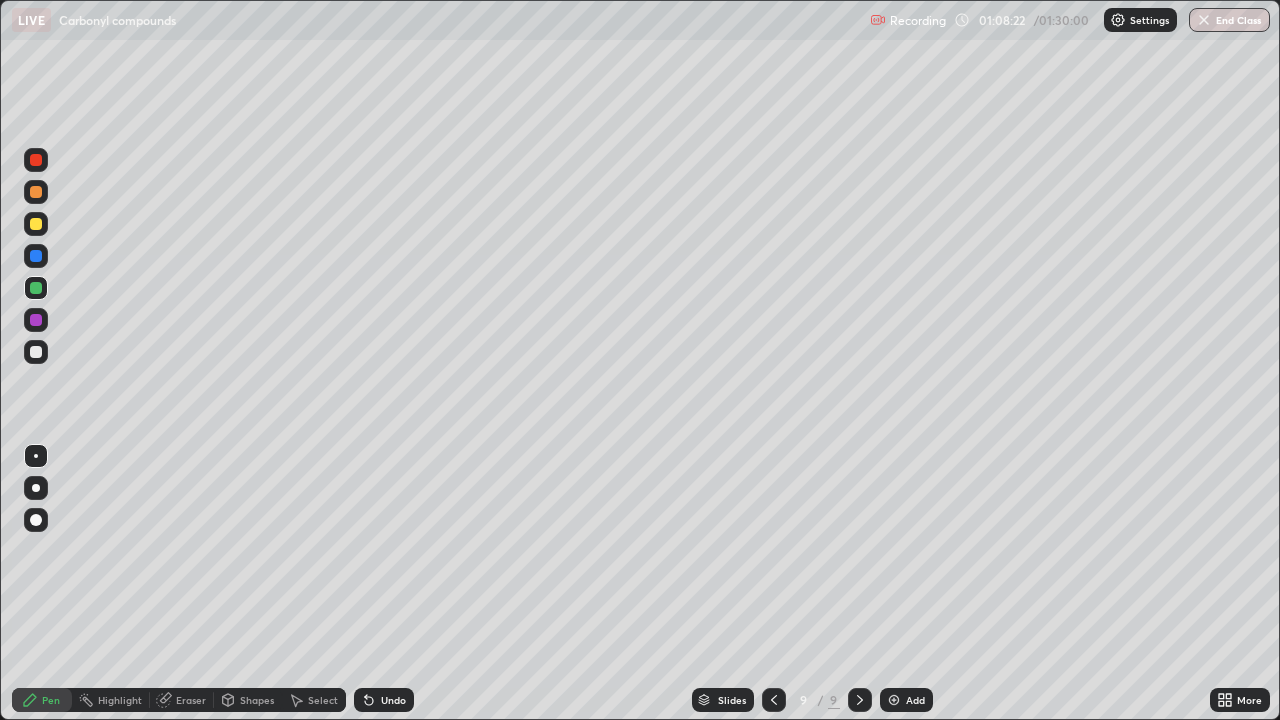 click on "Add" at bounding box center (915, 700) 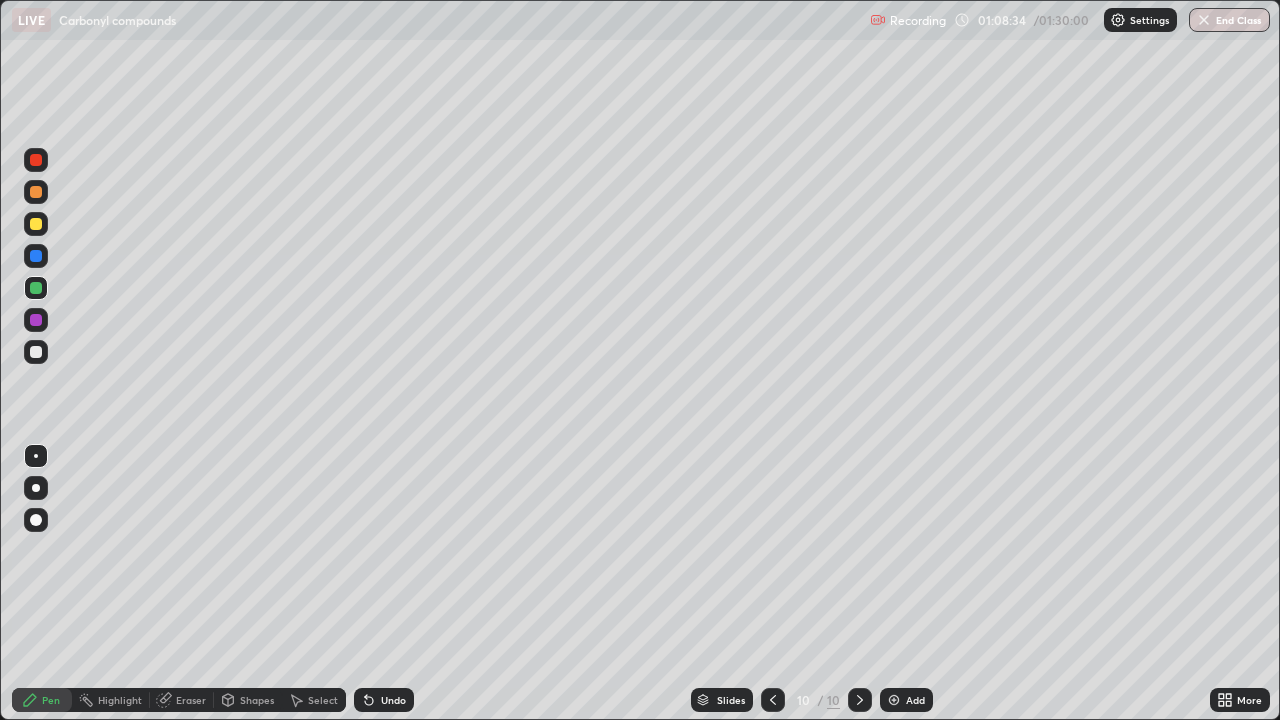 click at bounding box center (36, 224) 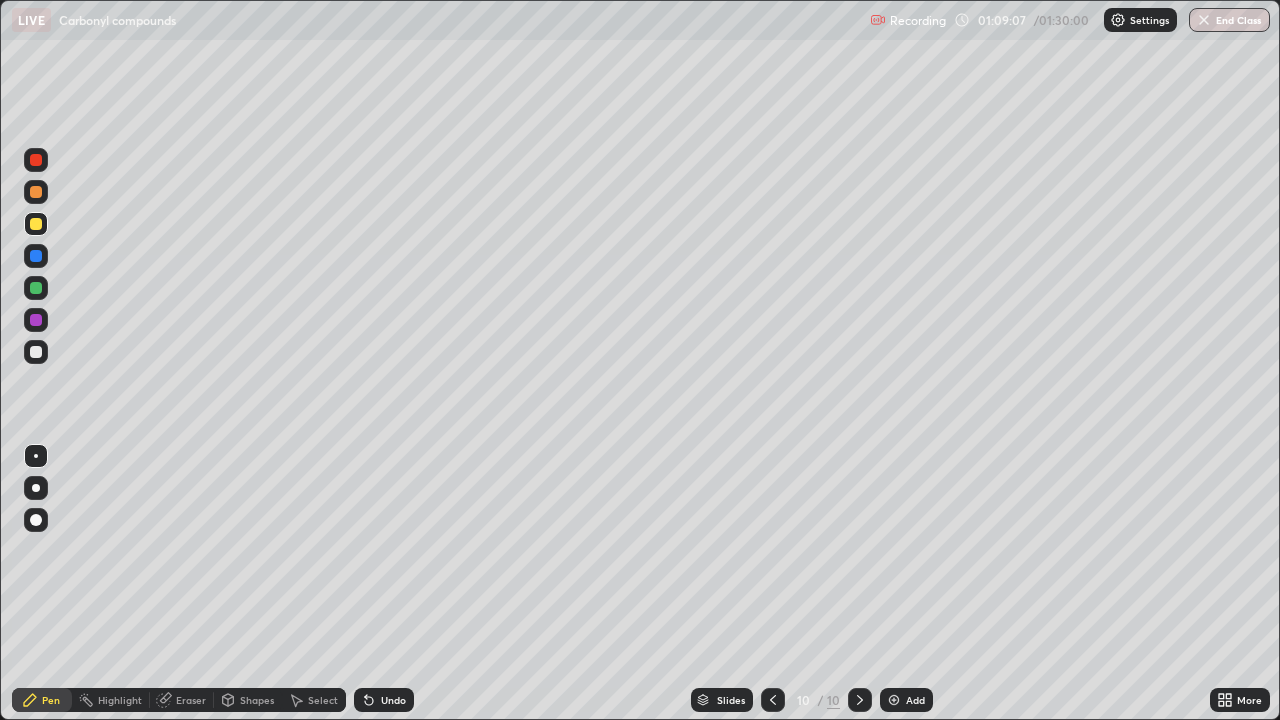 click on "Undo" at bounding box center [393, 700] 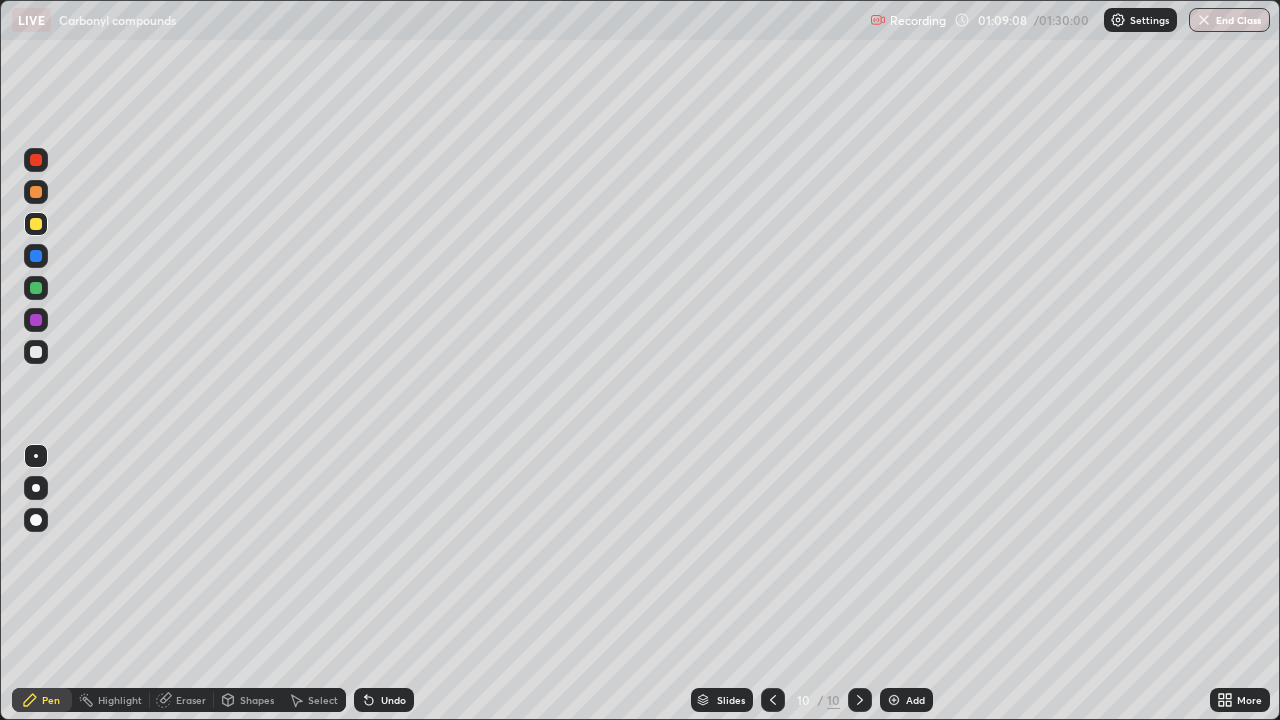 click on "Undo" at bounding box center [384, 700] 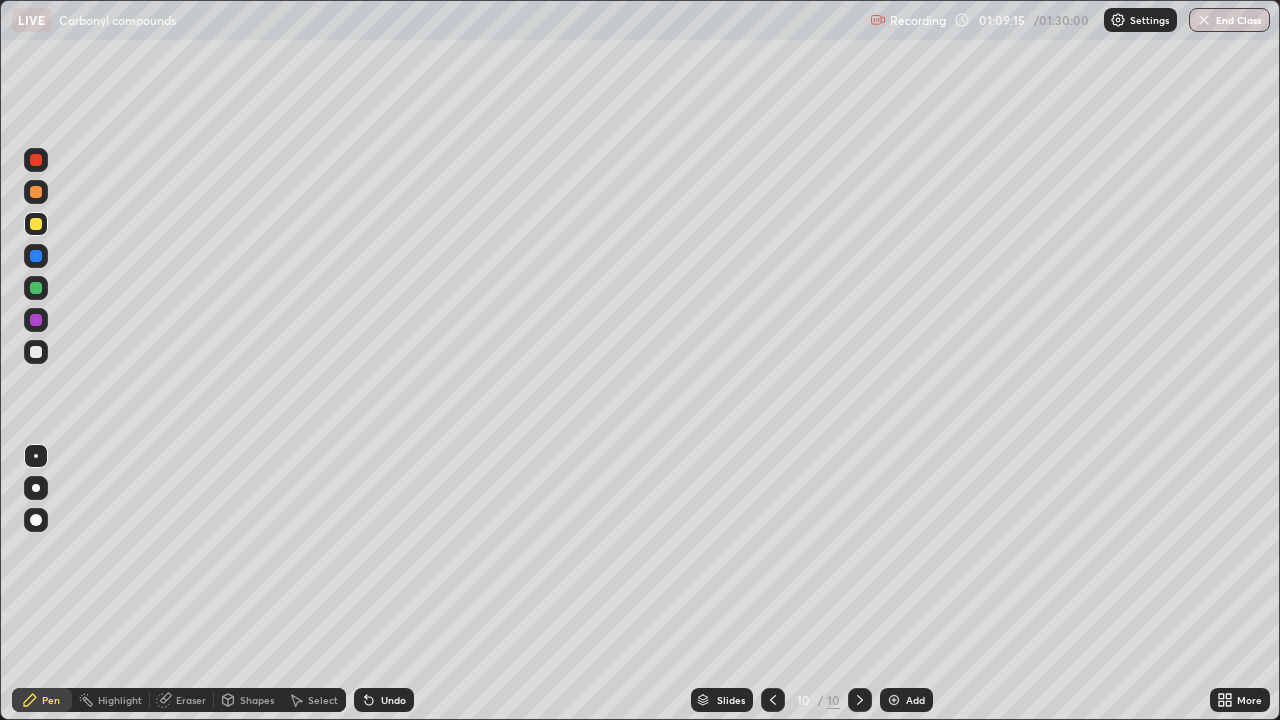 click on "Undo" at bounding box center (393, 700) 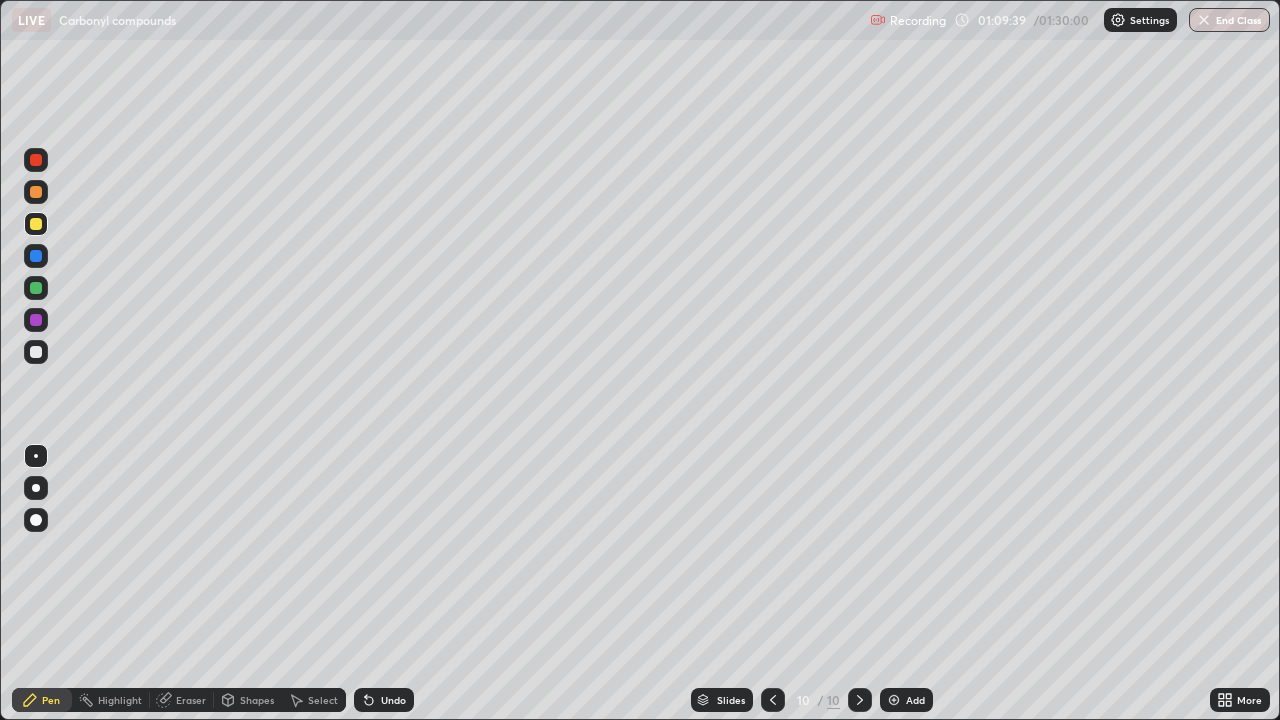 click on "Undo" at bounding box center [393, 700] 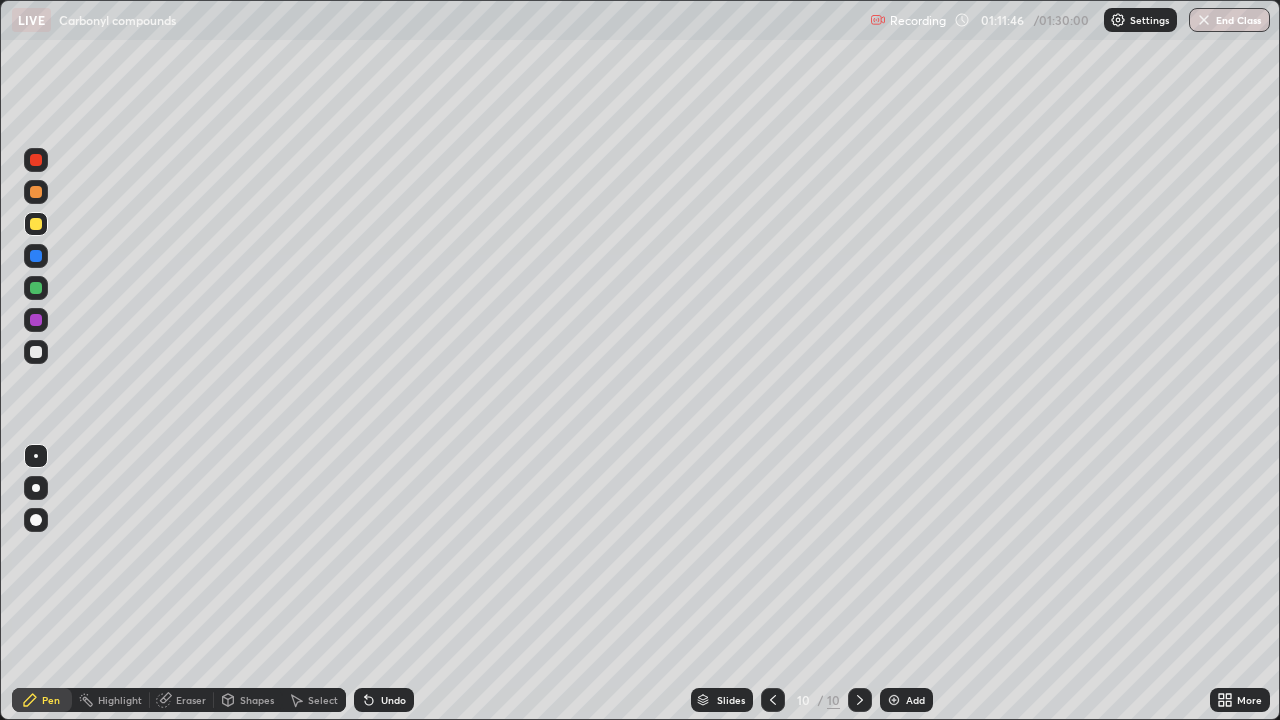 click at bounding box center (36, 352) 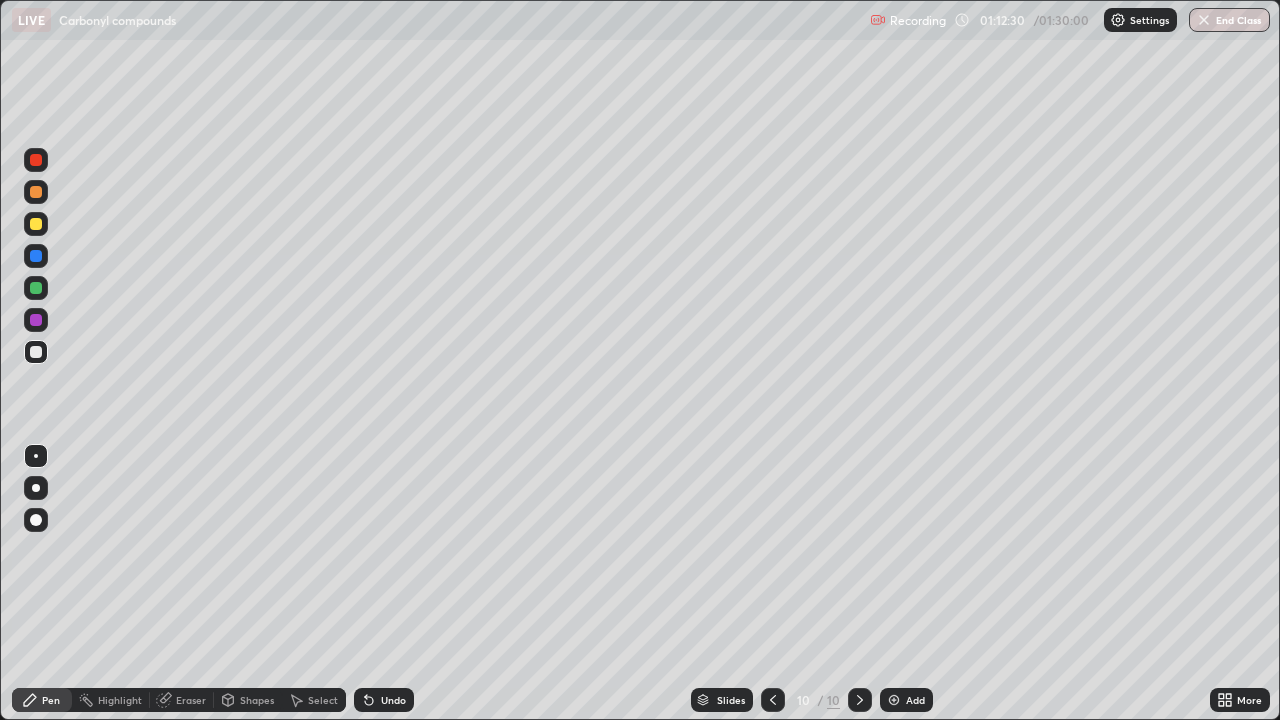 click at bounding box center [36, 288] 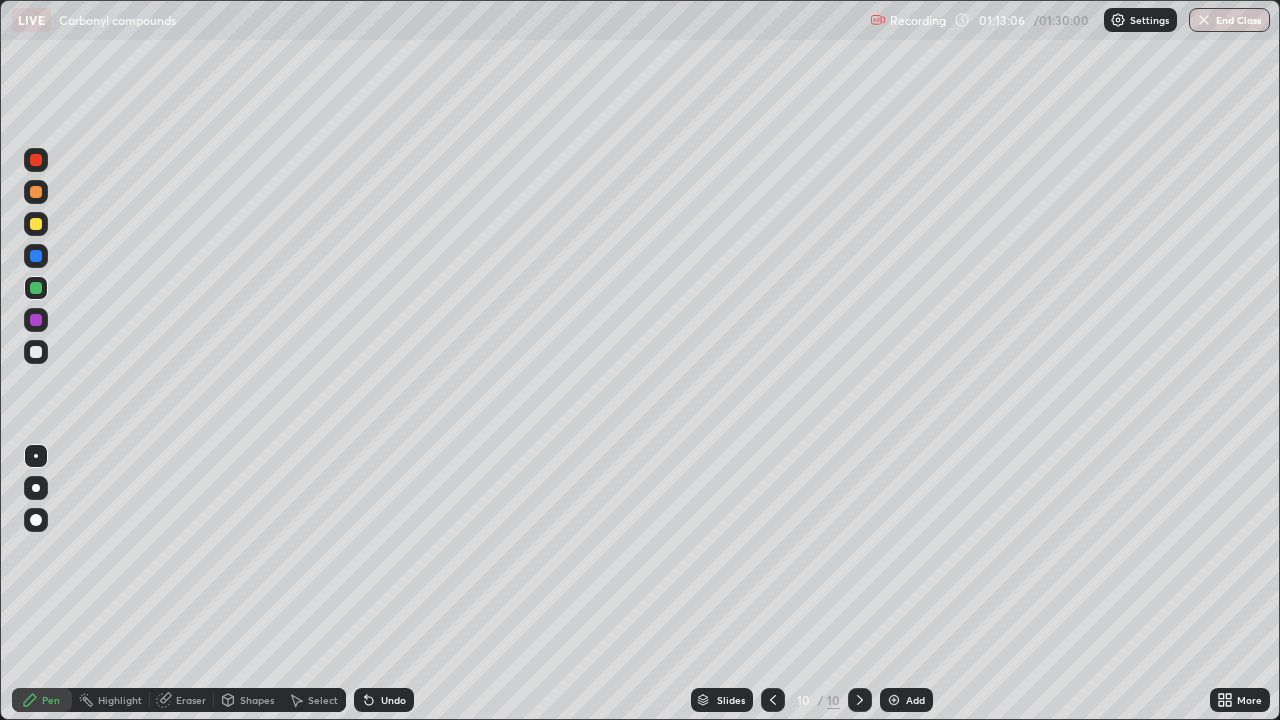 click at bounding box center [36, 352] 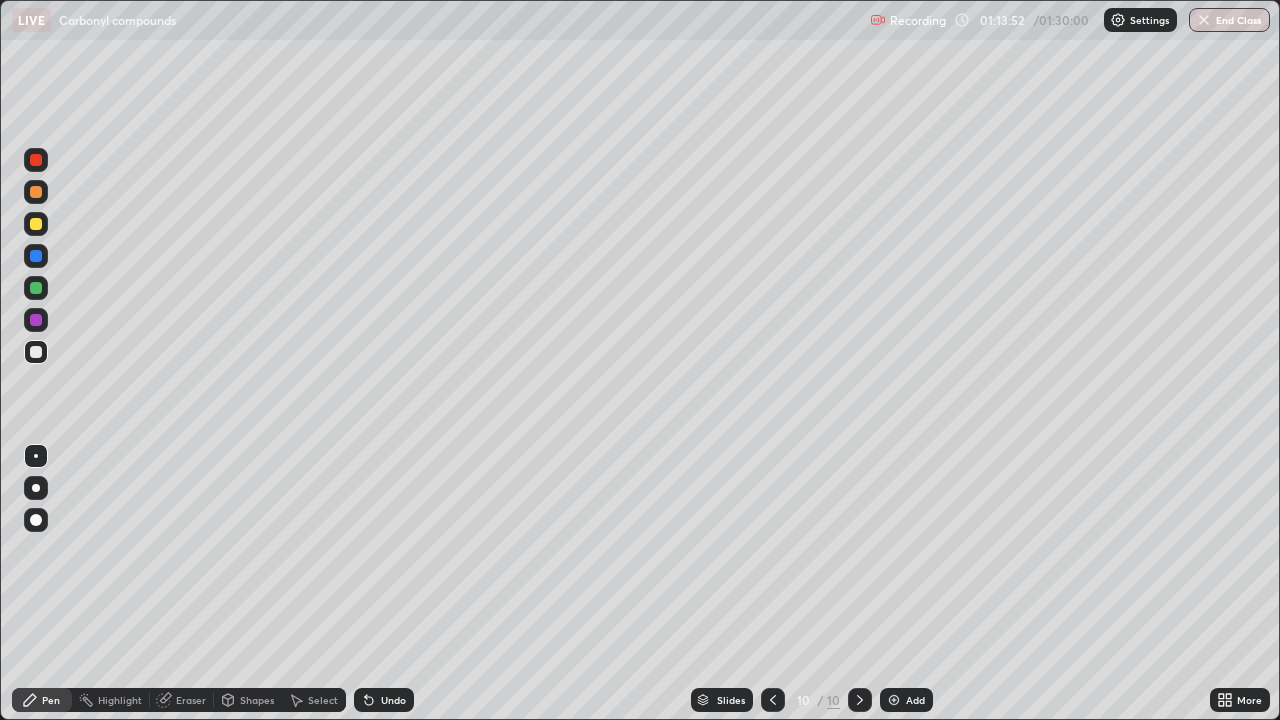 click at bounding box center [36, 192] 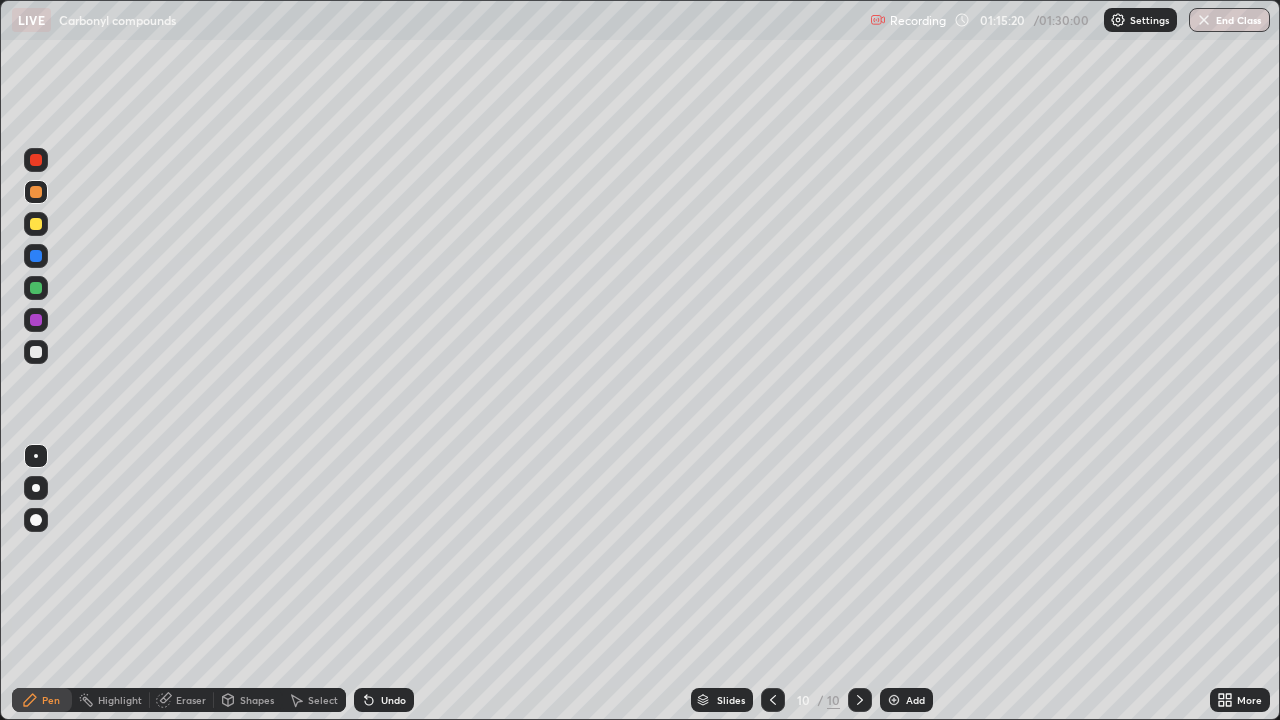 click on "Add" at bounding box center (915, 700) 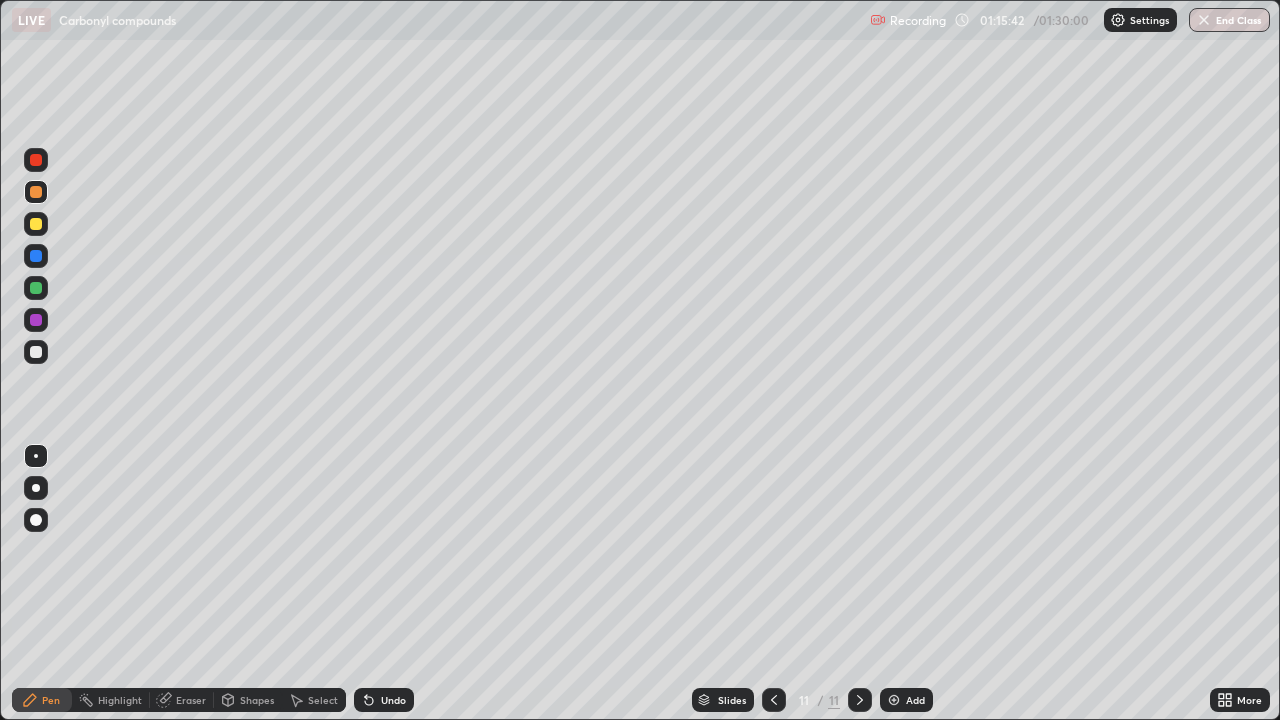 click at bounding box center [36, 224] 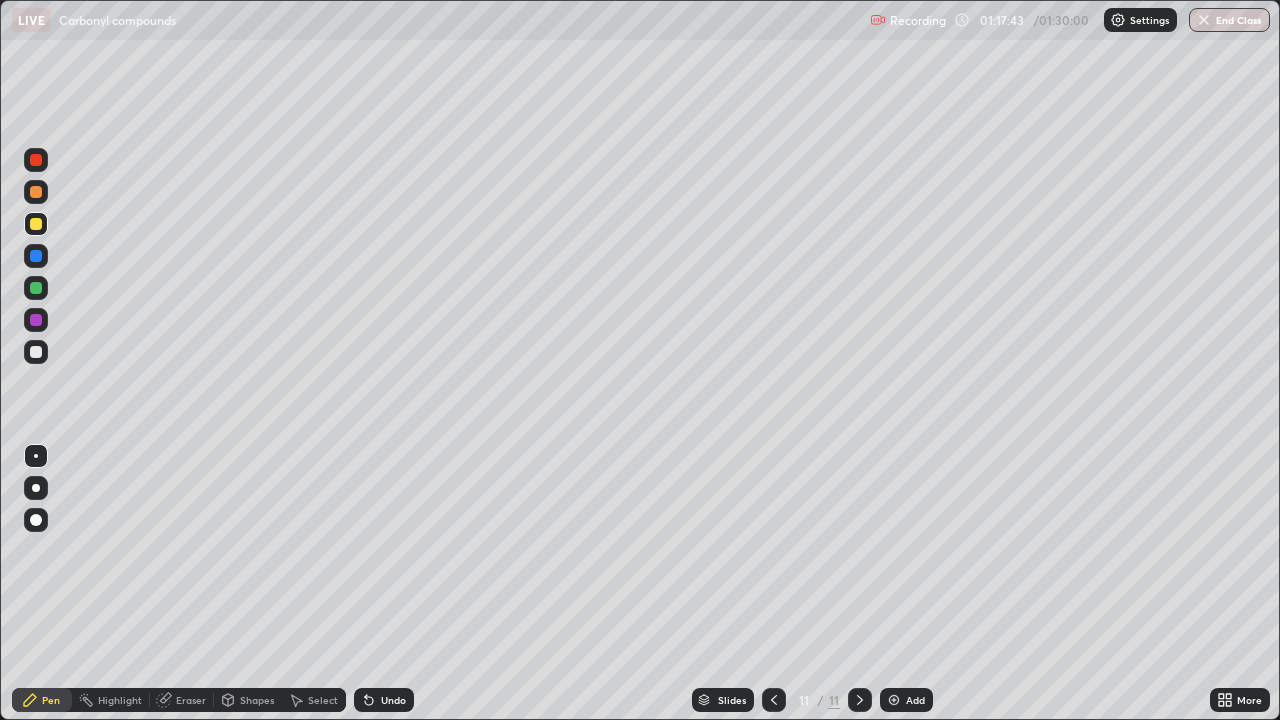 click on "Undo" at bounding box center (393, 700) 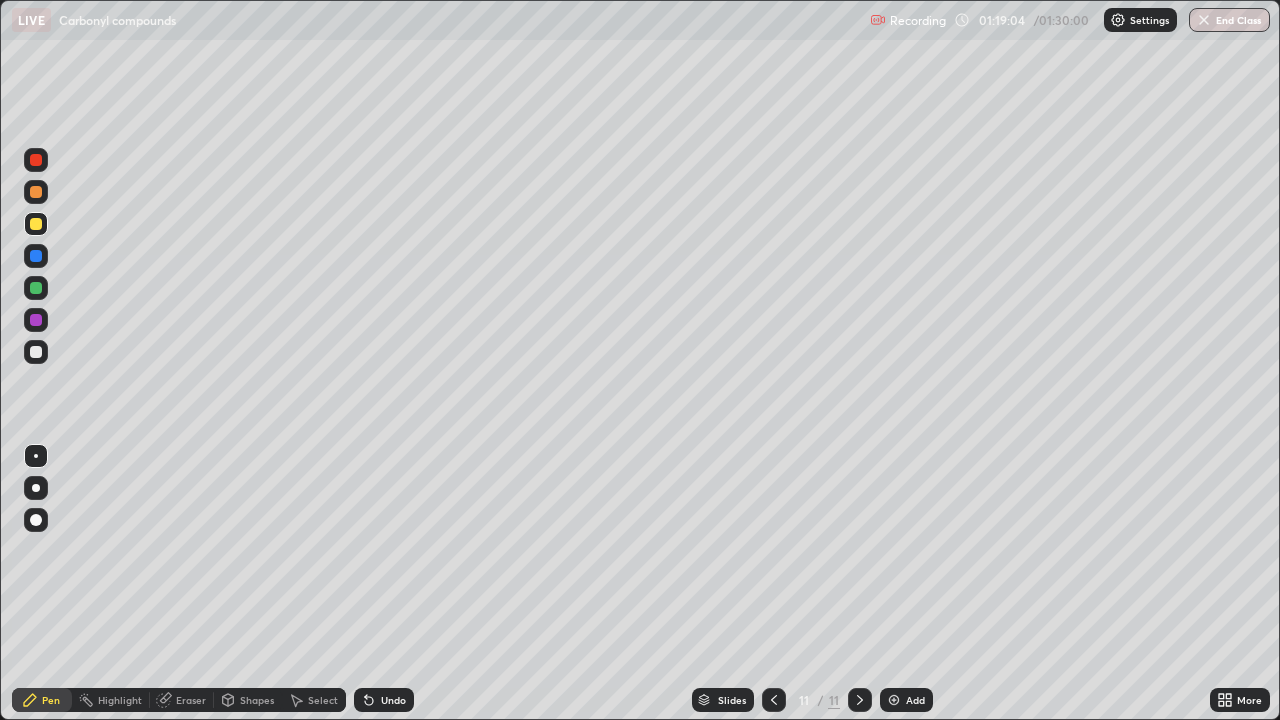 click on "Add" at bounding box center [915, 700] 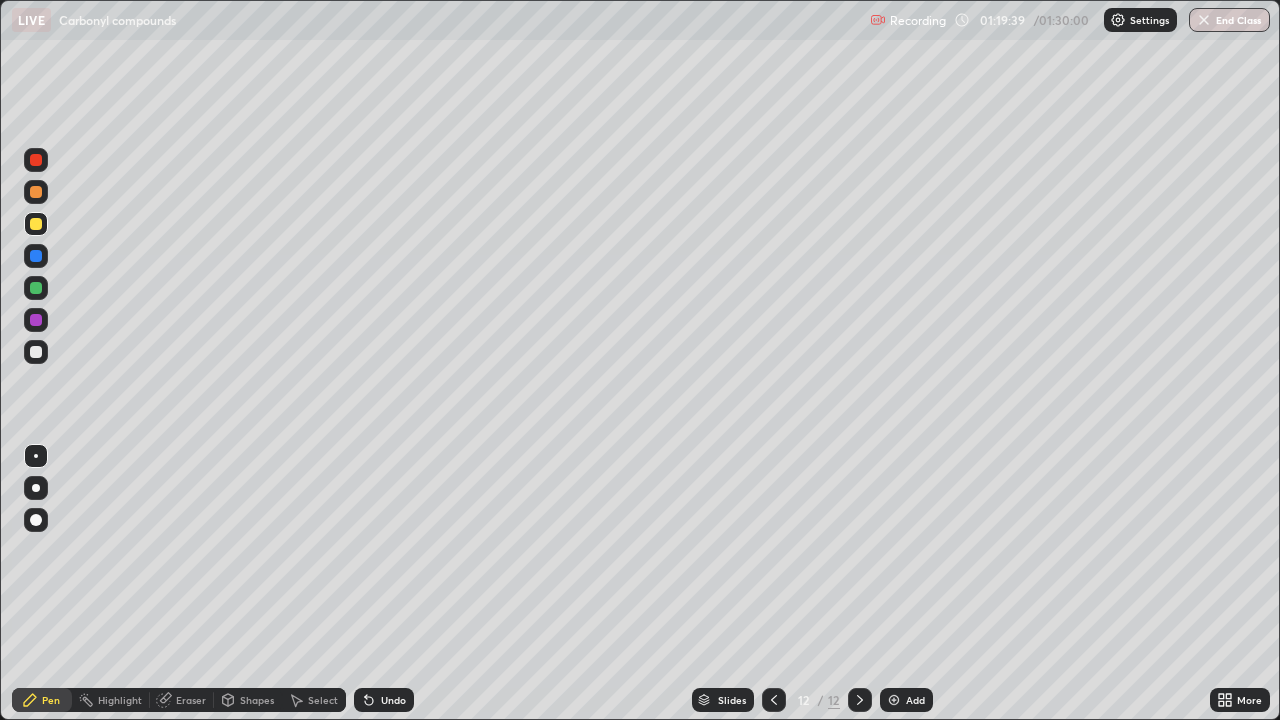 click on "Undo" at bounding box center (393, 700) 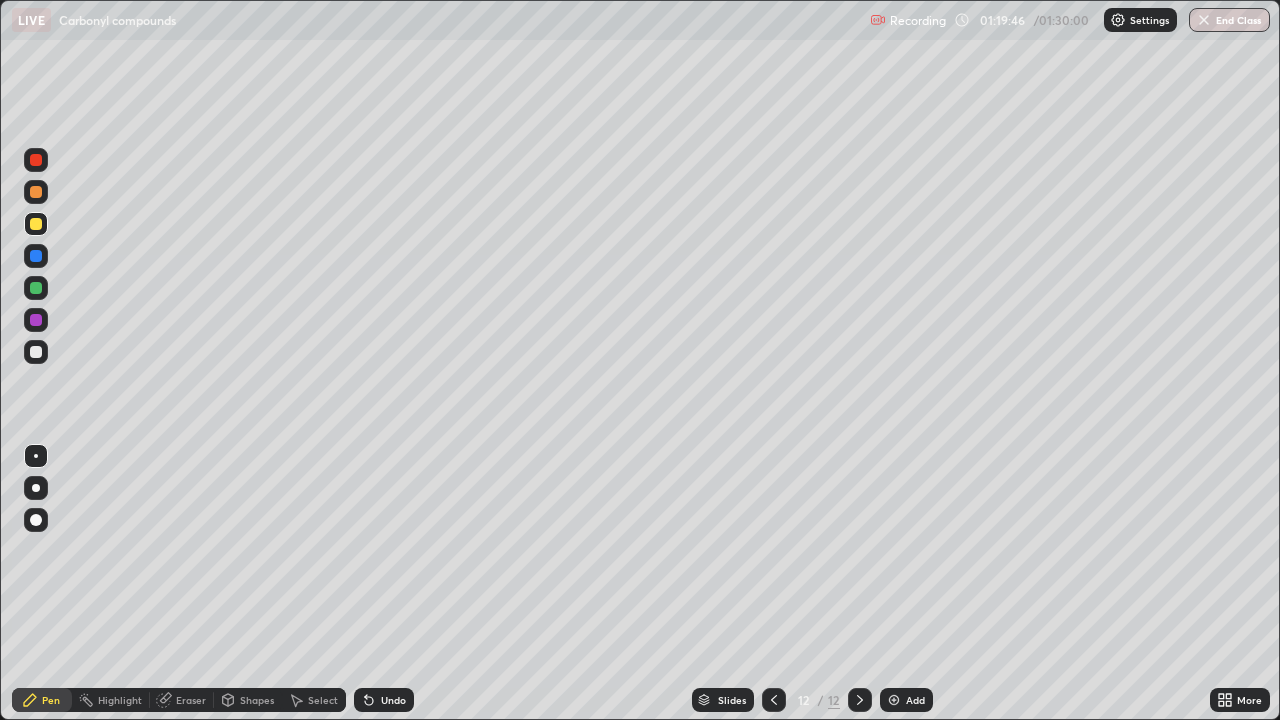 click at bounding box center (36, 352) 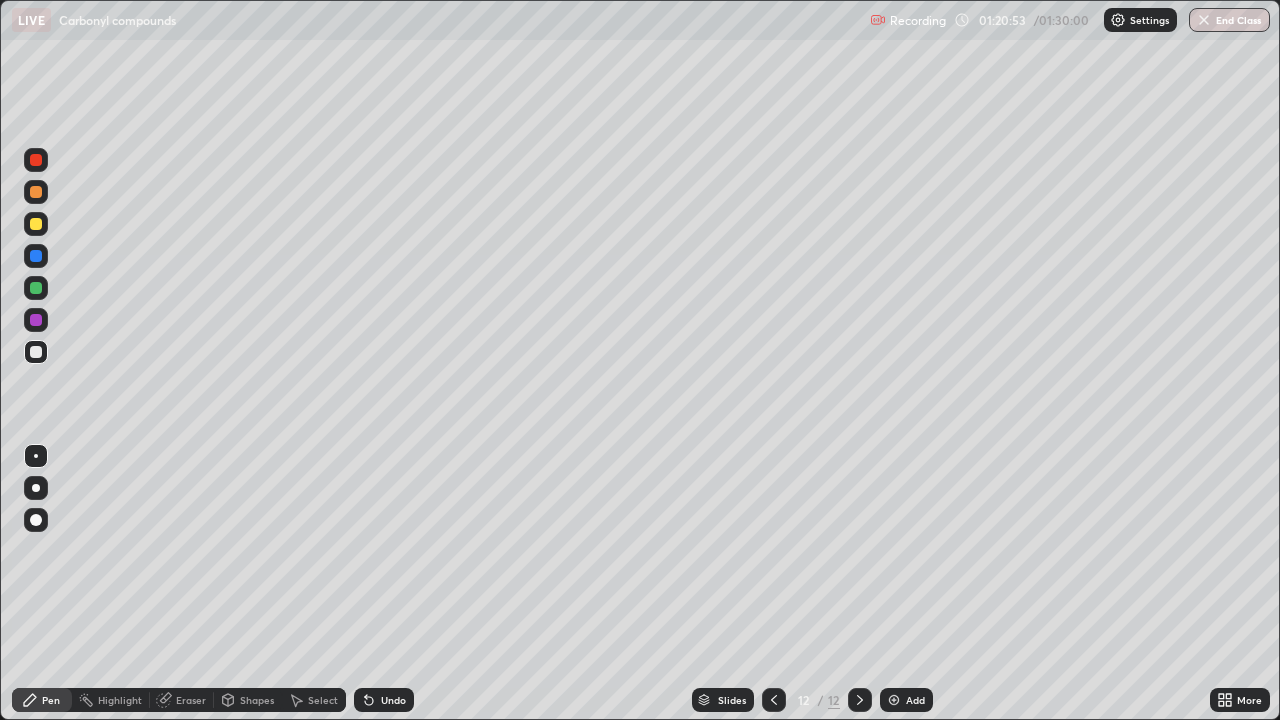 click on "Undo" at bounding box center (393, 700) 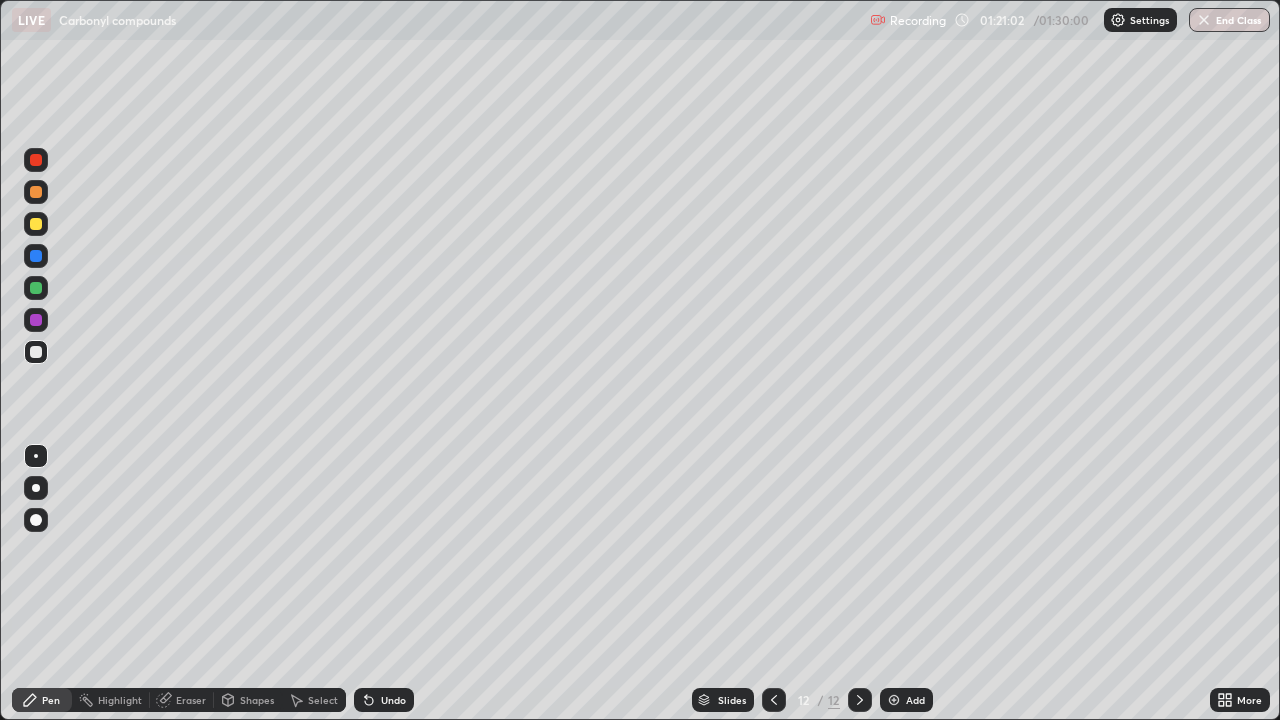 click at bounding box center (36, 288) 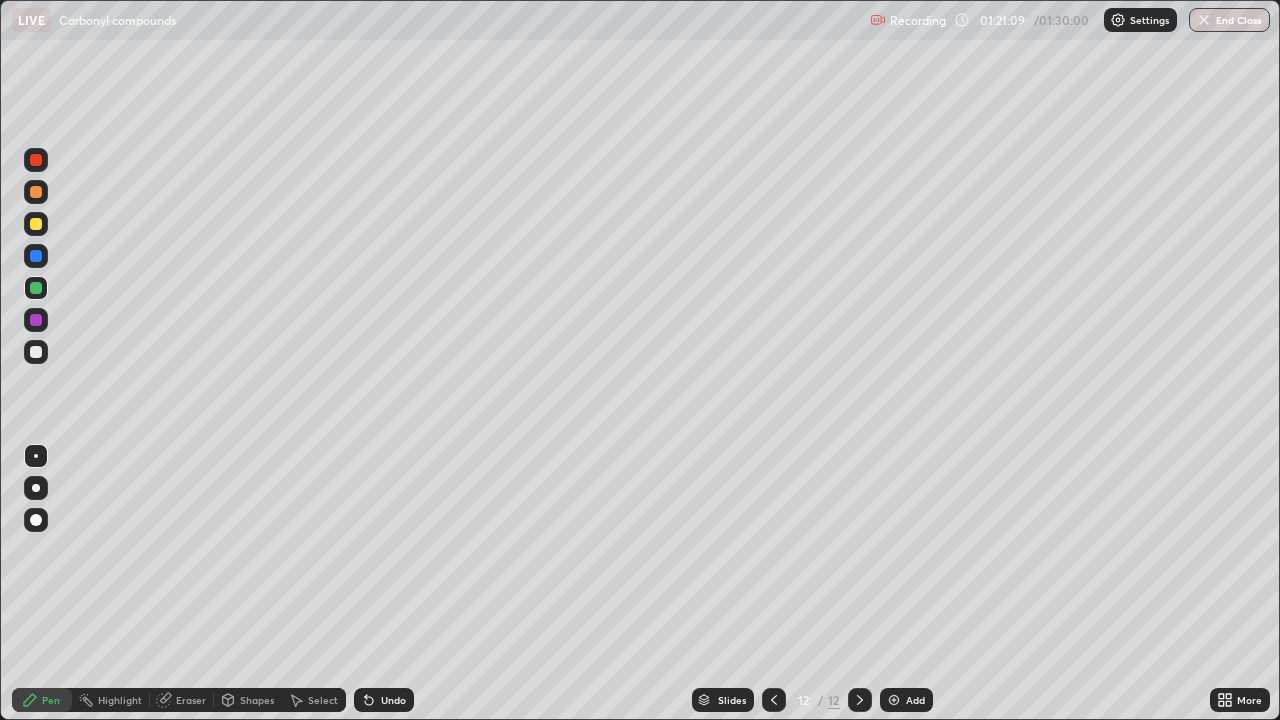 click on "Undo" at bounding box center [384, 700] 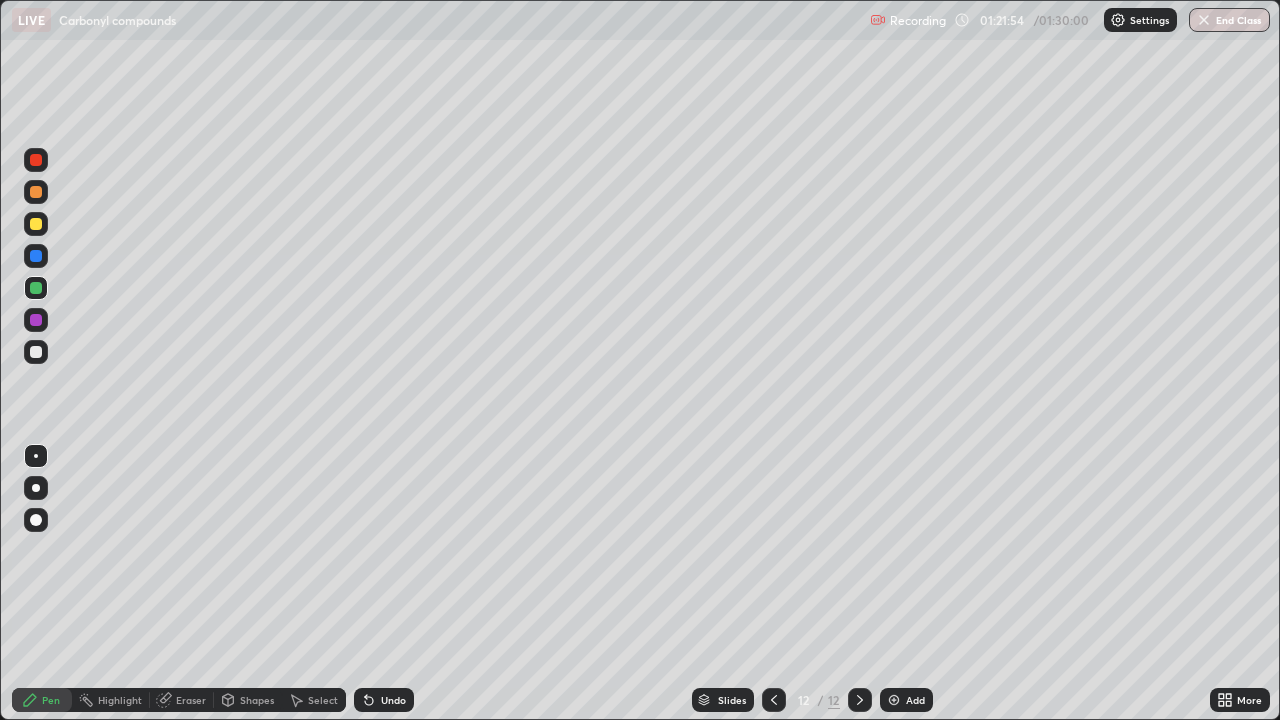 click on "Undo" at bounding box center [393, 700] 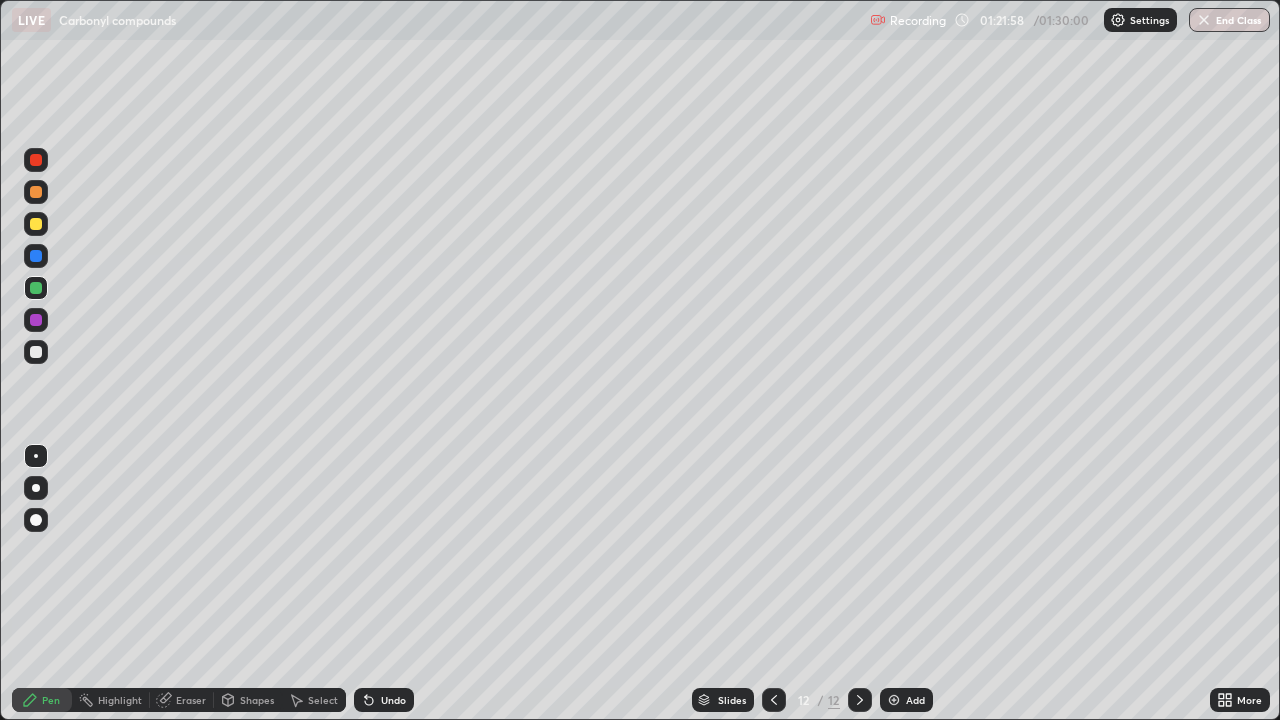 click on "Undo" at bounding box center (393, 700) 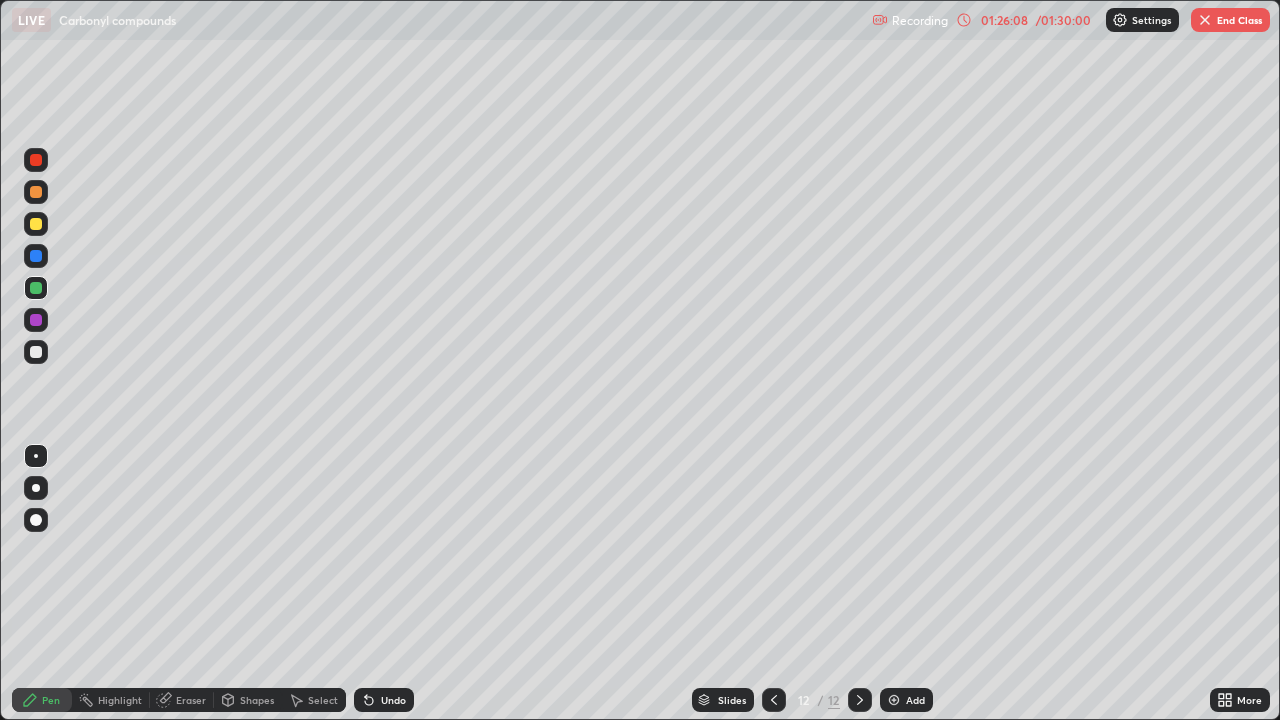 click on "End Class" at bounding box center (1230, 20) 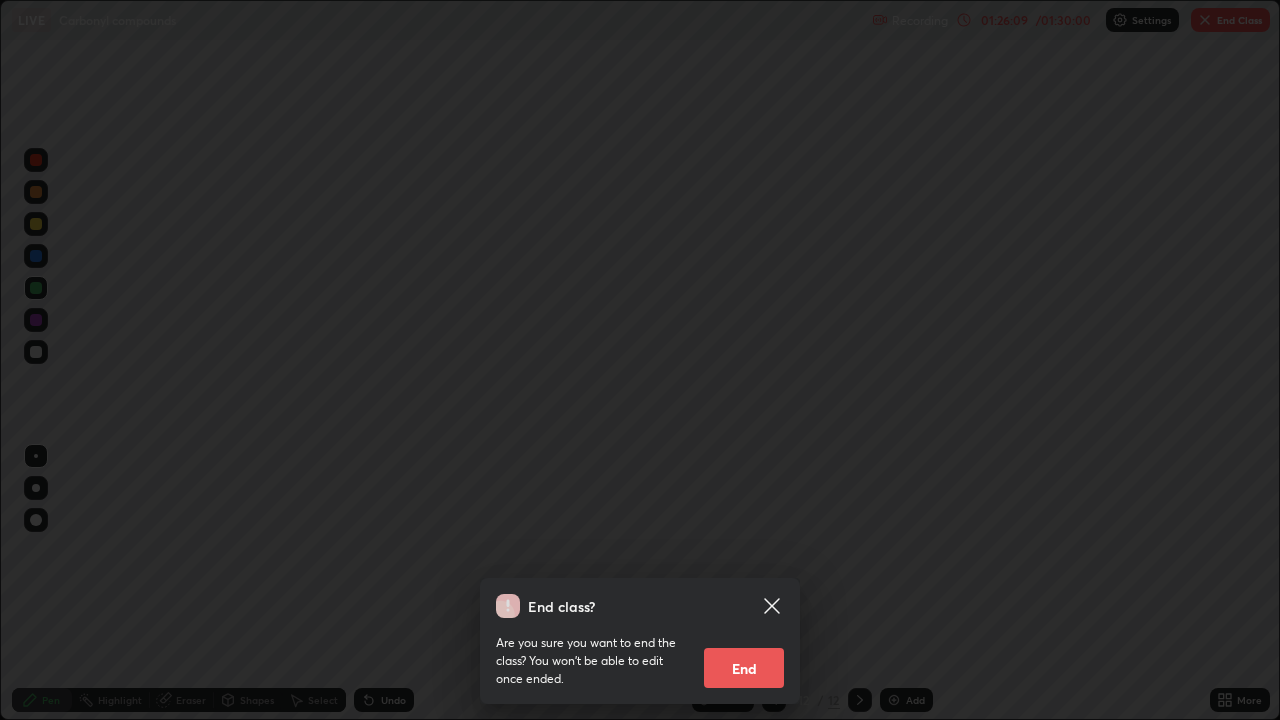 click on "End" at bounding box center (744, 668) 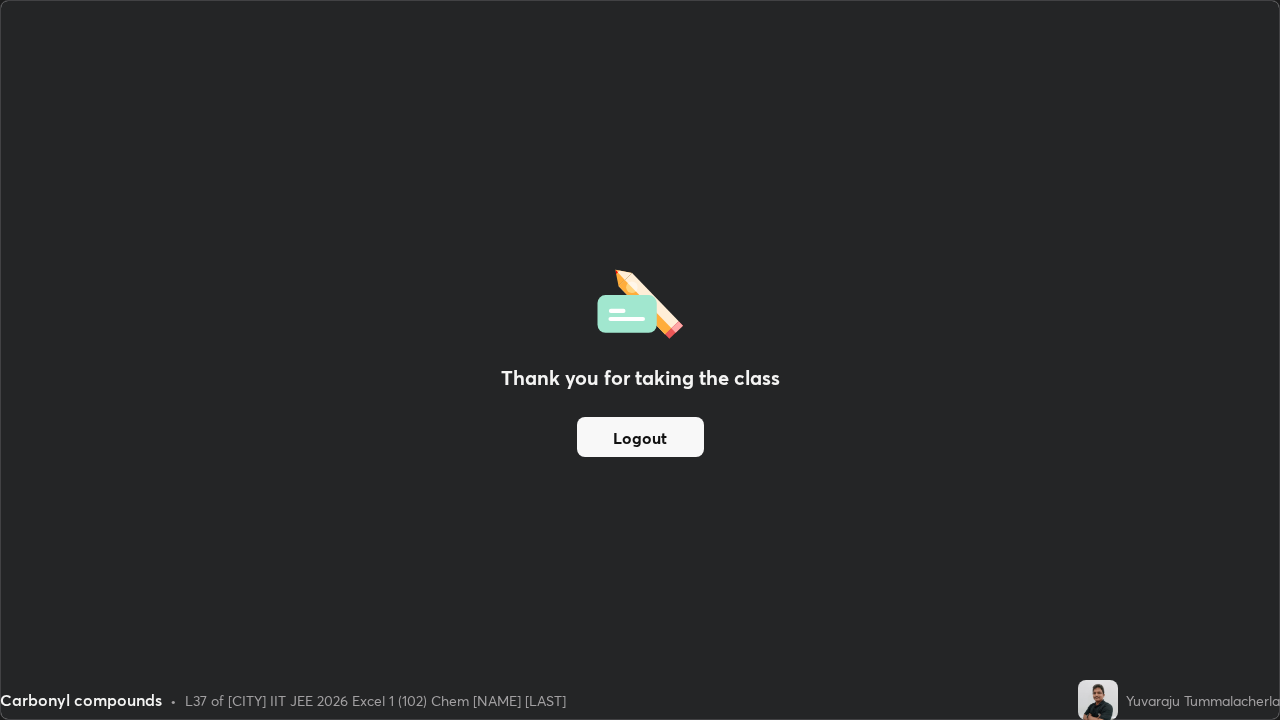 click on "Logout" at bounding box center [640, 437] 